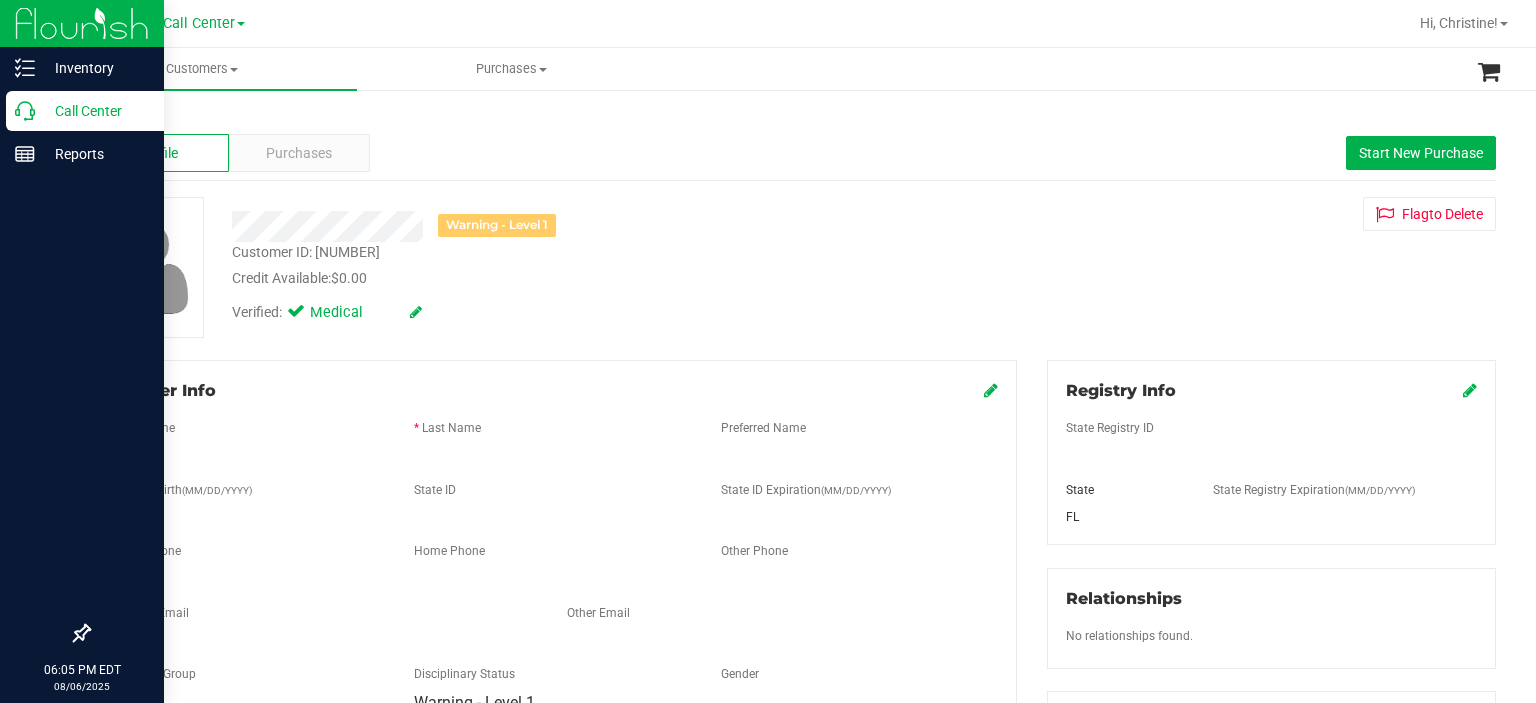 scroll, scrollTop: 0, scrollLeft: 0, axis: both 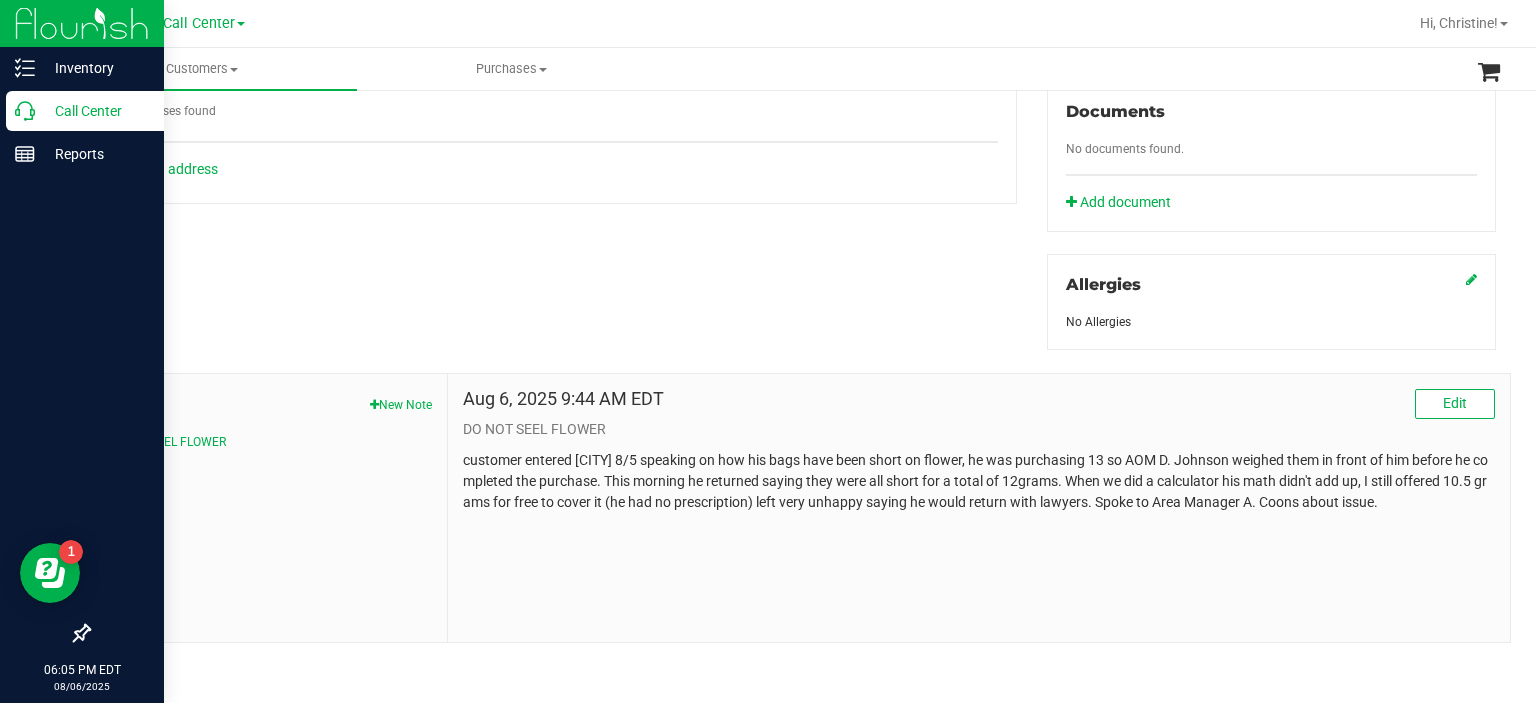 click on "Call Center" at bounding box center [95, 111] 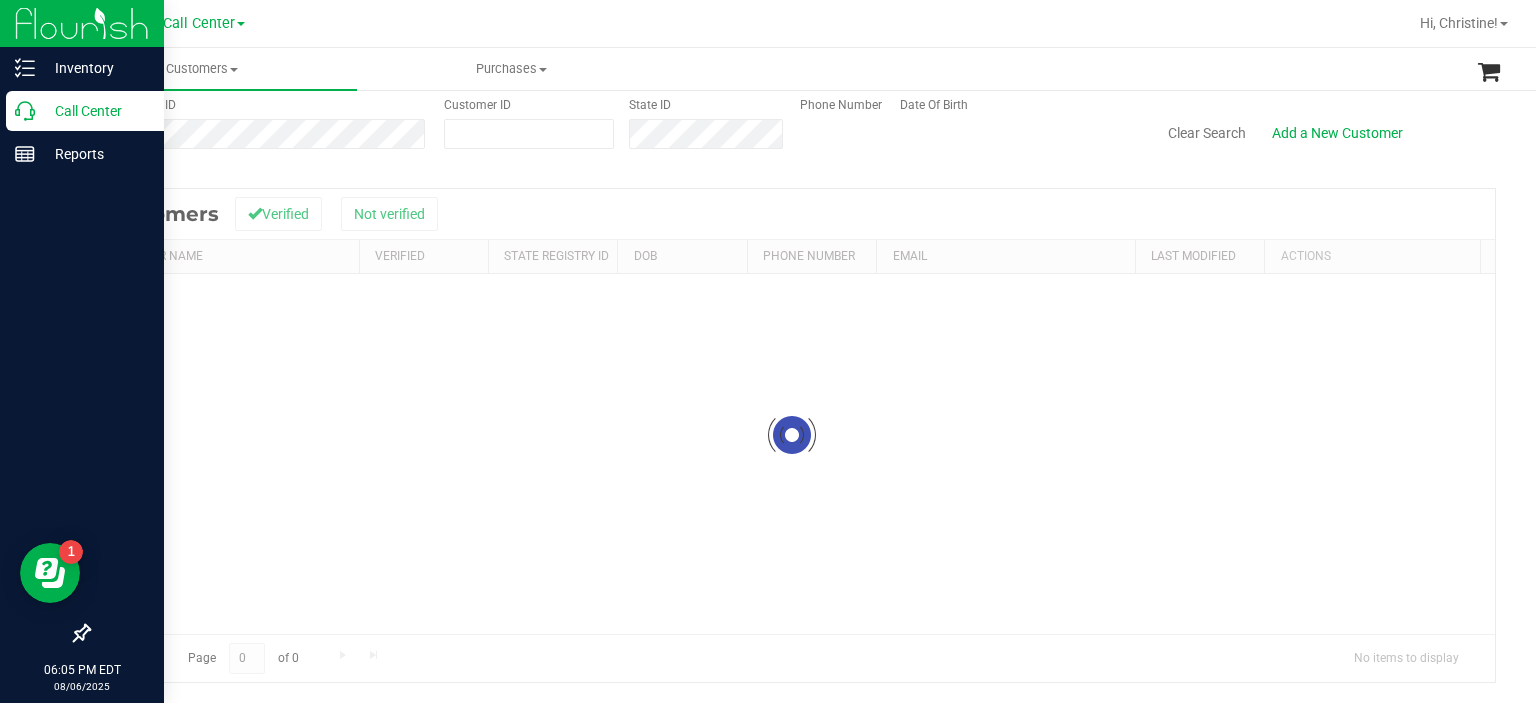 scroll, scrollTop: 0, scrollLeft: 0, axis: both 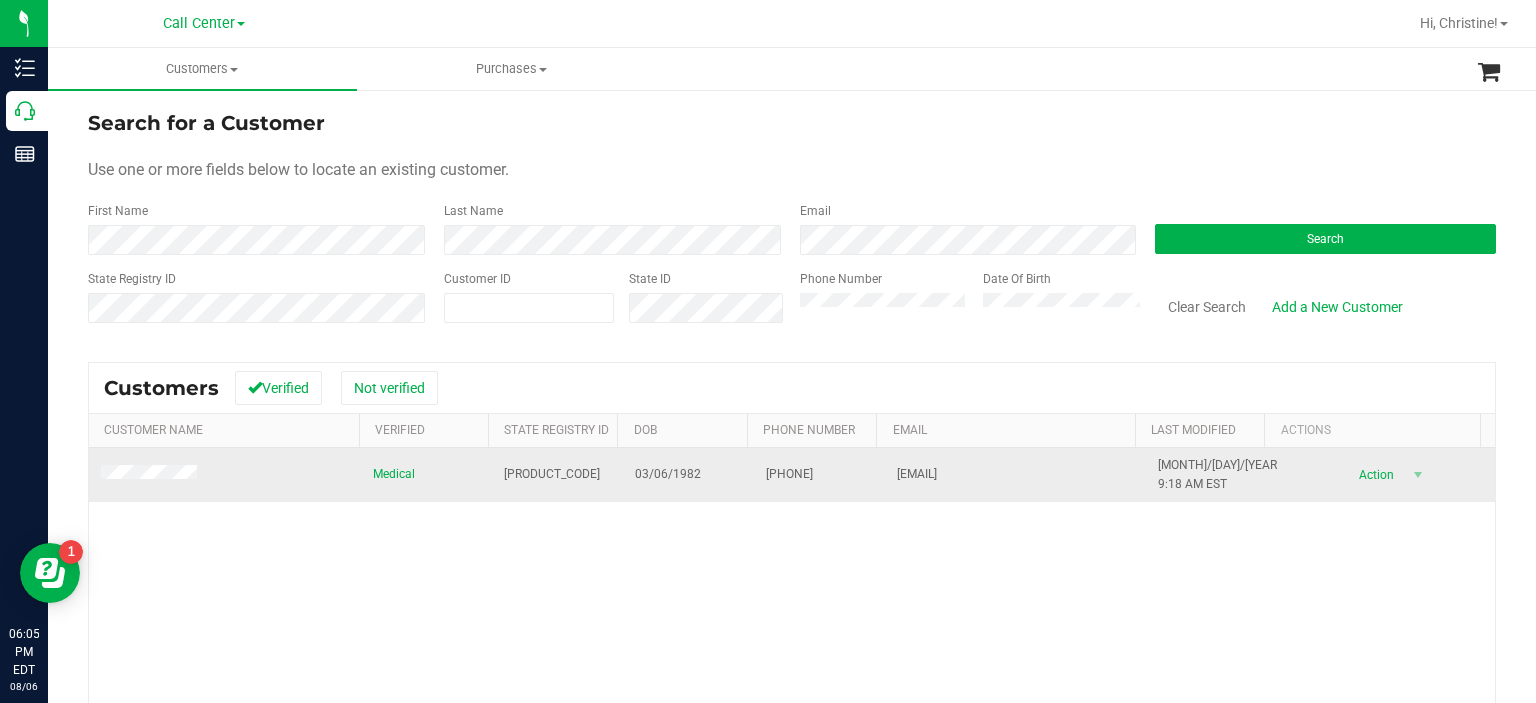 drag, startPoint x: 541, startPoint y: 472, endPoint x: 528, endPoint y: 472, distance: 13 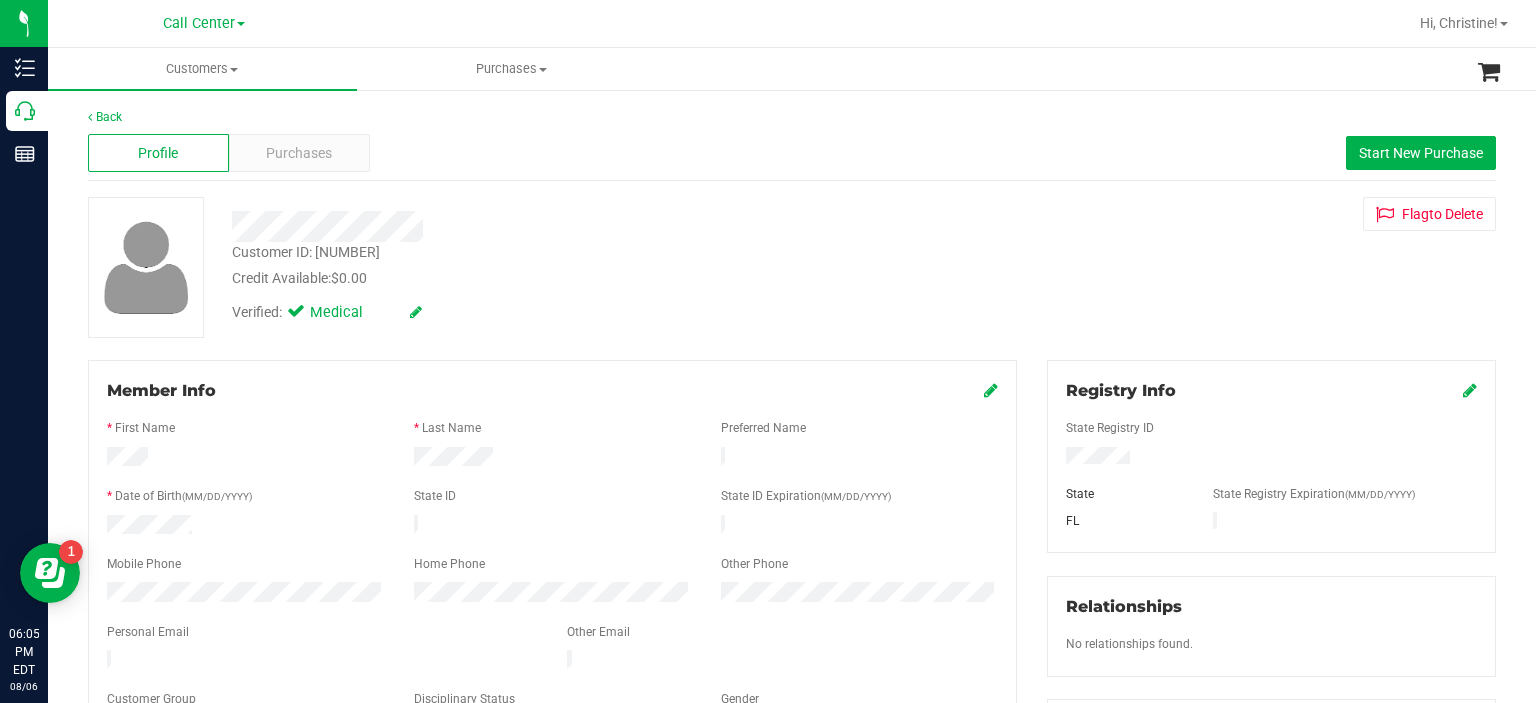 click on "Customer ID: [NUMBER]" at bounding box center (306, 252) 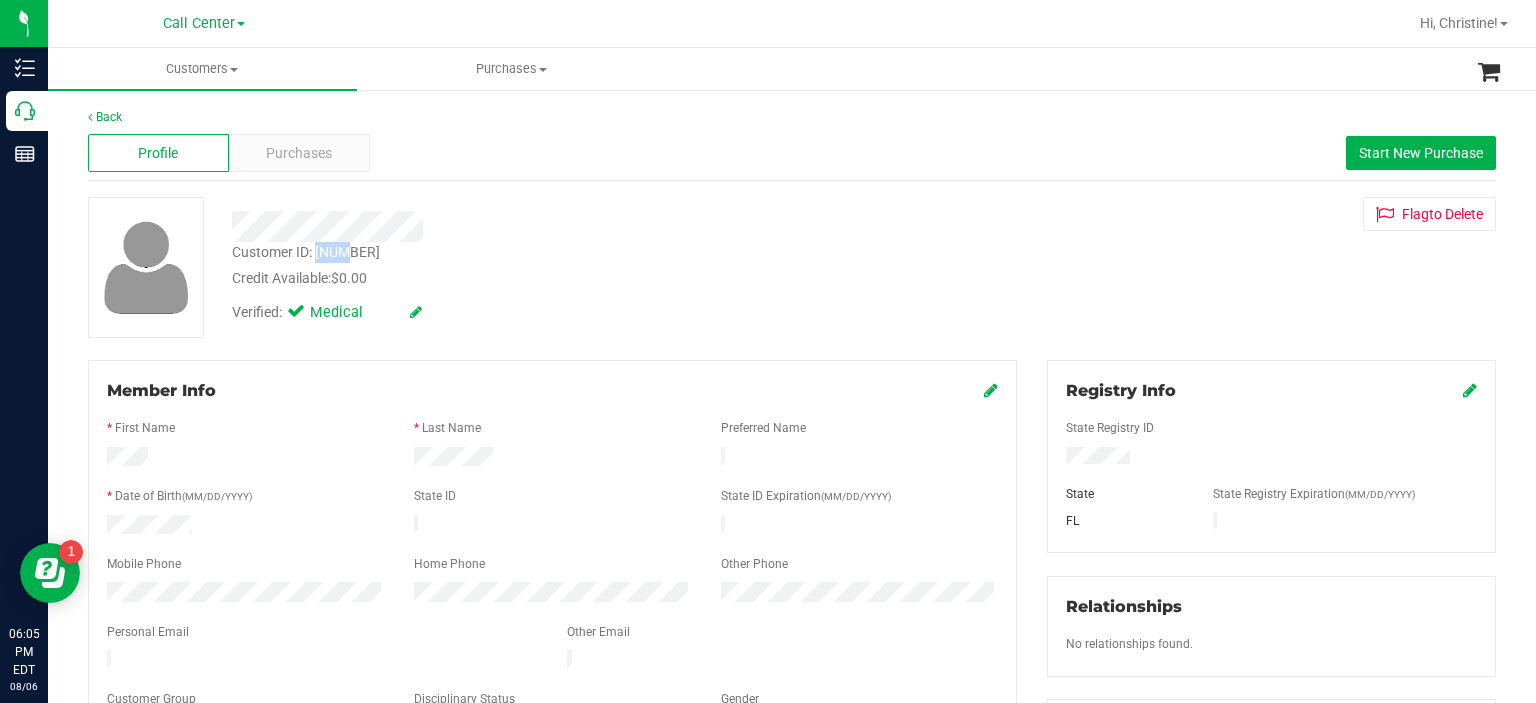 click on "Customer ID: [NUMBER]" at bounding box center (306, 252) 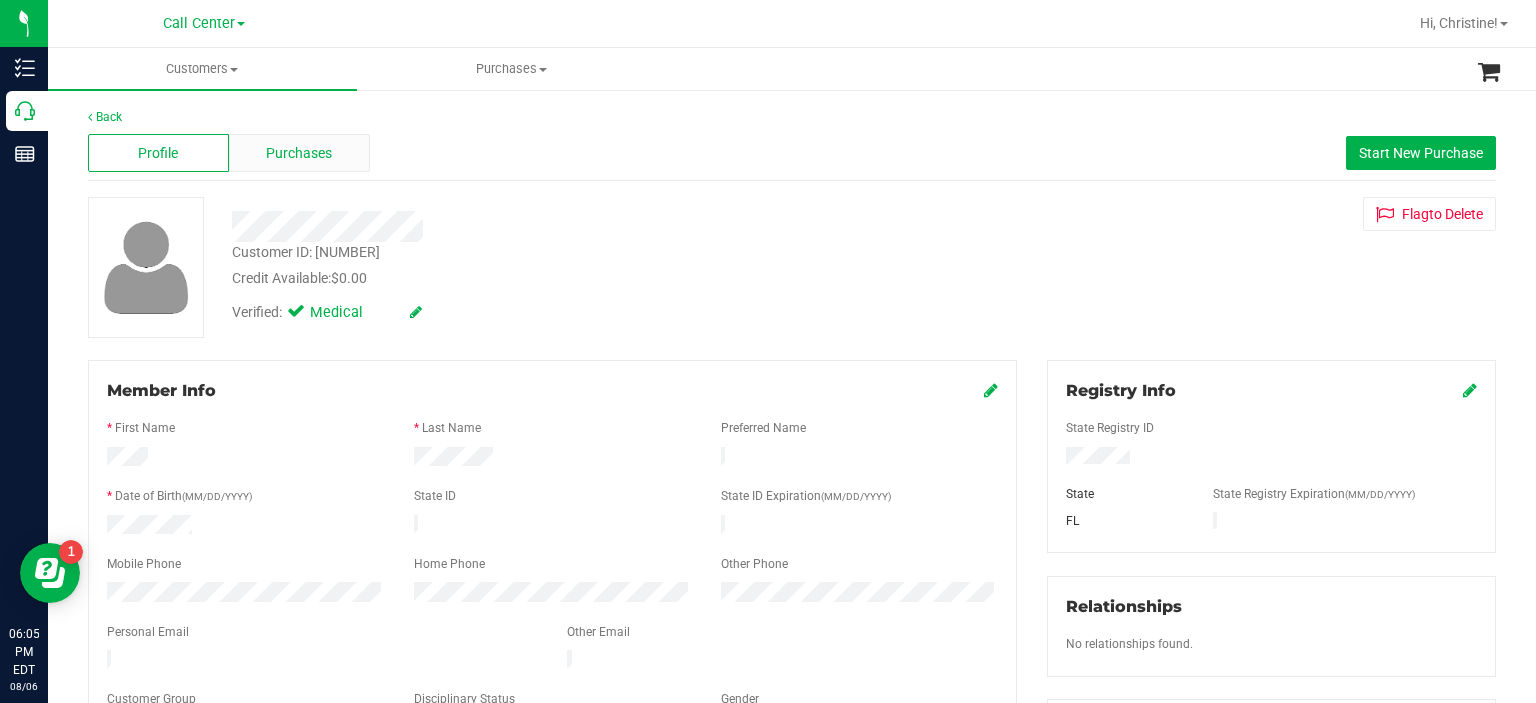 click on "Purchases" at bounding box center [299, 153] 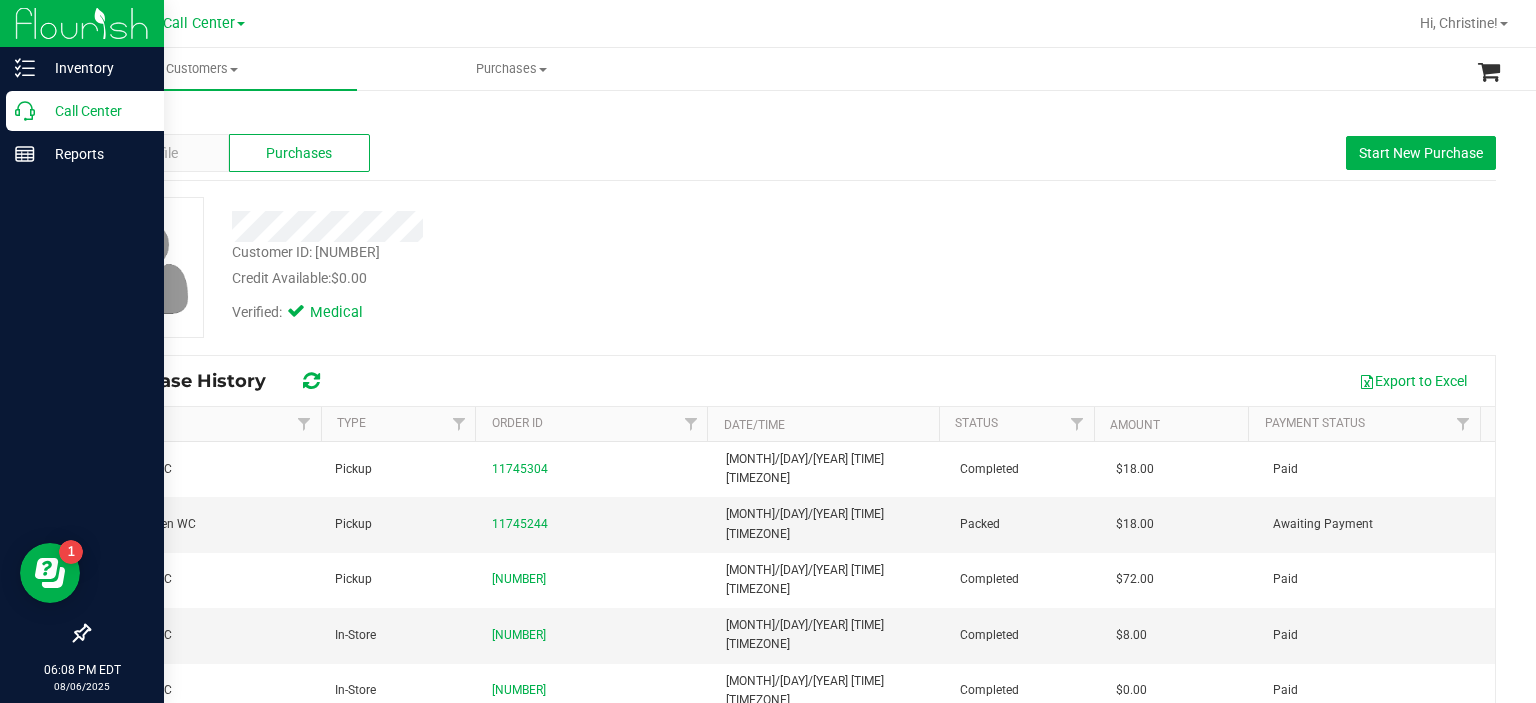 click on "Call Center" at bounding box center (85, 111) 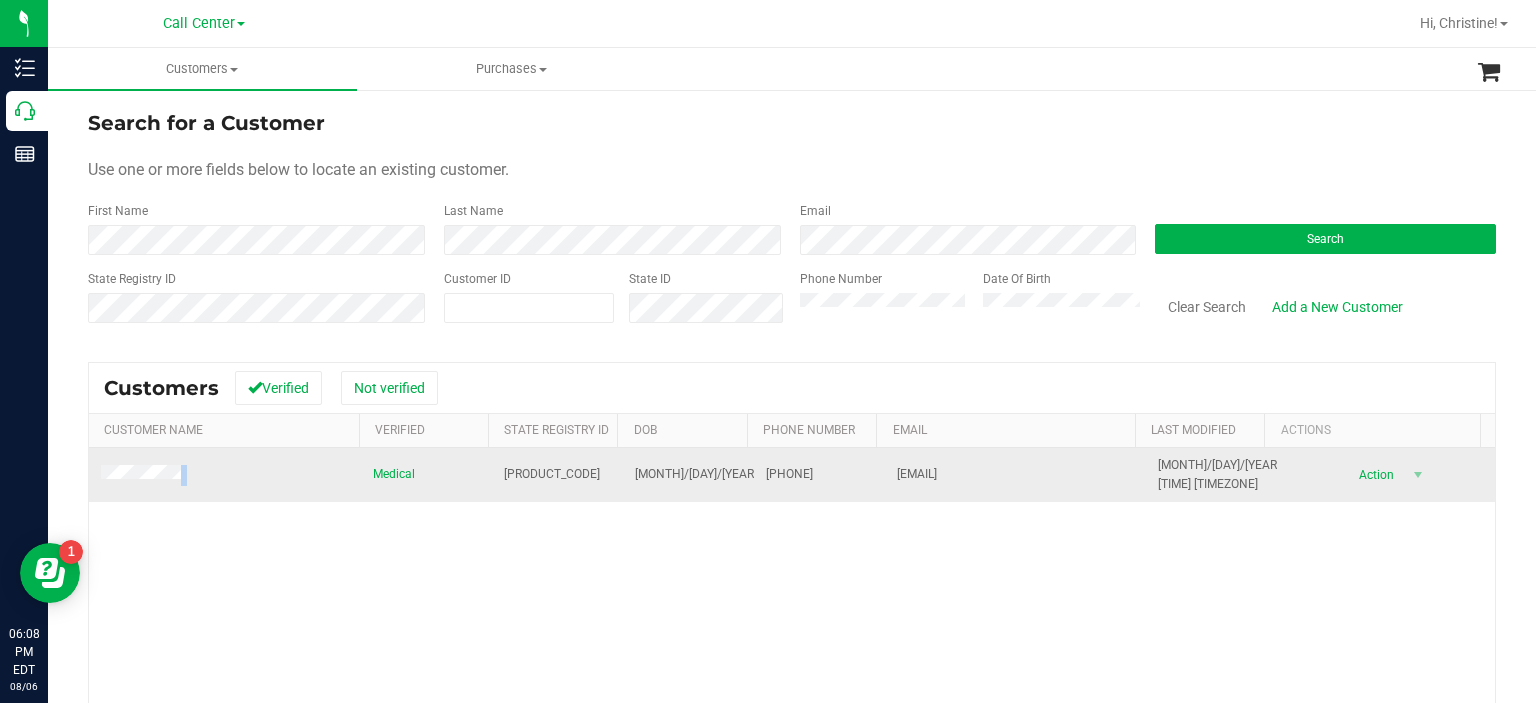 drag, startPoint x: 159, startPoint y: 483, endPoint x: 176, endPoint y: 459, distance: 29.410883 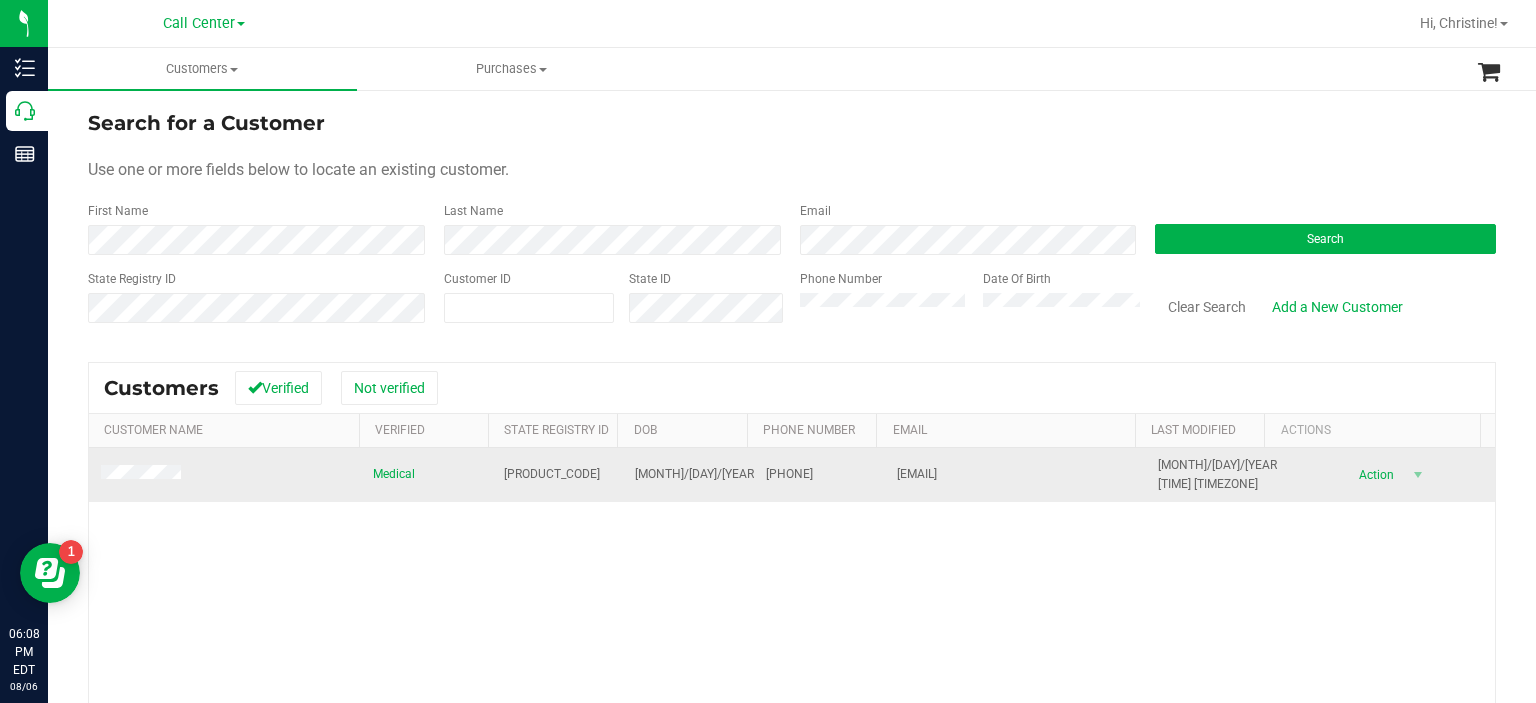click at bounding box center [225, 475] 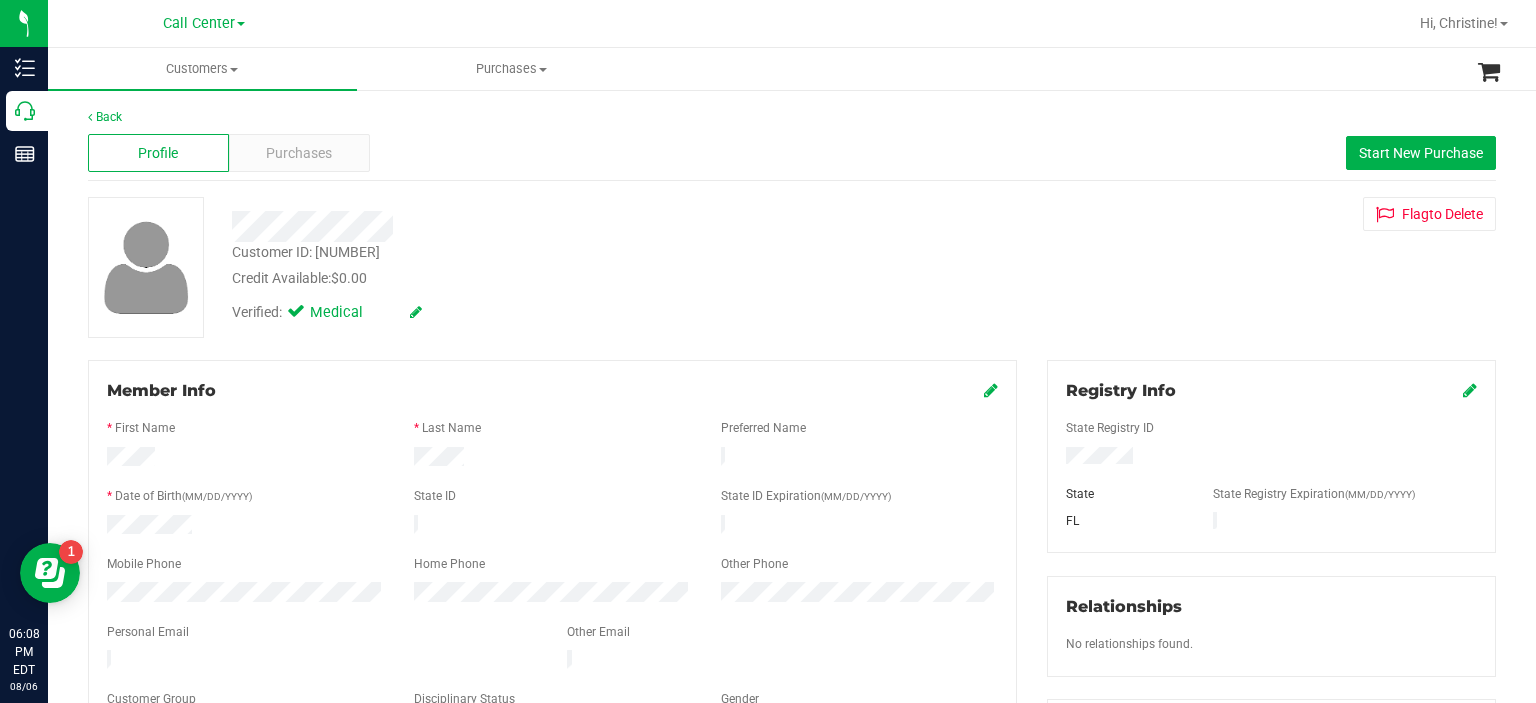 click on "Purchases" at bounding box center [299, 153] 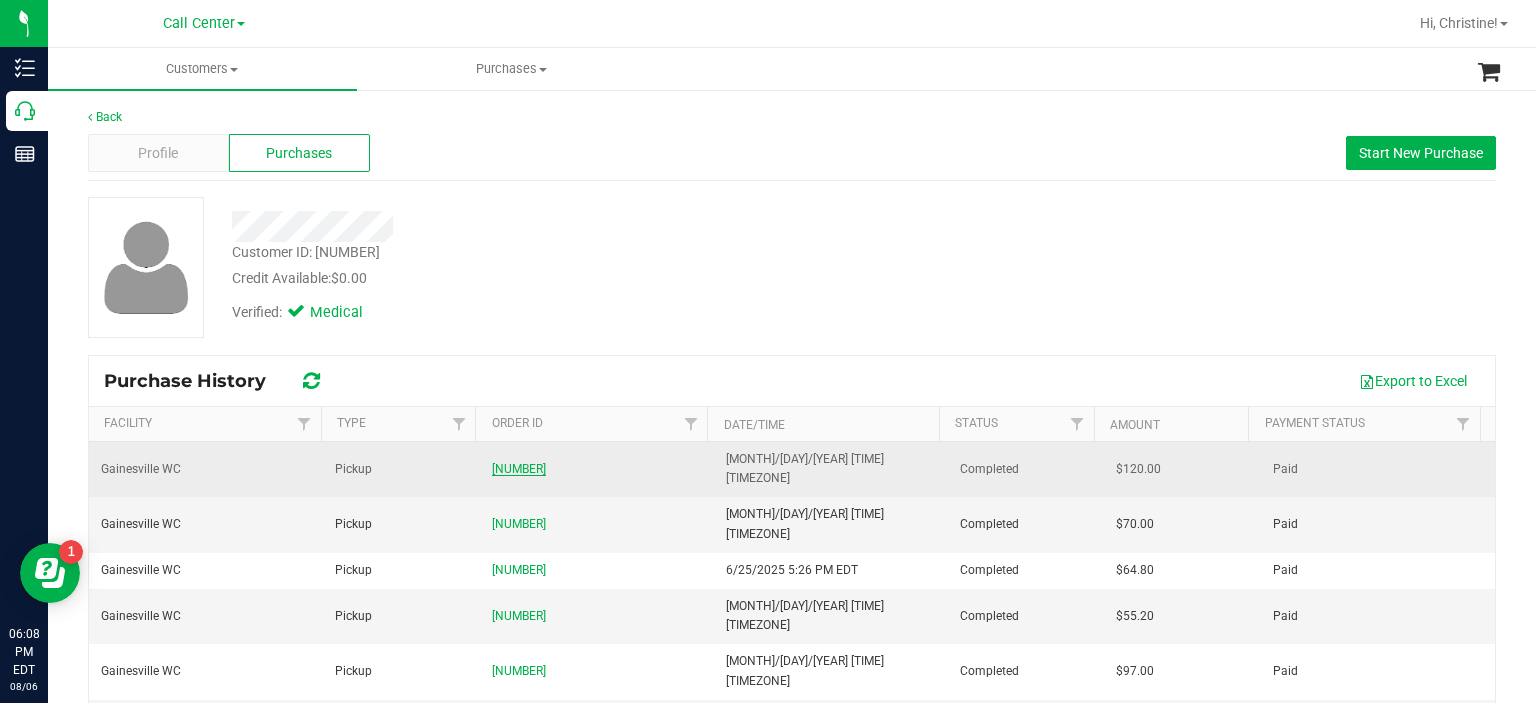 click on "[NUMBER]" at bounding box center [519, 469] 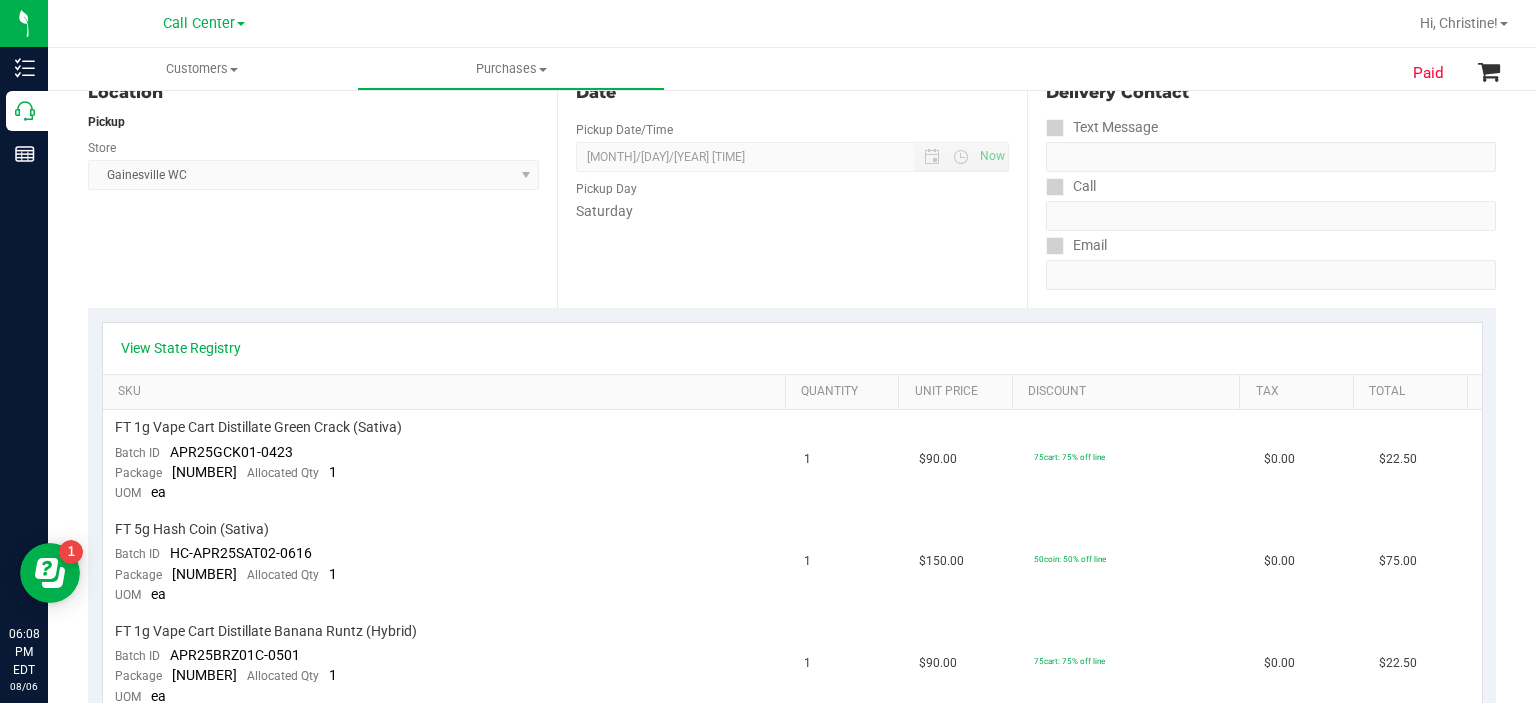 scroll, scrollTop: 256, scrollLeft: 0, axis: vertical 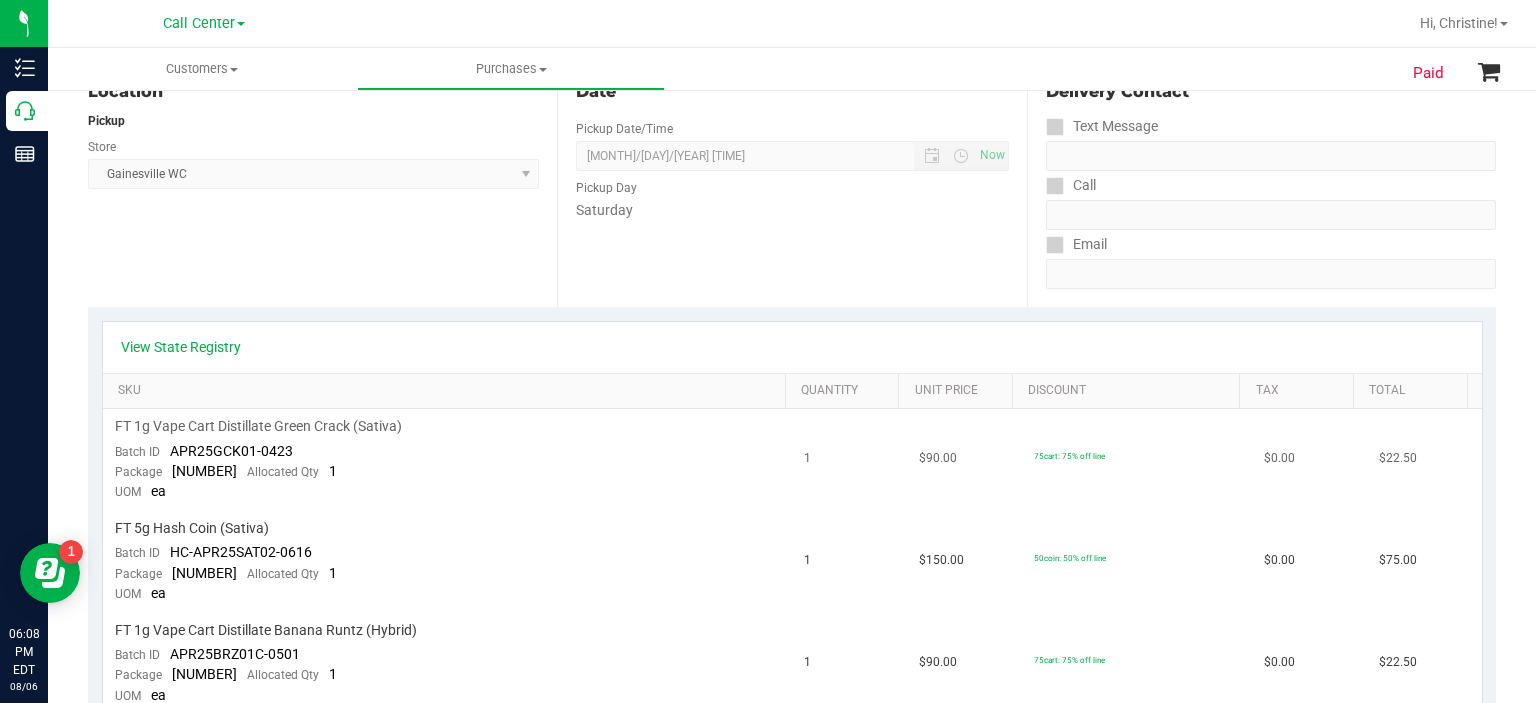 click on "FT 1g Vape Cart Distillate Green Crack (Sativa)" at bounding box center (258, 426) 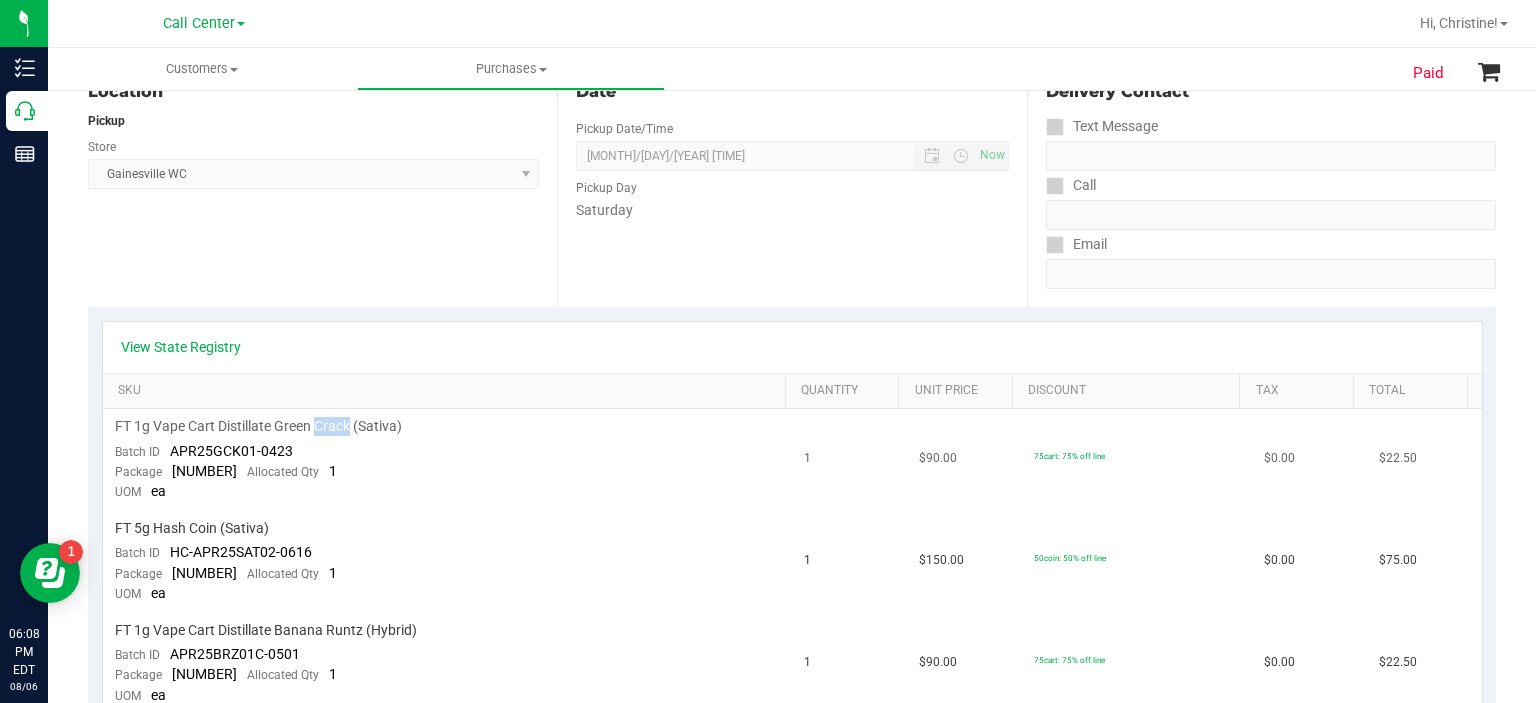 click on "FT 1g Vape Cart Distillate Green Crack (Sativa)" at bounding box center [258, 426] 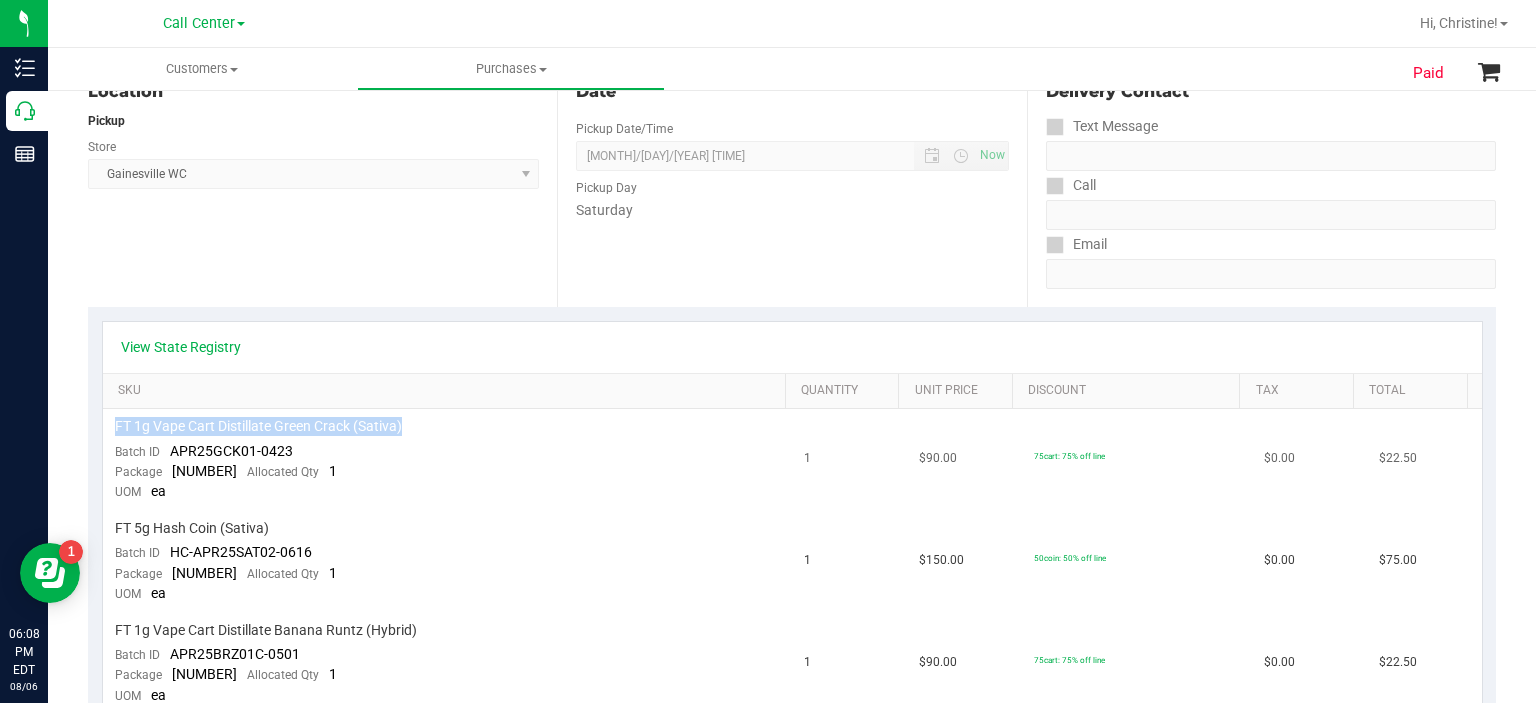 click on "FT 1g Vape Cart Distillate Green Crack (Sativa)" at bounding box center [258, 426] 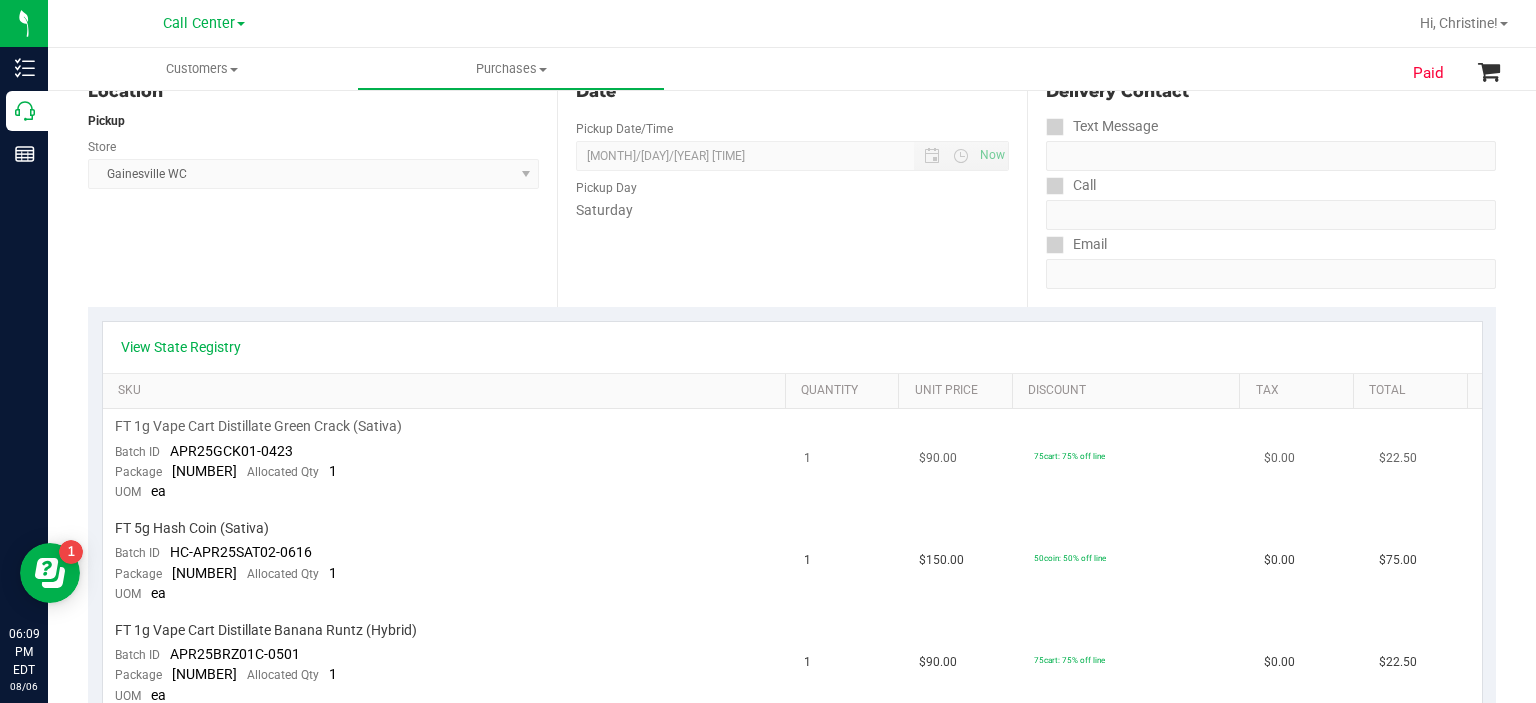click on "APR25GCK01-0423" at bounding box center (231, 451) 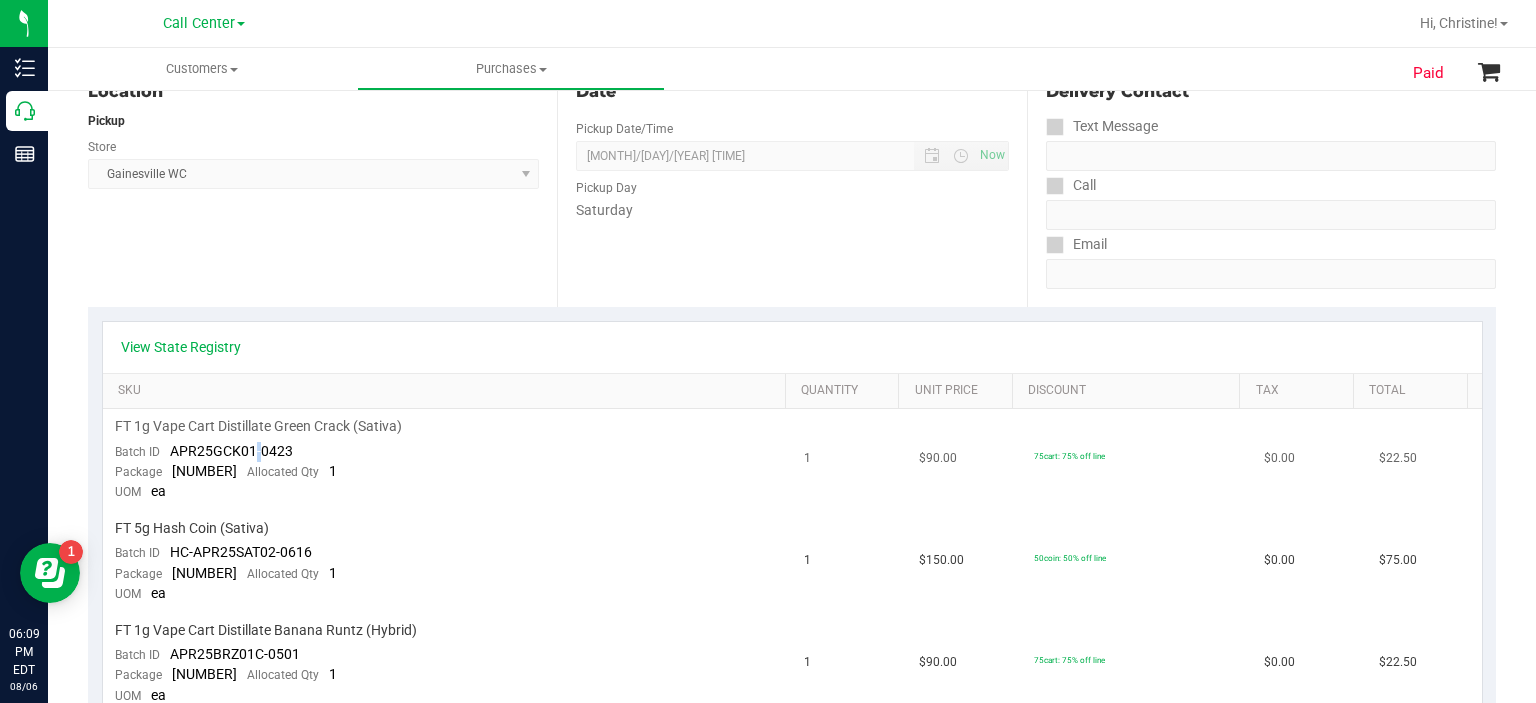 click on "APR25GCK01-0423" at bounding box center [231, 451] 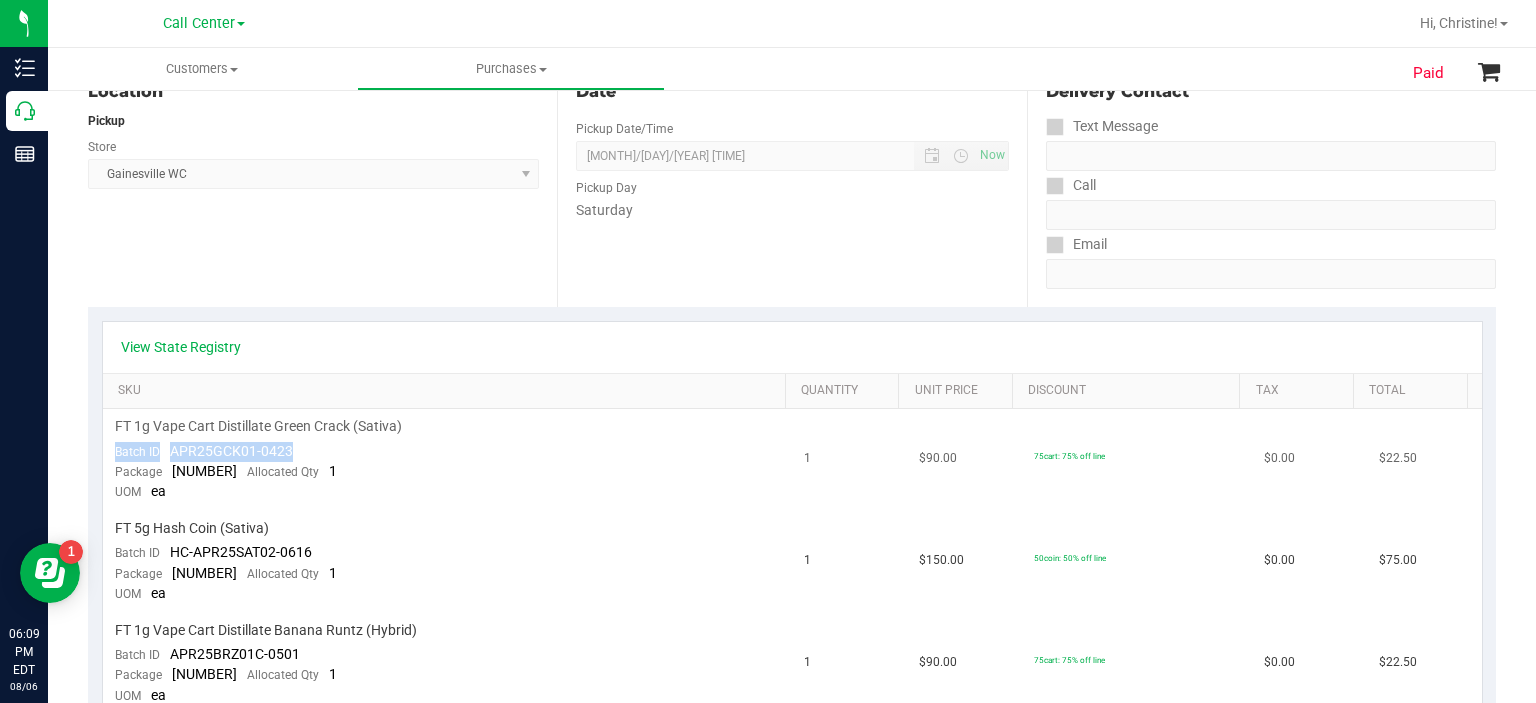 click on "APR25GCK01-0423" at bounding box center [231, 451] 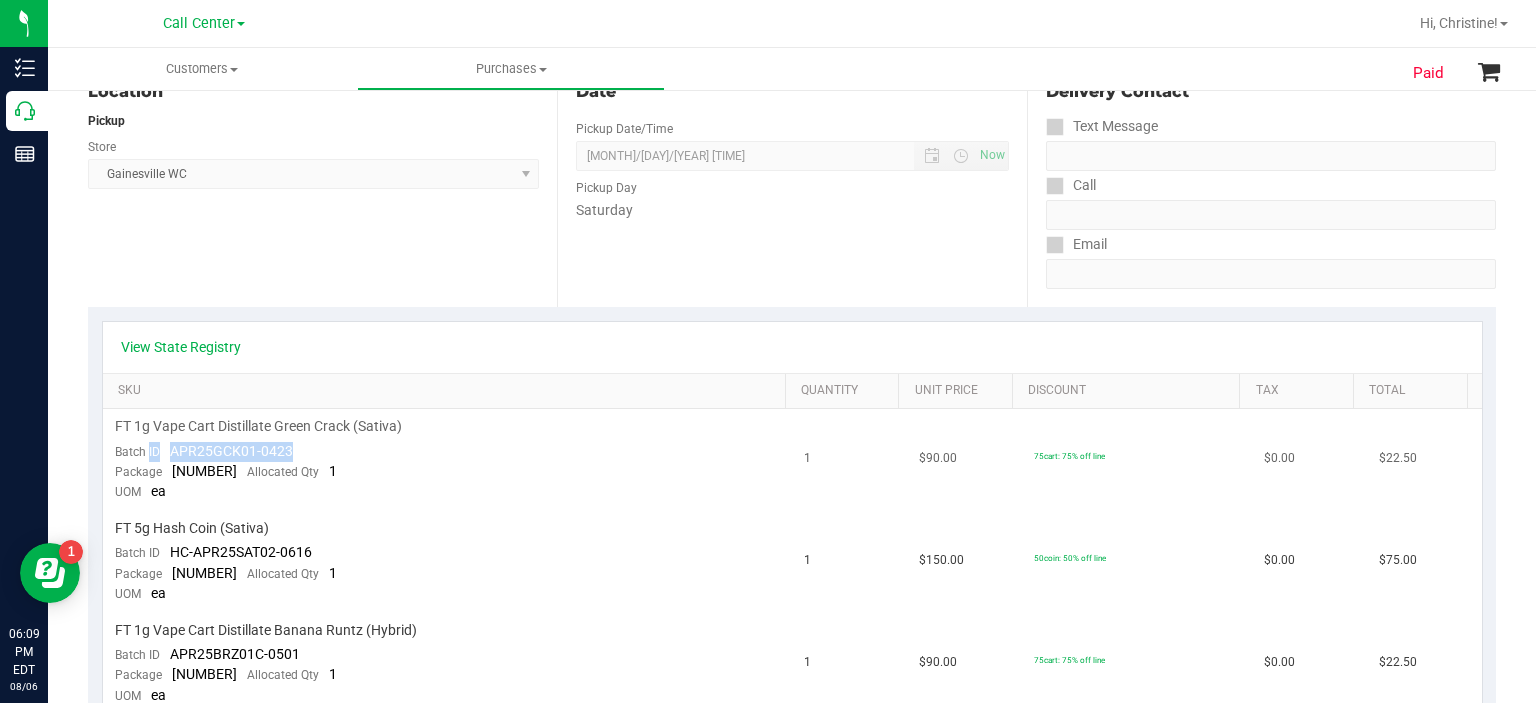 drag, startPoint x: 307, startPoint y: 444, endPoint x: 192, endPoint y: 453, distance: 115.35164 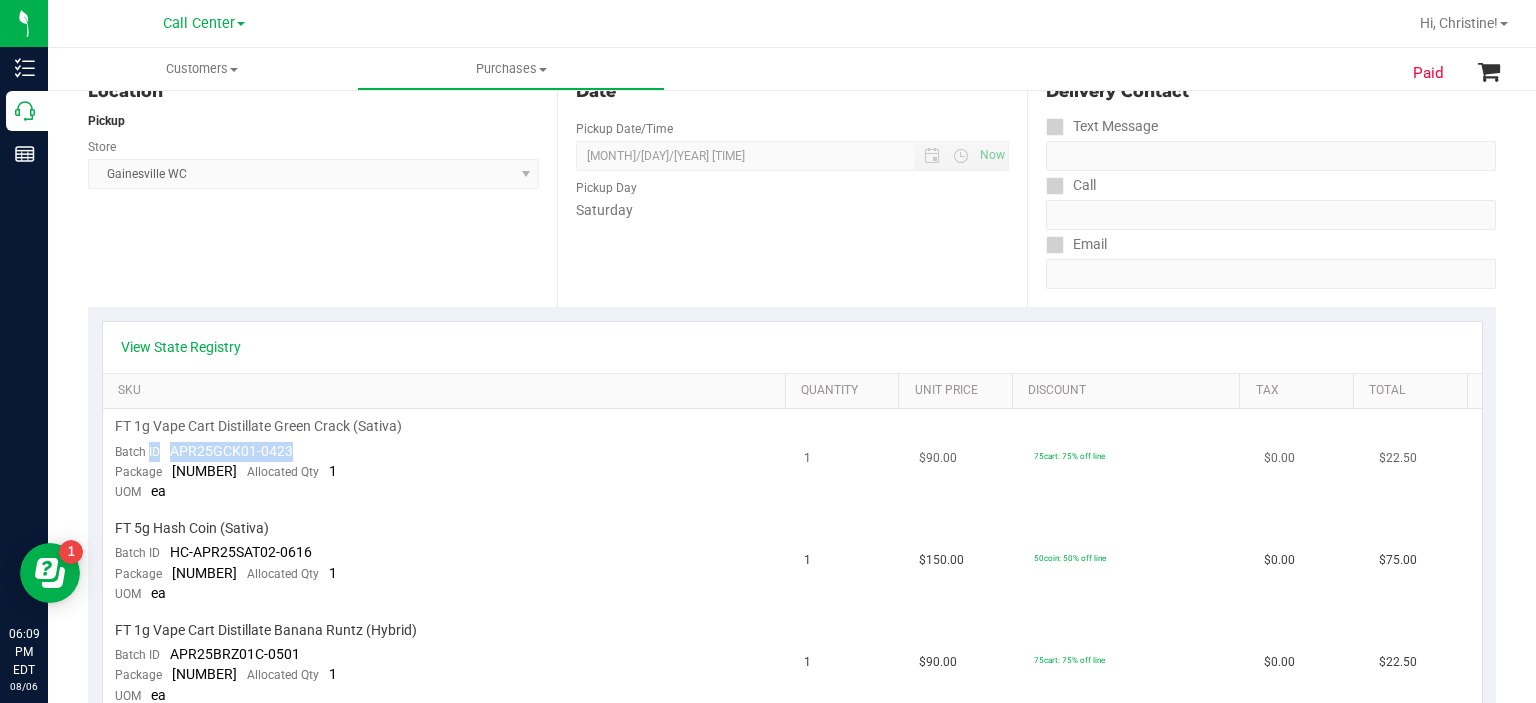 click on "FT 1g Vape Cart Distillate Green Crack (Sativa)
Batch ID
[ALPHANUMERIC]
Package
[NUMBER]
Allocated Qty
1
UOM
ea" at bounding box center [448, 460] 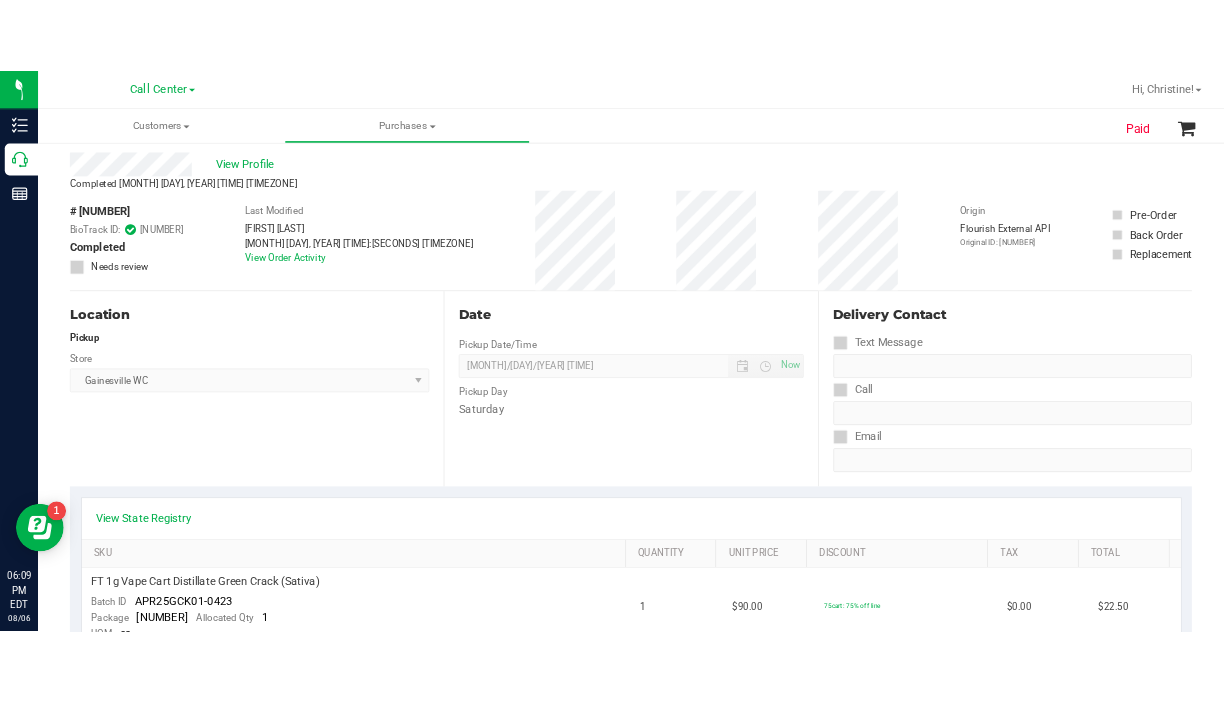 scroll, scrollTop: 40, scrollLeft: 0, axis: vertical 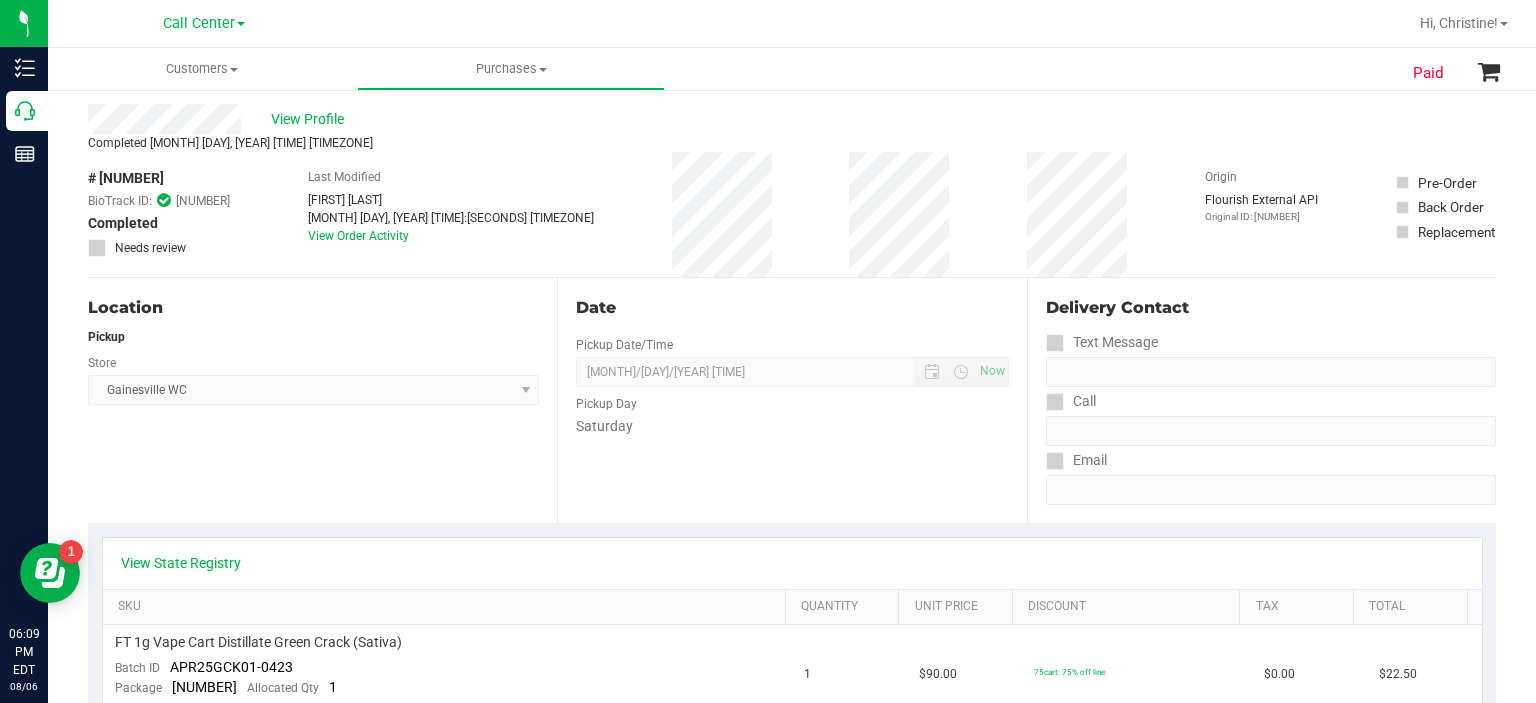 click on "# [NUMBER]" at bounding box center (126, 178) 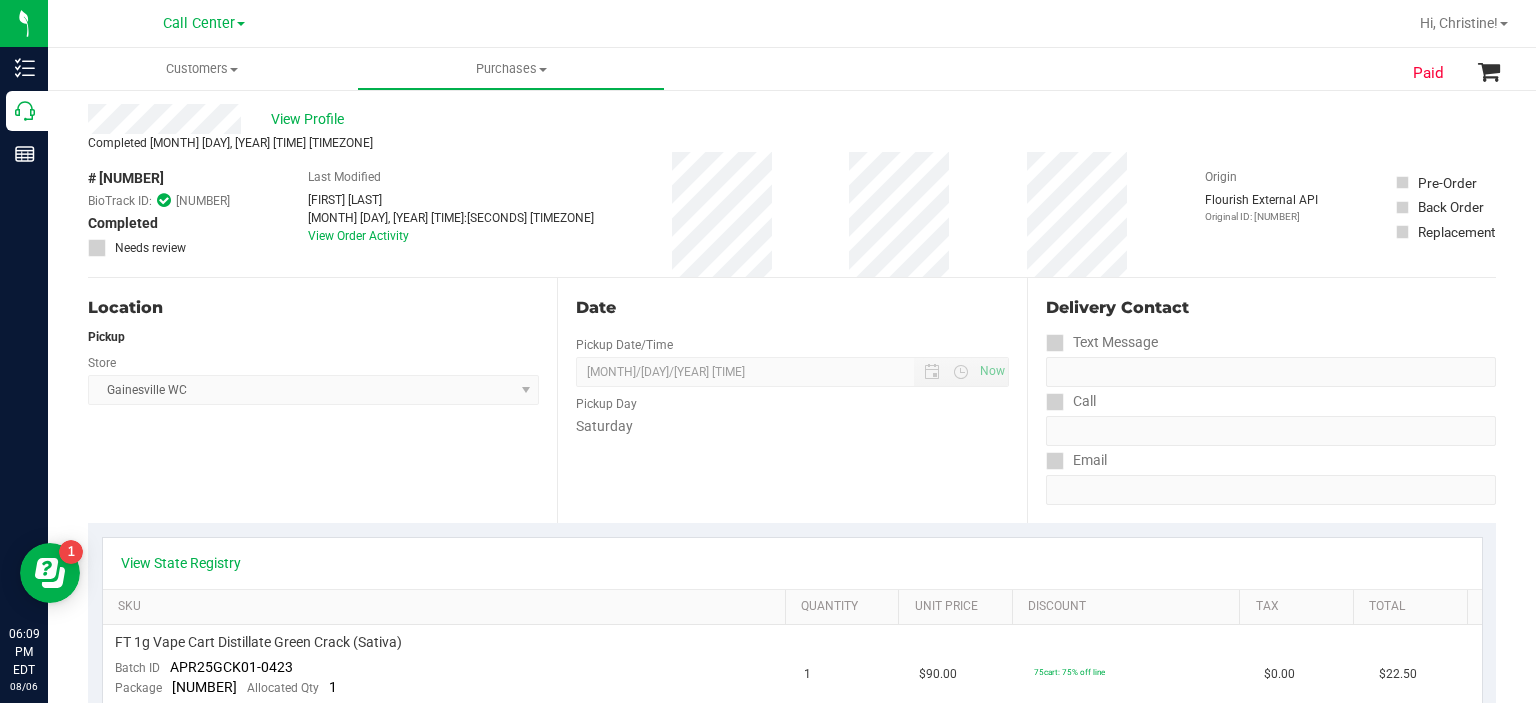 click on "# [NUMBER]" at bounding box center (126, 178) 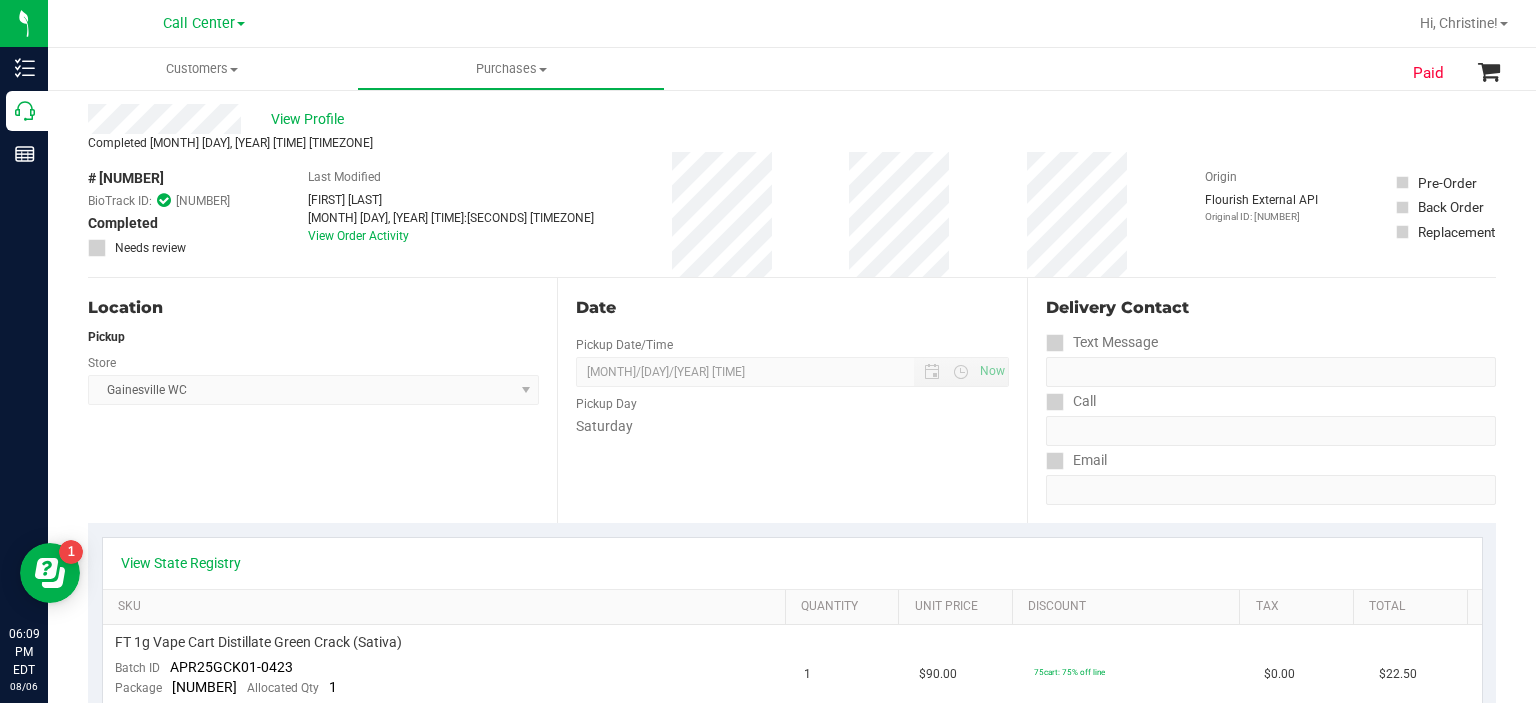 copy on "[NUMBER]" 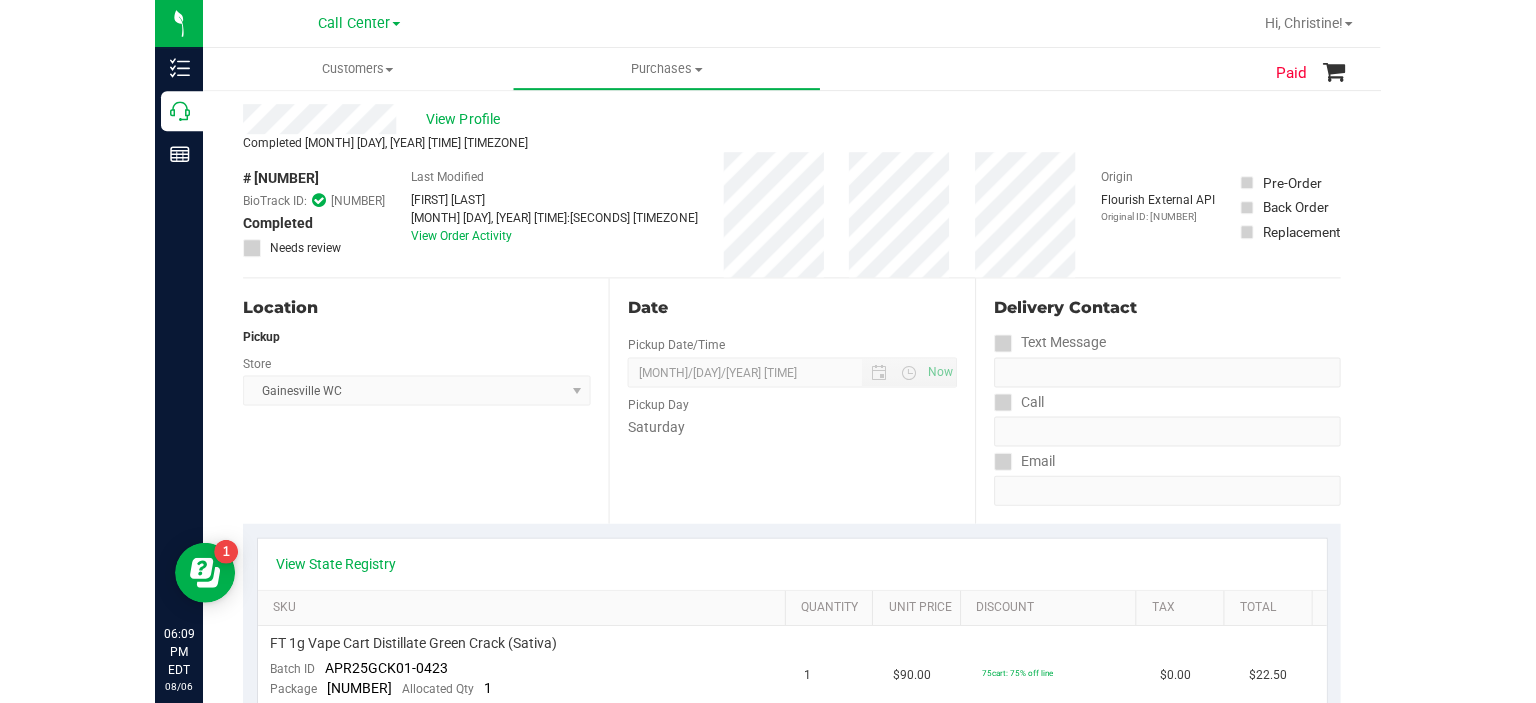scroll, scrollTop: 124, scrollLeft: 0, axis: vertical 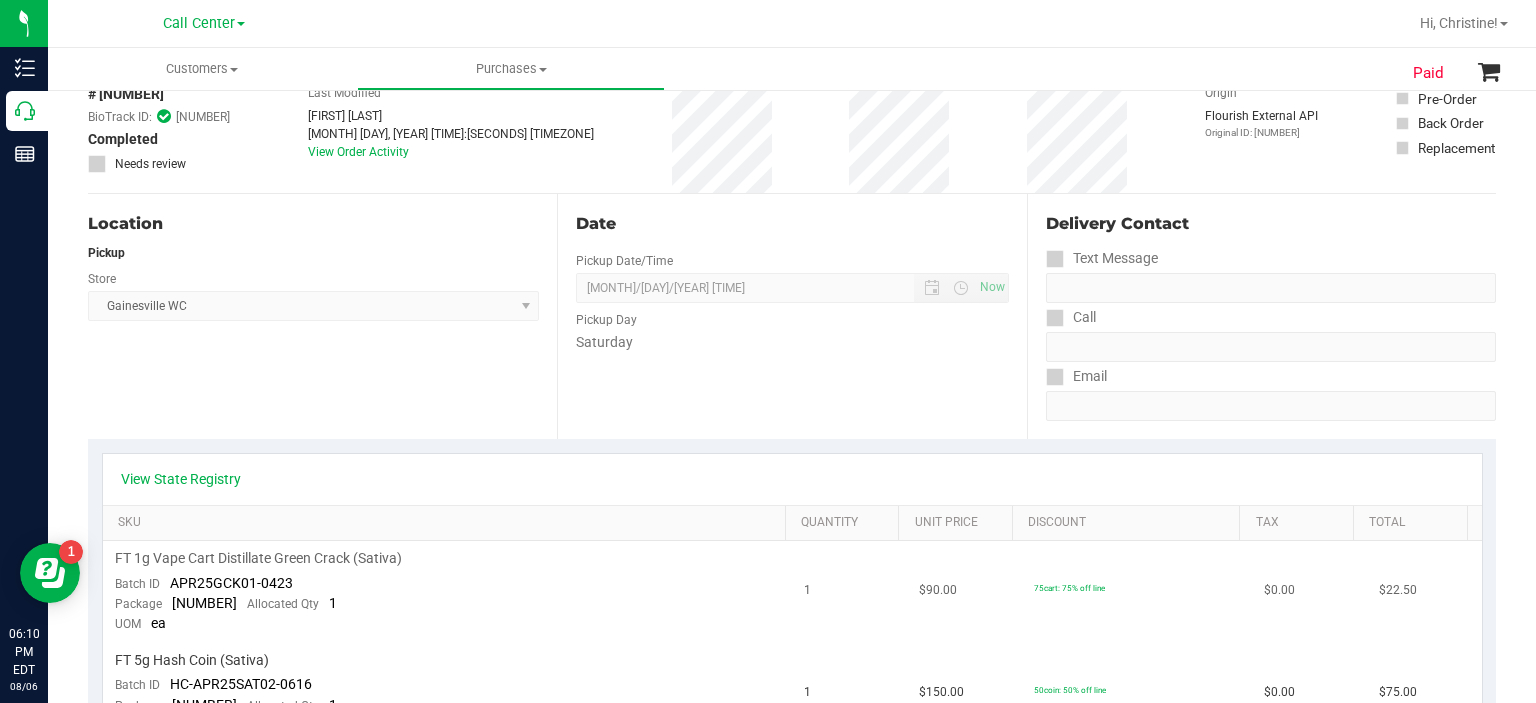 click on "[NUMBER]" at bounding box center (204, 603) 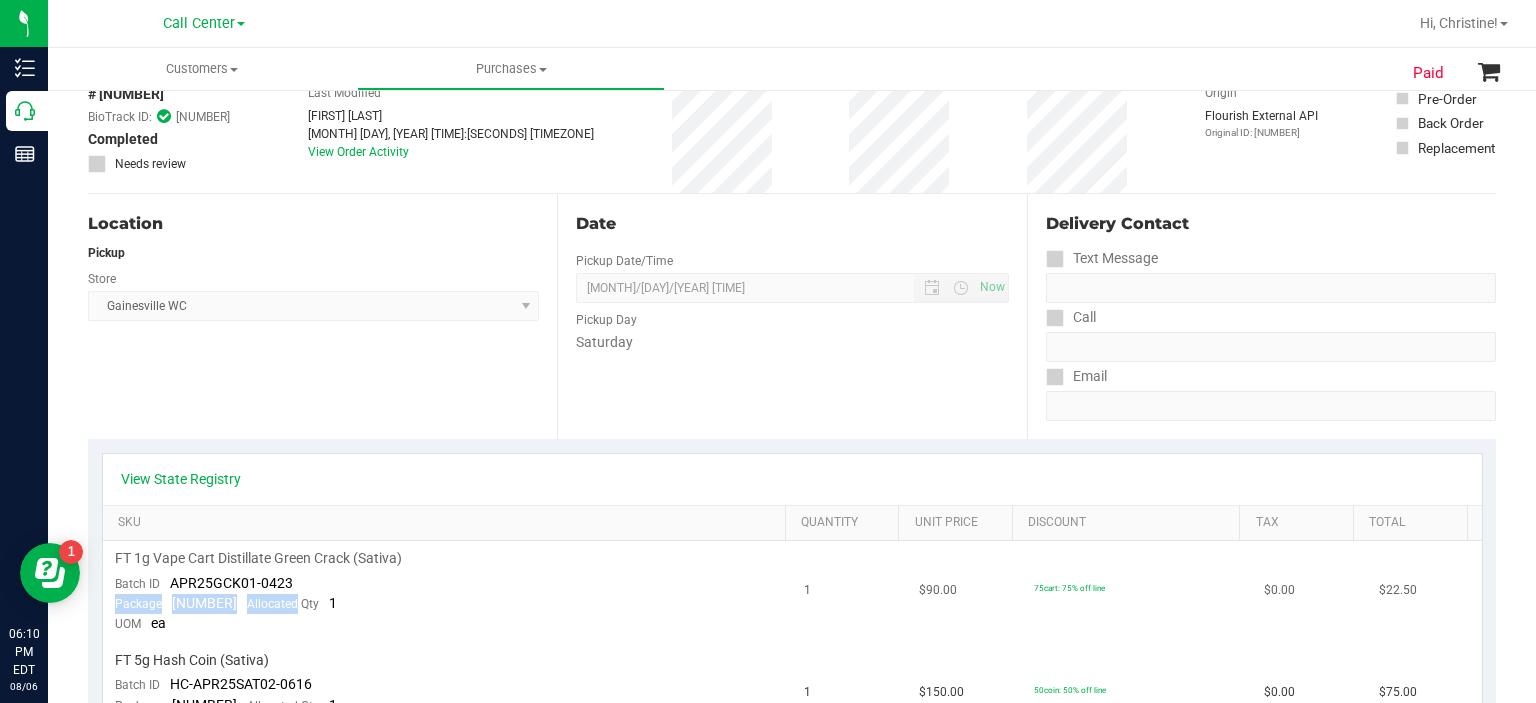 click on "[NUMBER]" at bounding box center (204, 603) 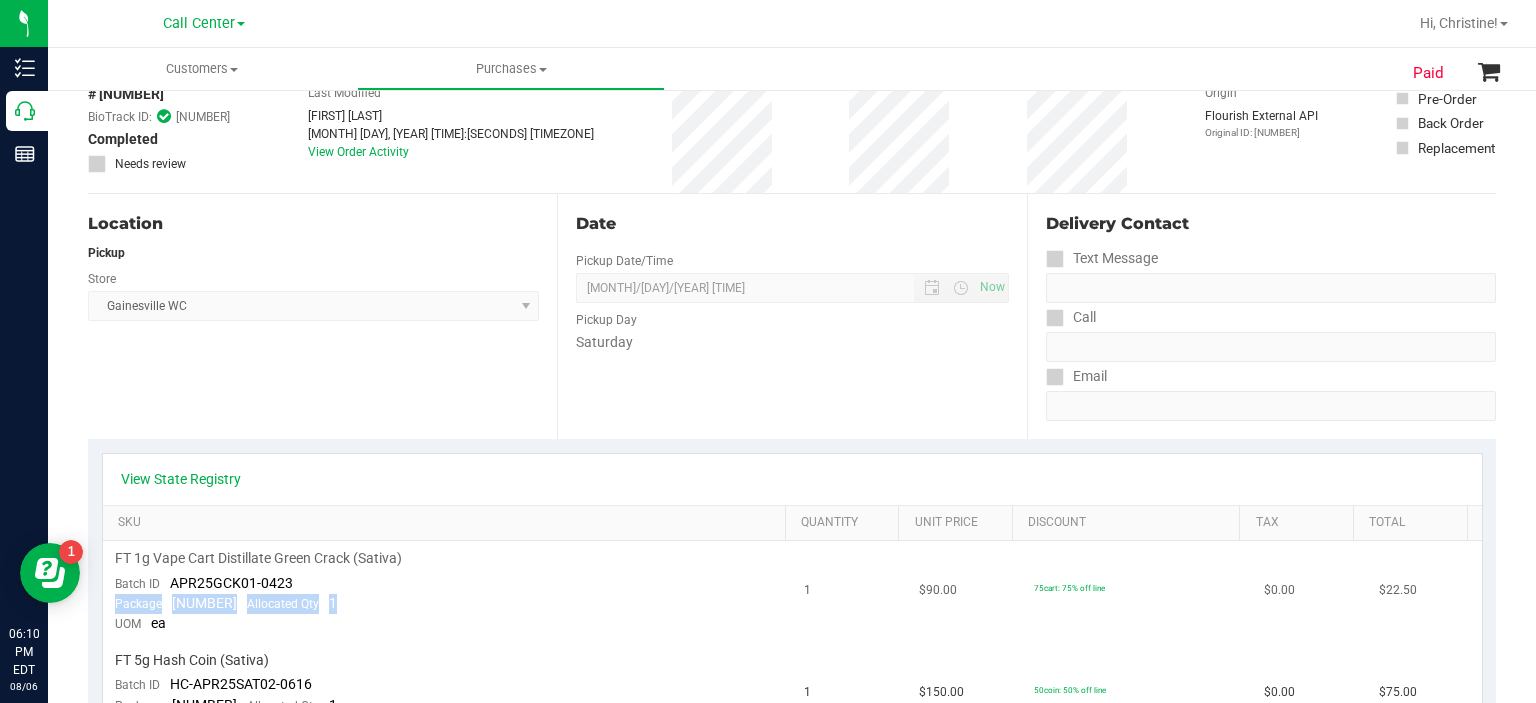 click on "[NUMBER]" at bounding box center (204, 603) 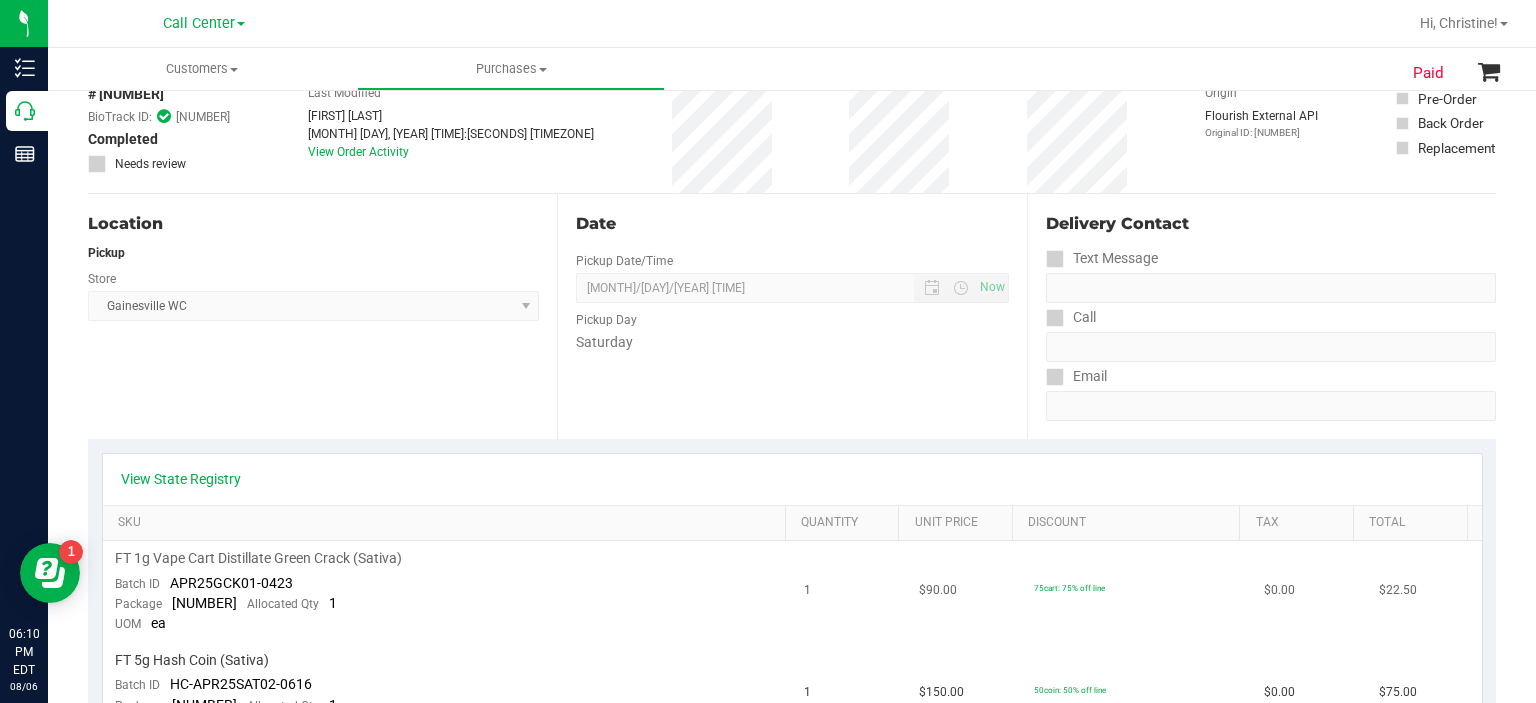 drag, startPoint x: 296, startPoint y: 597, endPoint x: 171, endPoint y: 602, distance: 125.09996 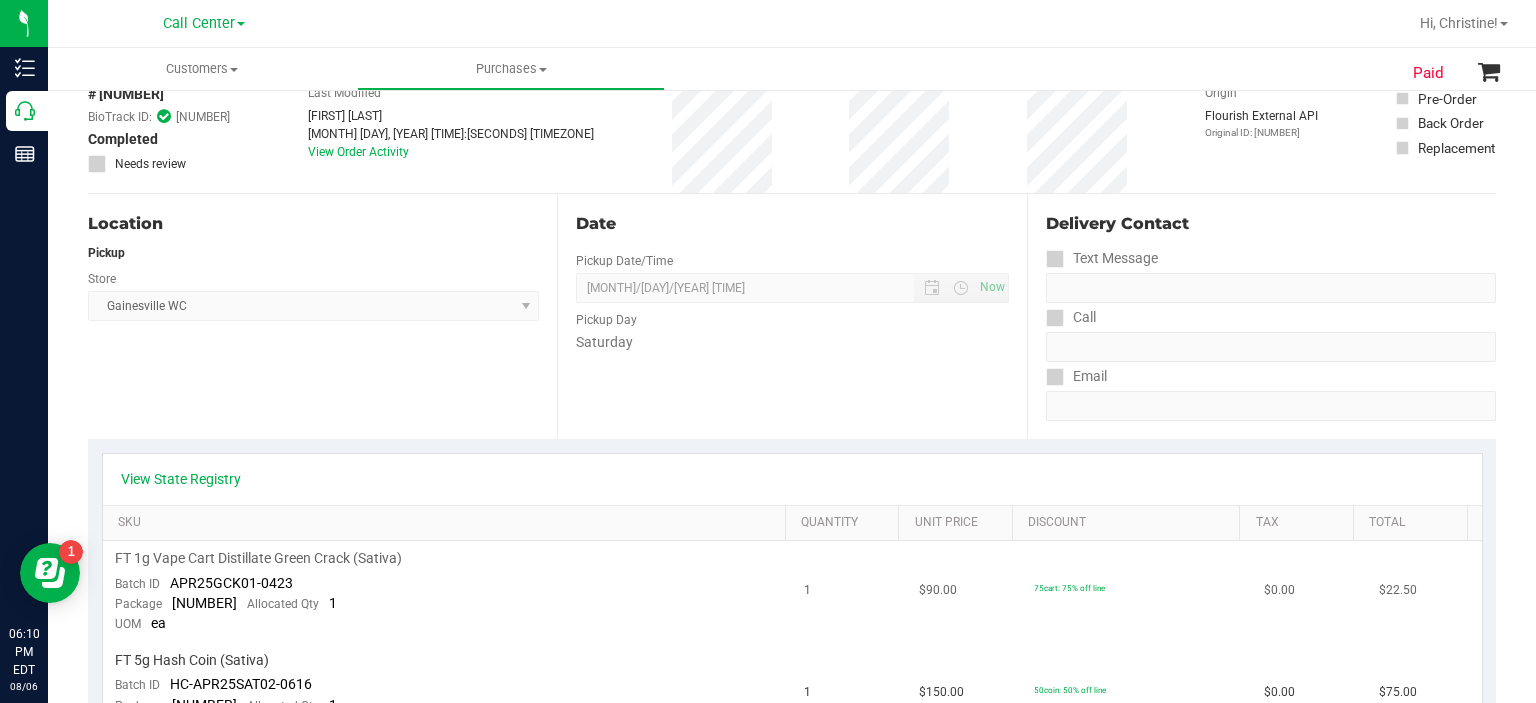 click on "Package
[NUMBER]
Allocated Qty
1" at bounding box center (226, 604) 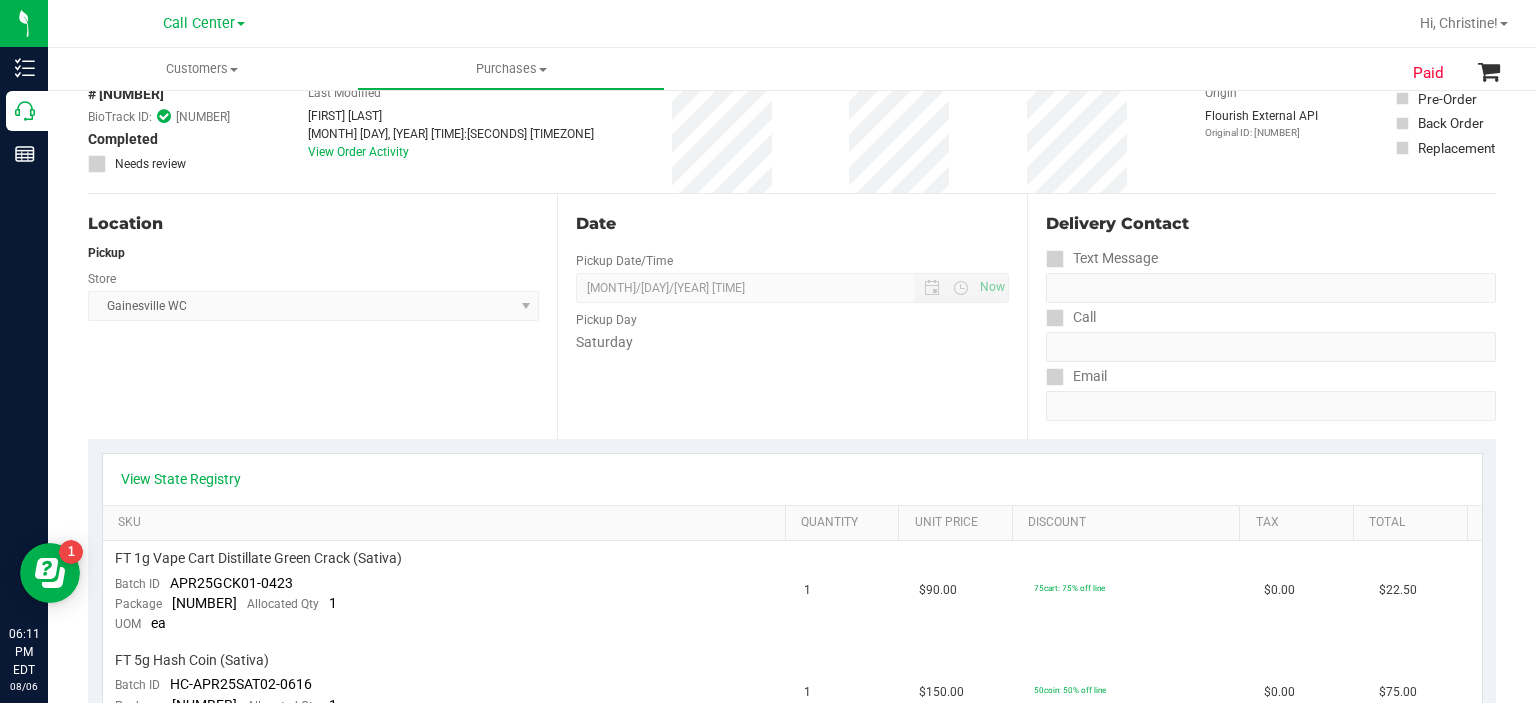 scroll, scrollTop: 0, scrollLeft: 0, axis: both 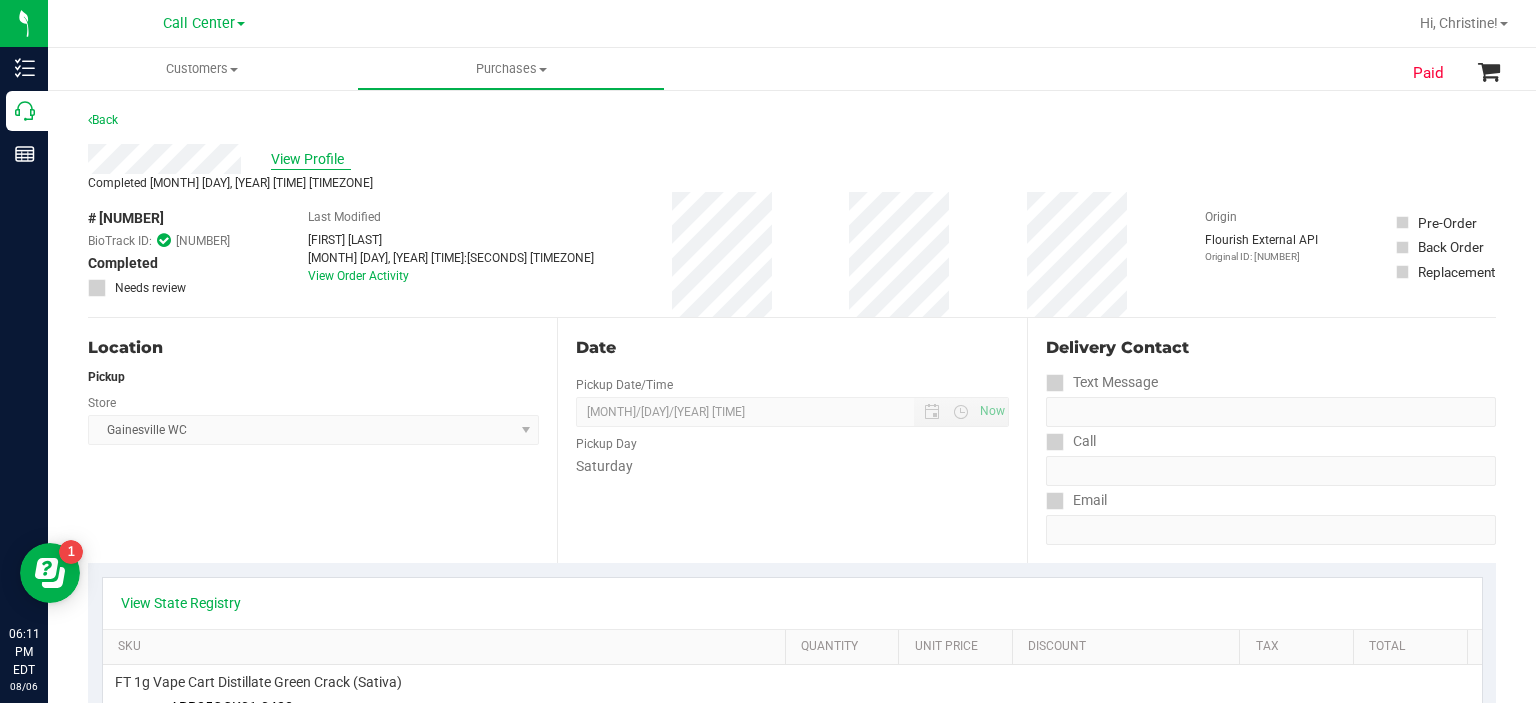 click on "View Profile" at bounding box center (311, 159) 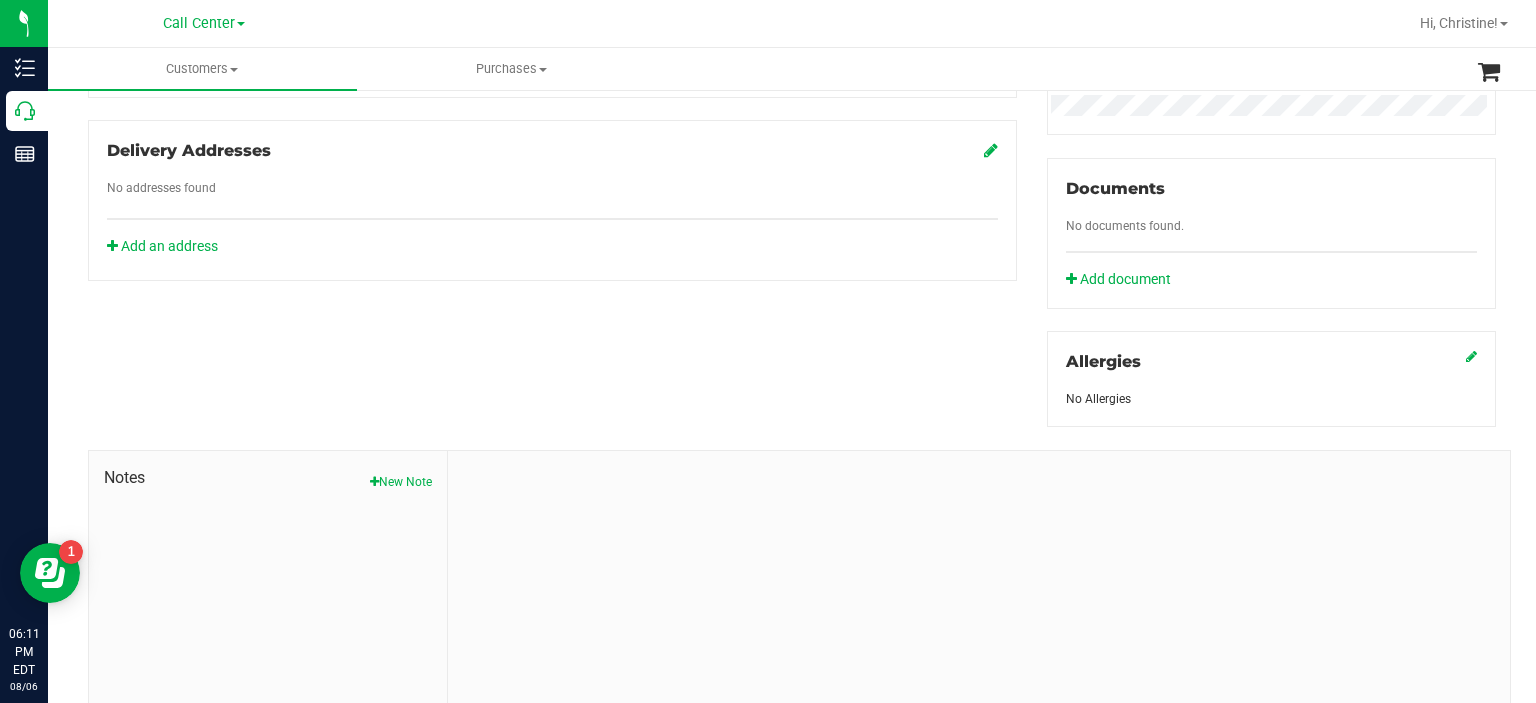 scroll, scrollTop: 687, scrollLeft: 0, axis: vertical 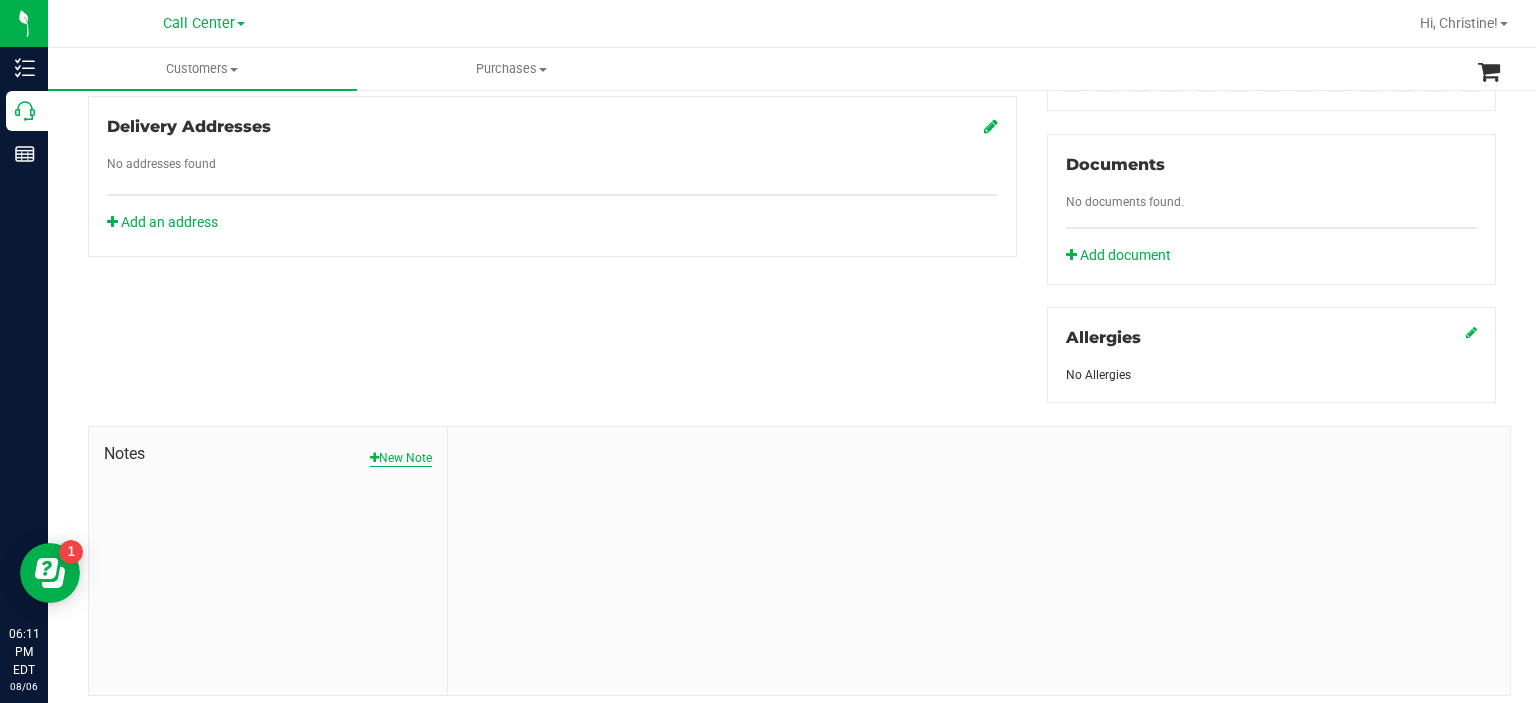 click on "New Note" at bounding box center (401, 458) 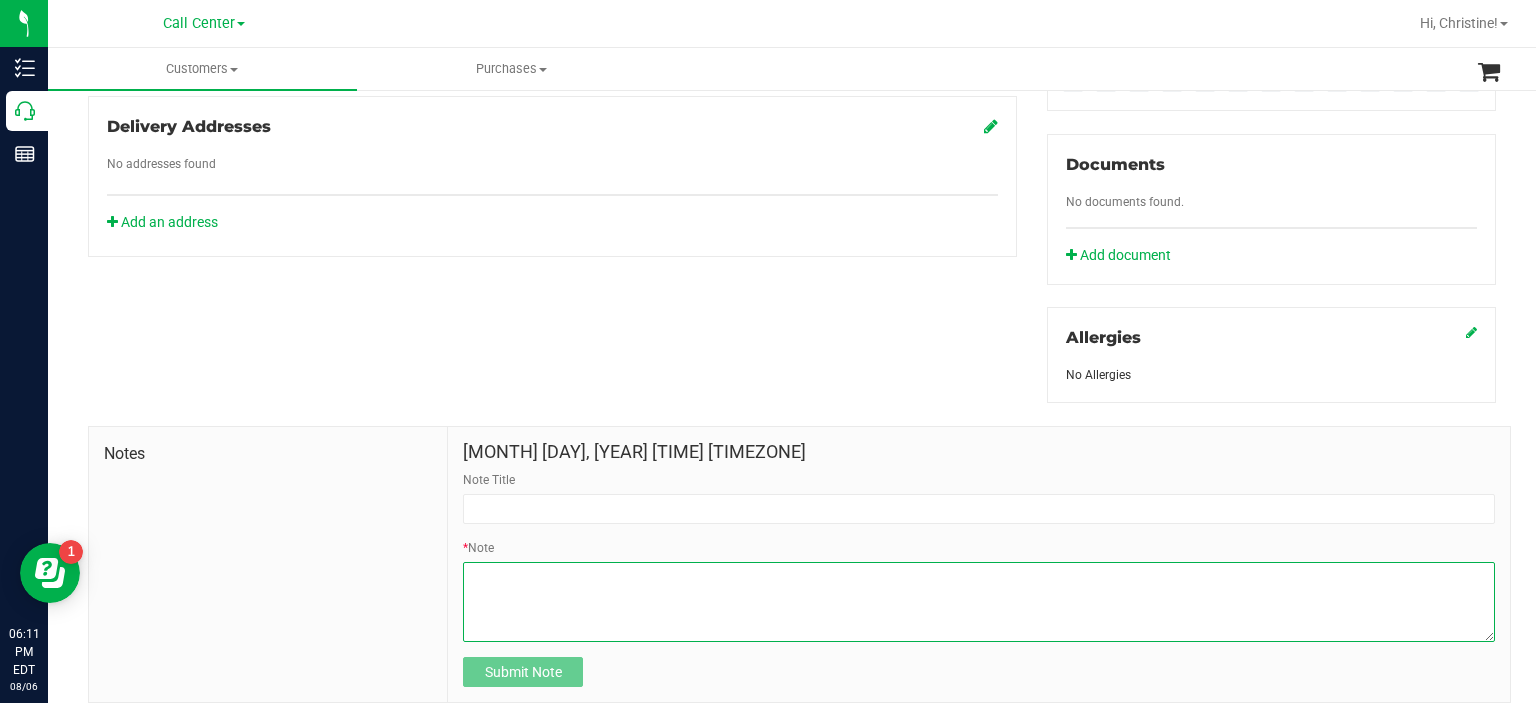 paste on "Contact Reasons: feedback.complaint.product1
Order Number: [NUMBER]
Product Category: vaporizers
Product: FT 1g Vape Cart Distillate Green Crack (Sativa)
Batch: [ALPHANUMERIC]
Package: [NUMBER]
Location Purchased From: [CITY]
Product Storage (TX Only):
Feedback Form Completed?:
Notes: PCI to let us know they are unable to get the cartrdge to work on multiple of our batteries, adv to return to wc with original packaging, all returns/exchanges at MOD discretion" 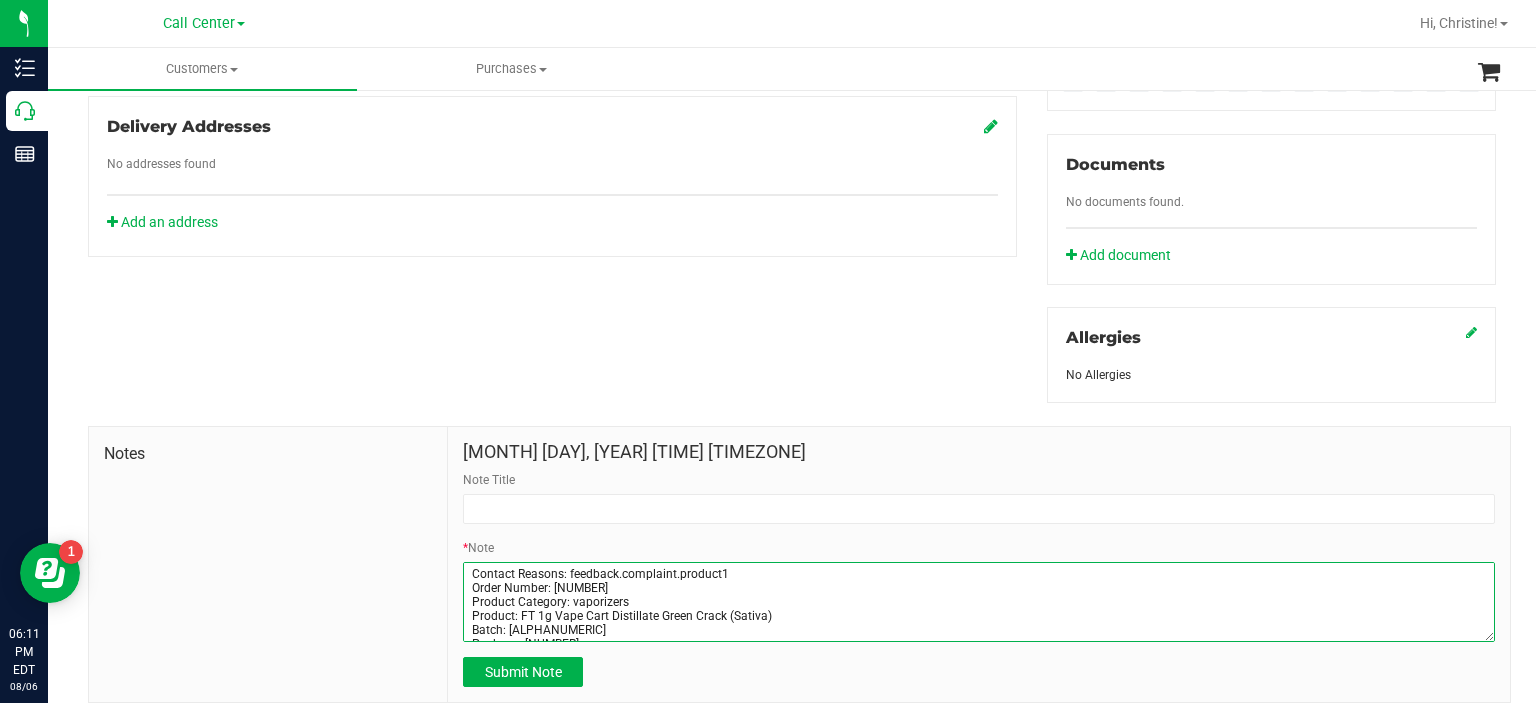 scroll, scrollTop: 112, scrollLeft: 0, axis: vertical 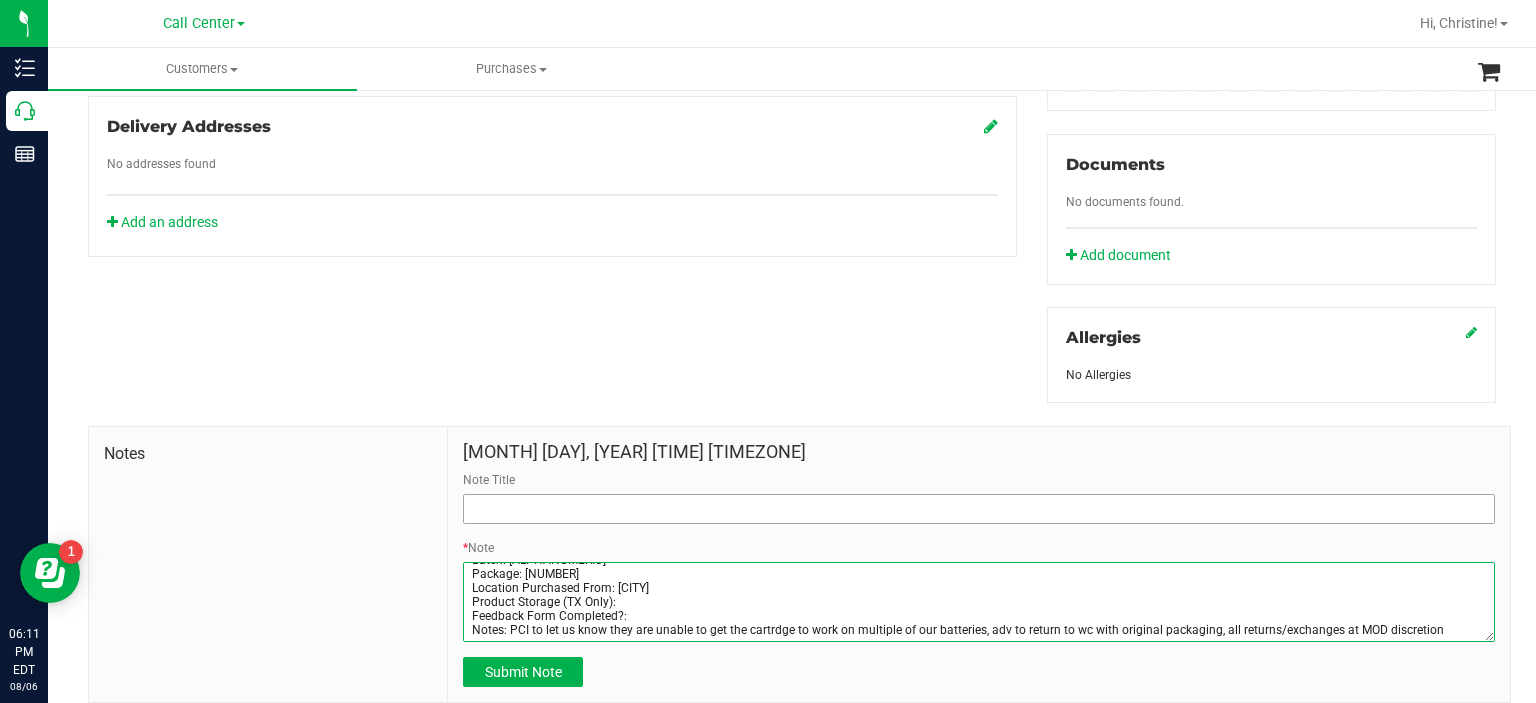 type on "Contact Reasons: feedback.complaint.product1
Order Number: [NUMBER]
Product Category: vaporizers
Product: FT 1g Vape Cart Distillate Green Crack (Sativa)
Batch: [ALPHANUMERIC]
Package: [NUMBER]
Location Purchased From: [CITY]
Product Storage (TX Only):
Feedback Form Completed?:
Notes: PCI to let us know they are unable to get the cartrdge to work on multiple of our batteries, adv to return to wc with original packaging, all returns/exchanges at MOD discretion" 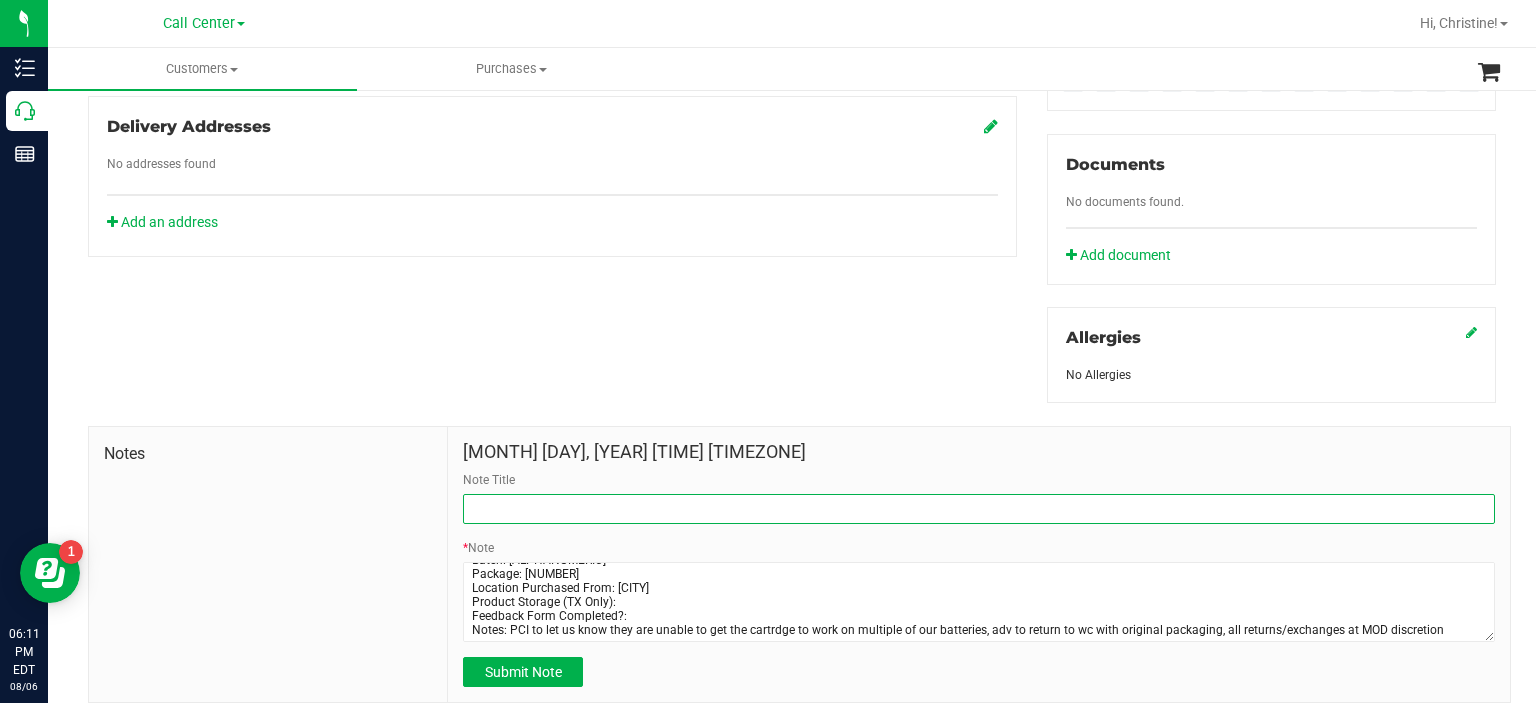 click on "Note Title" at bounding box center (979, 509) 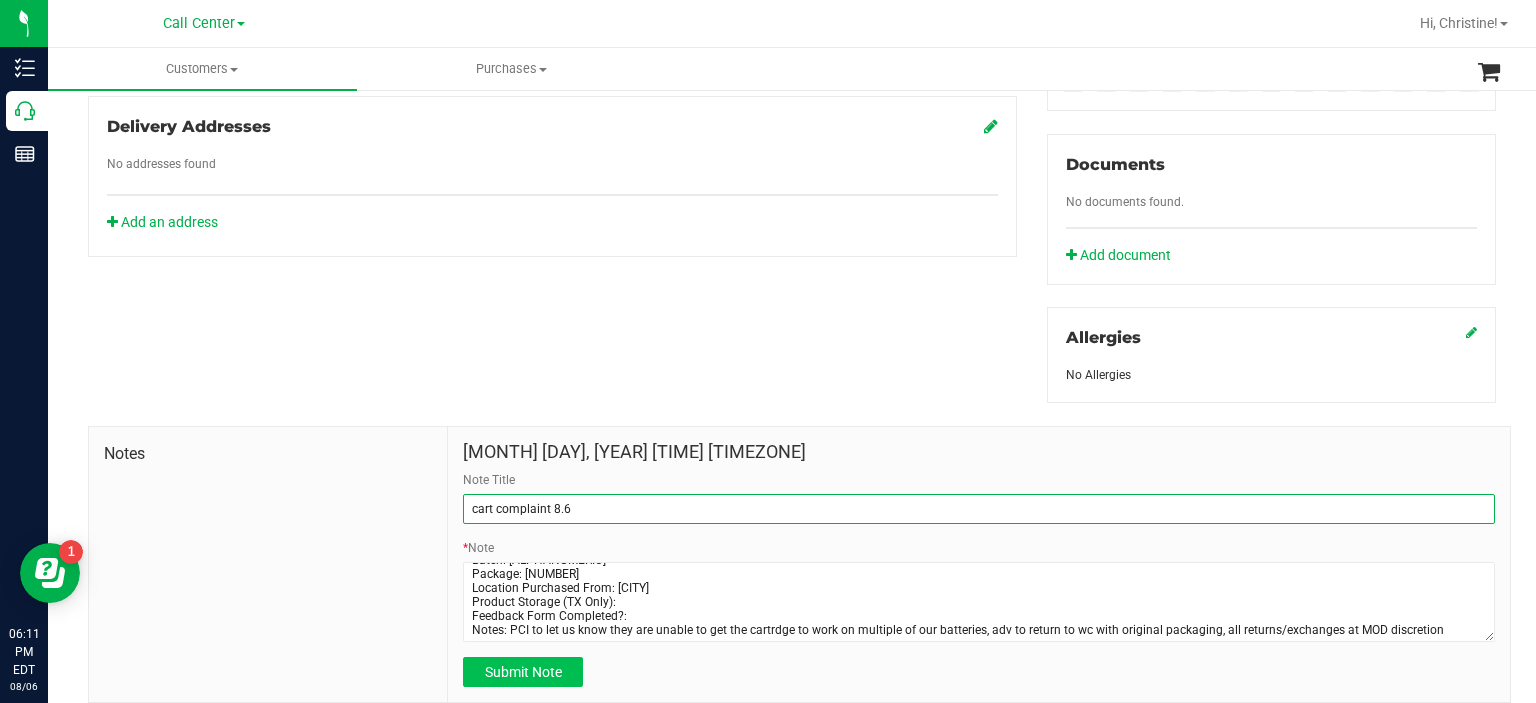 type on "cart complaint 8.6" 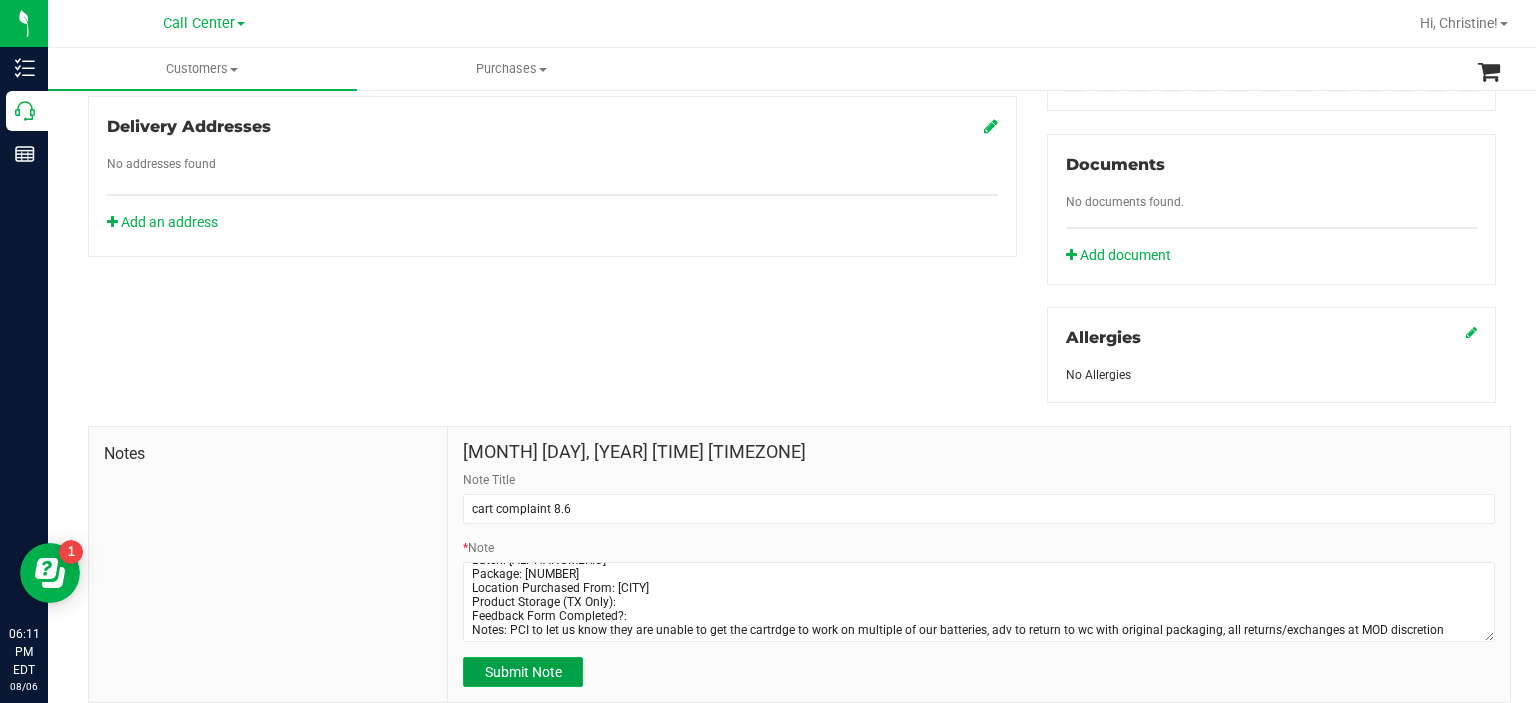 click on "Submit Note" at bounding box center (523, 672) 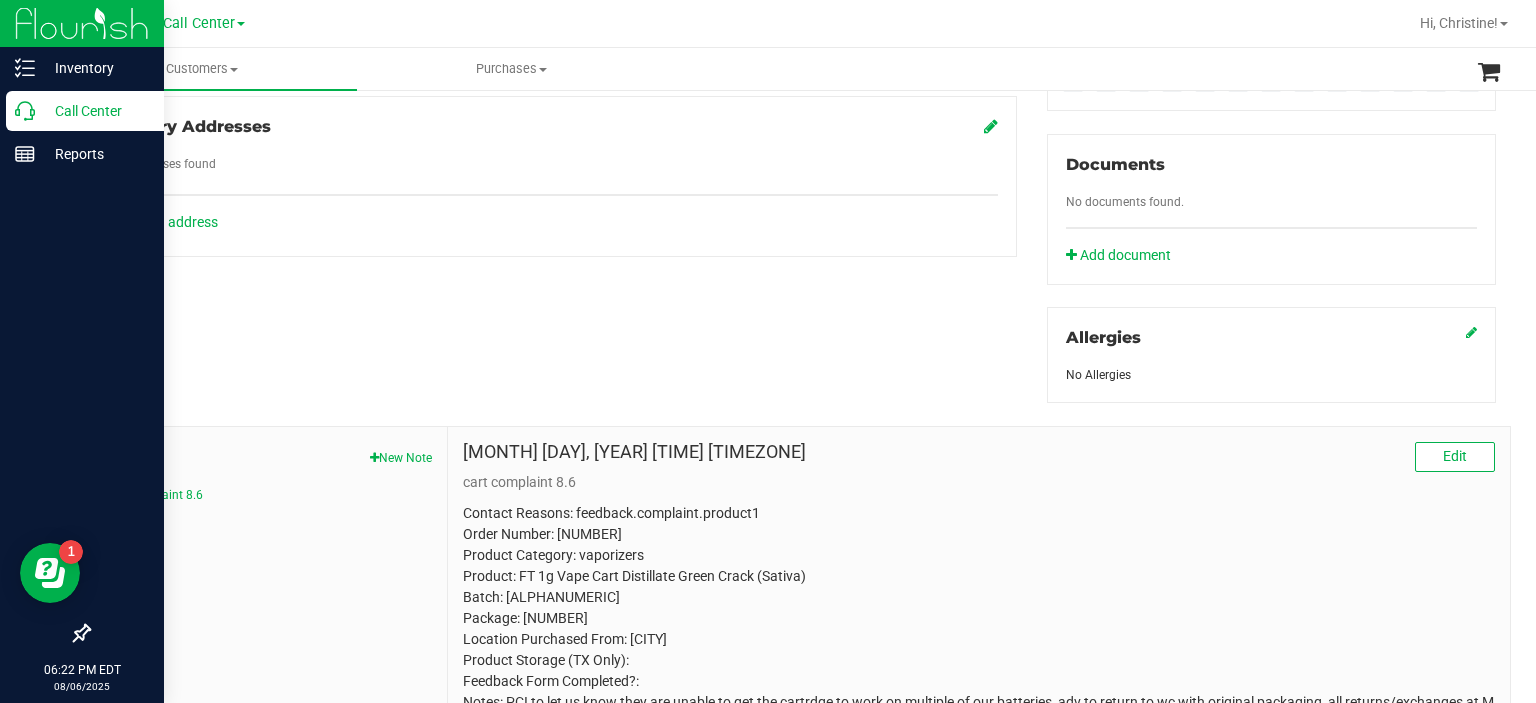 click on "Call Center" at bounding box center (95, 111) 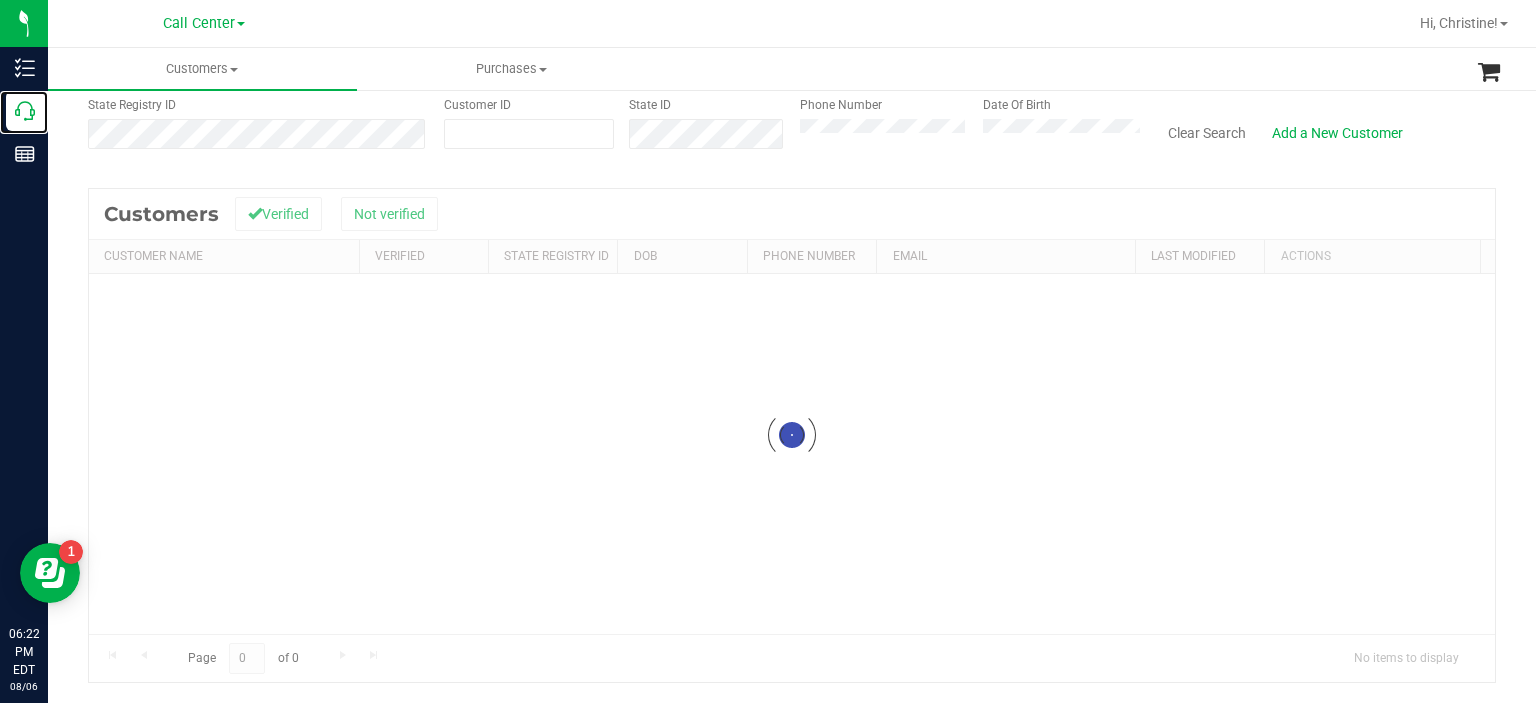 scroll, scrollTop: 0, scrollLeft: 0, axis: both 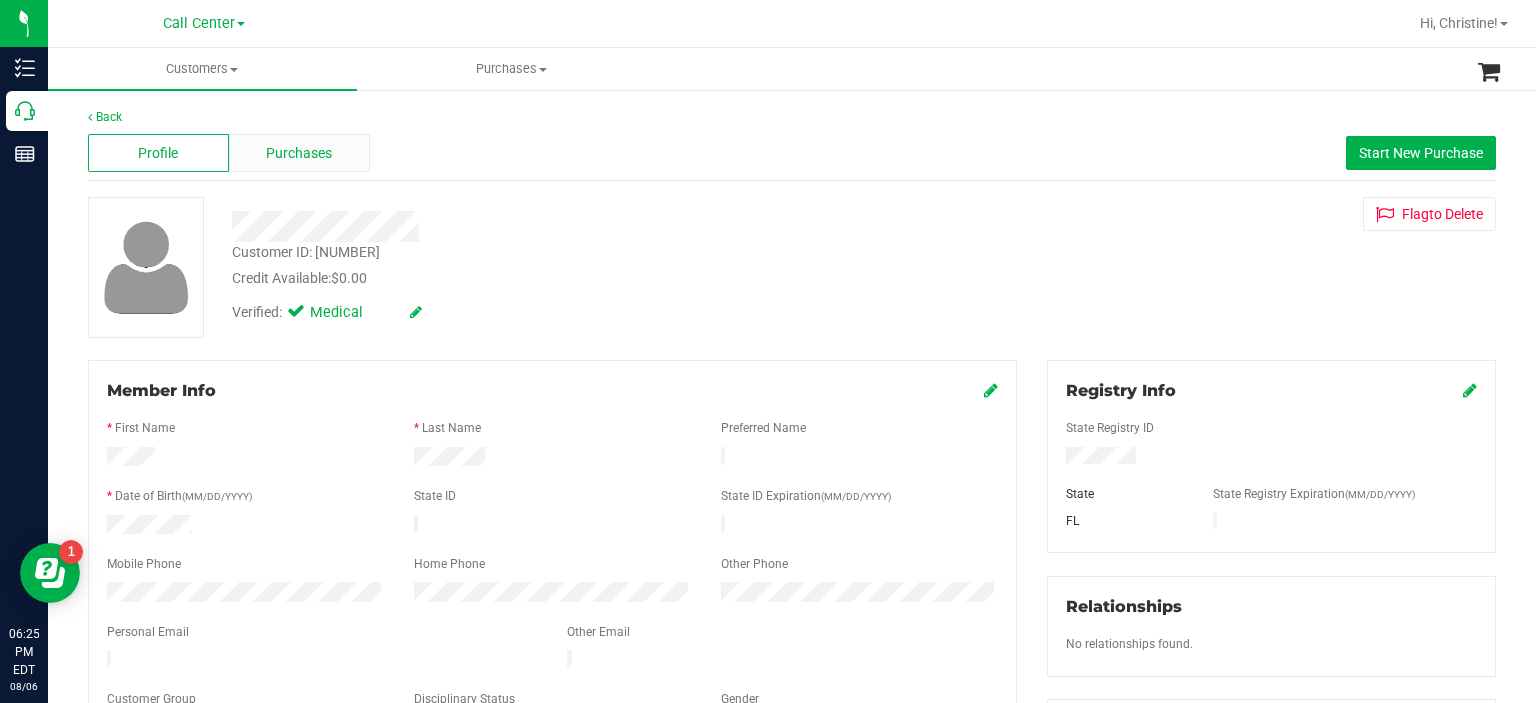 click on "Purchases" at bounding box center [299, 153] 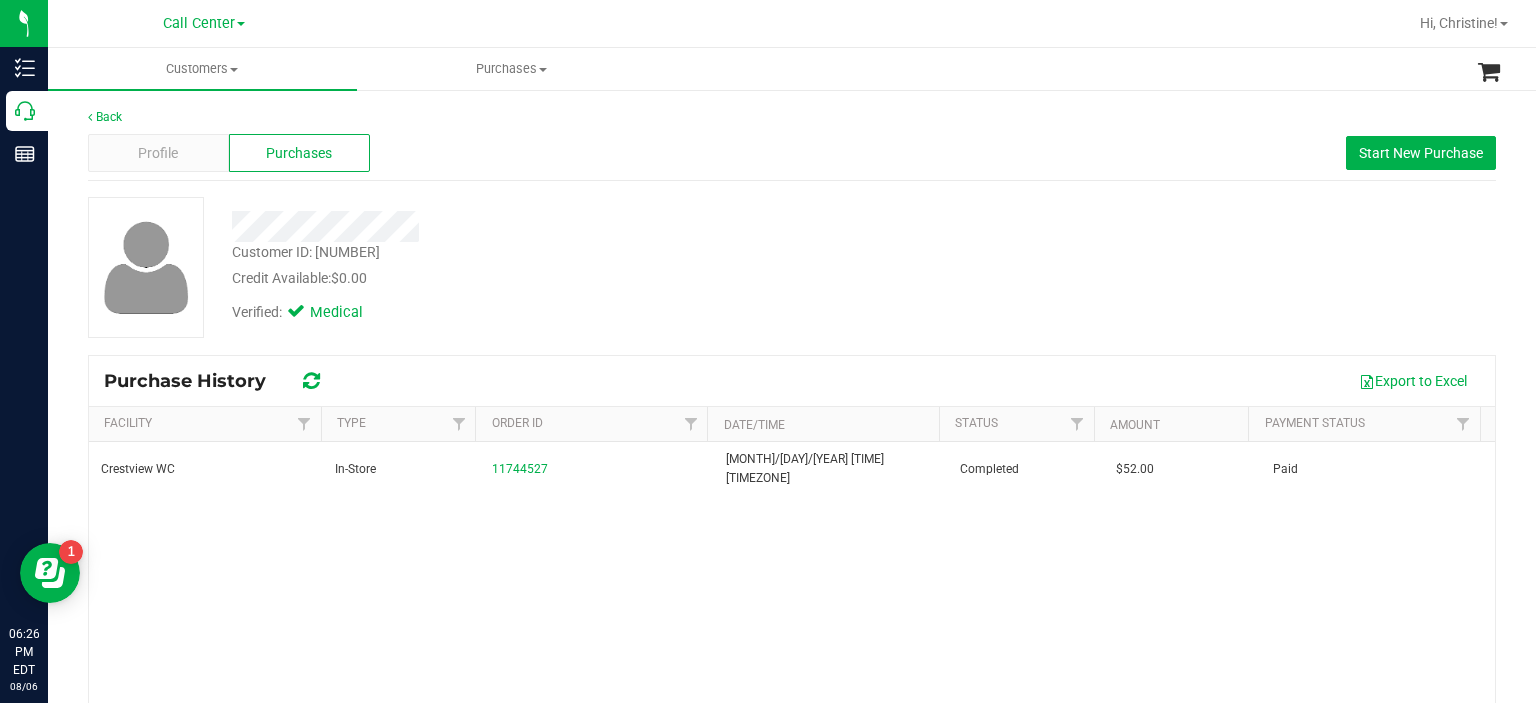 drag, startPoint x: 0, startPoint y: 408, endPoint x: 356, endPoint y: 526, distance: 375.04666 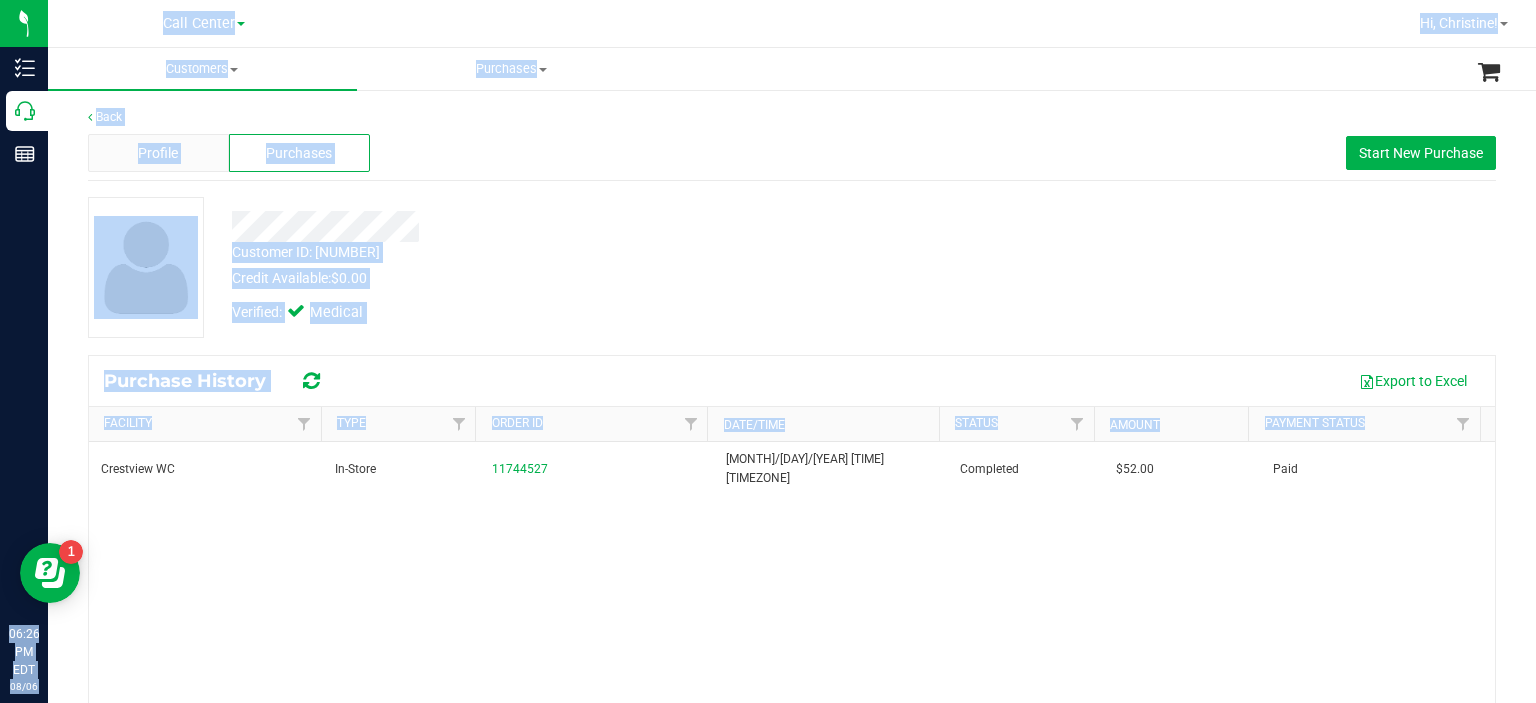 click on "Crestview WC In-Store
[NUMBER]
[MONTH]/[DAY]/[YEAR] [TIME] Completed
$52.00
Paid" at bounding box center [792, 642] 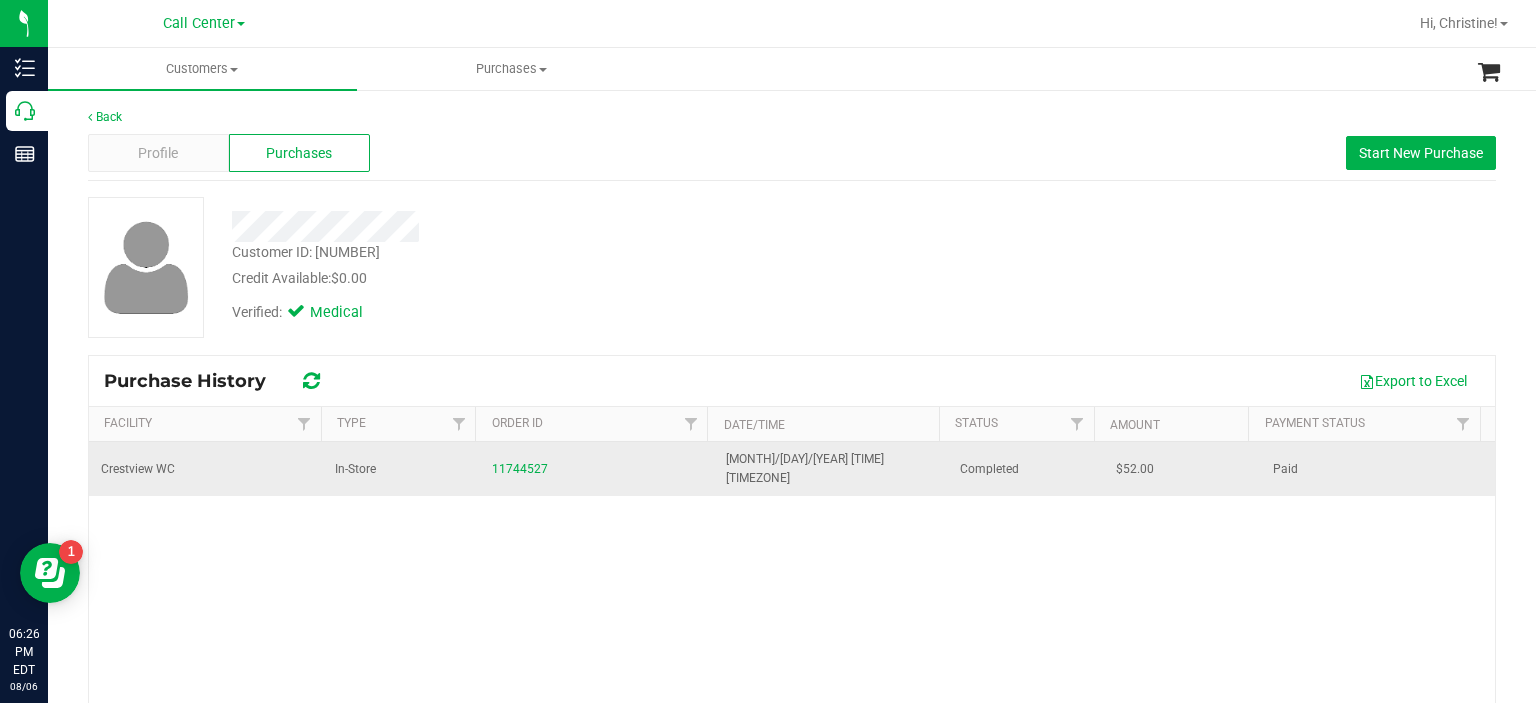 click on "11744527" at bounding box center [597, 469] 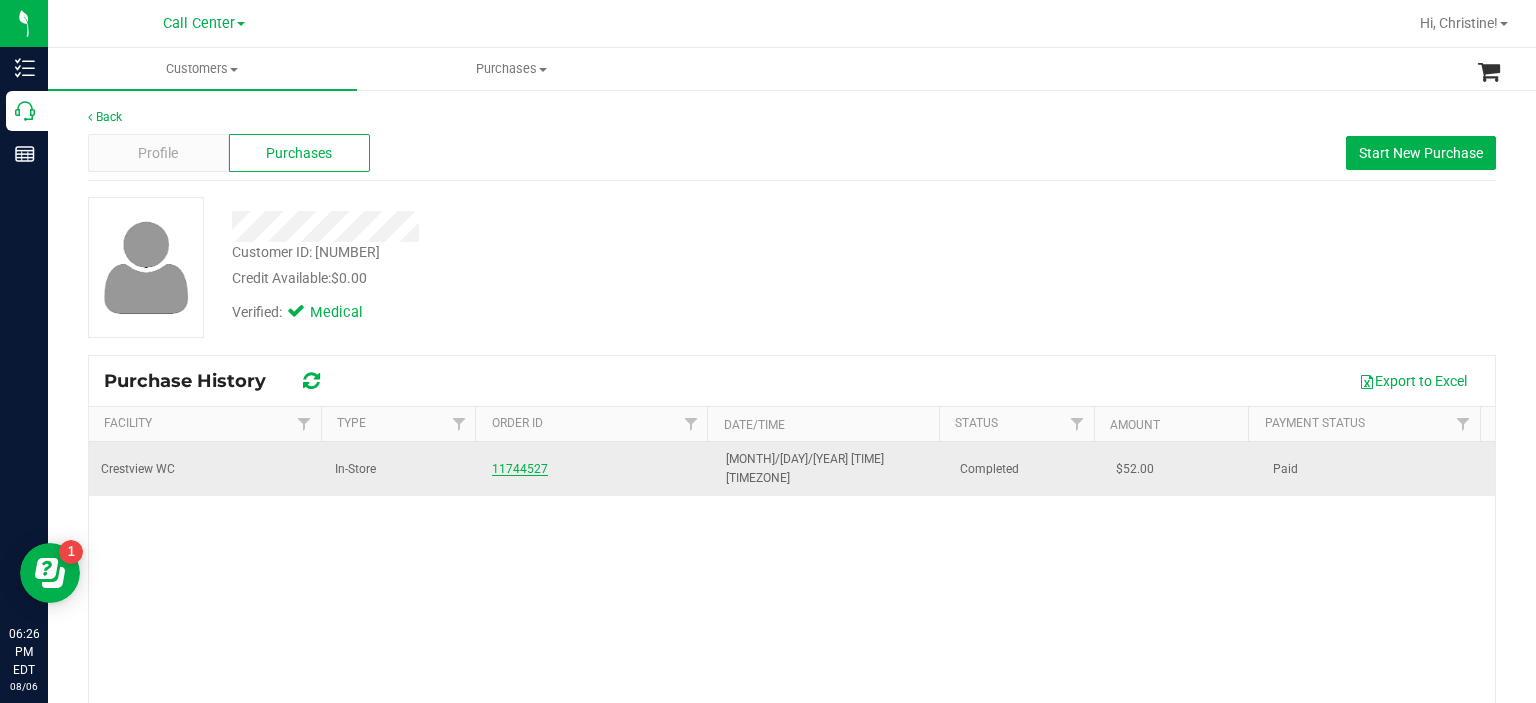 click on "11744527" at bounding box center (520, 469) 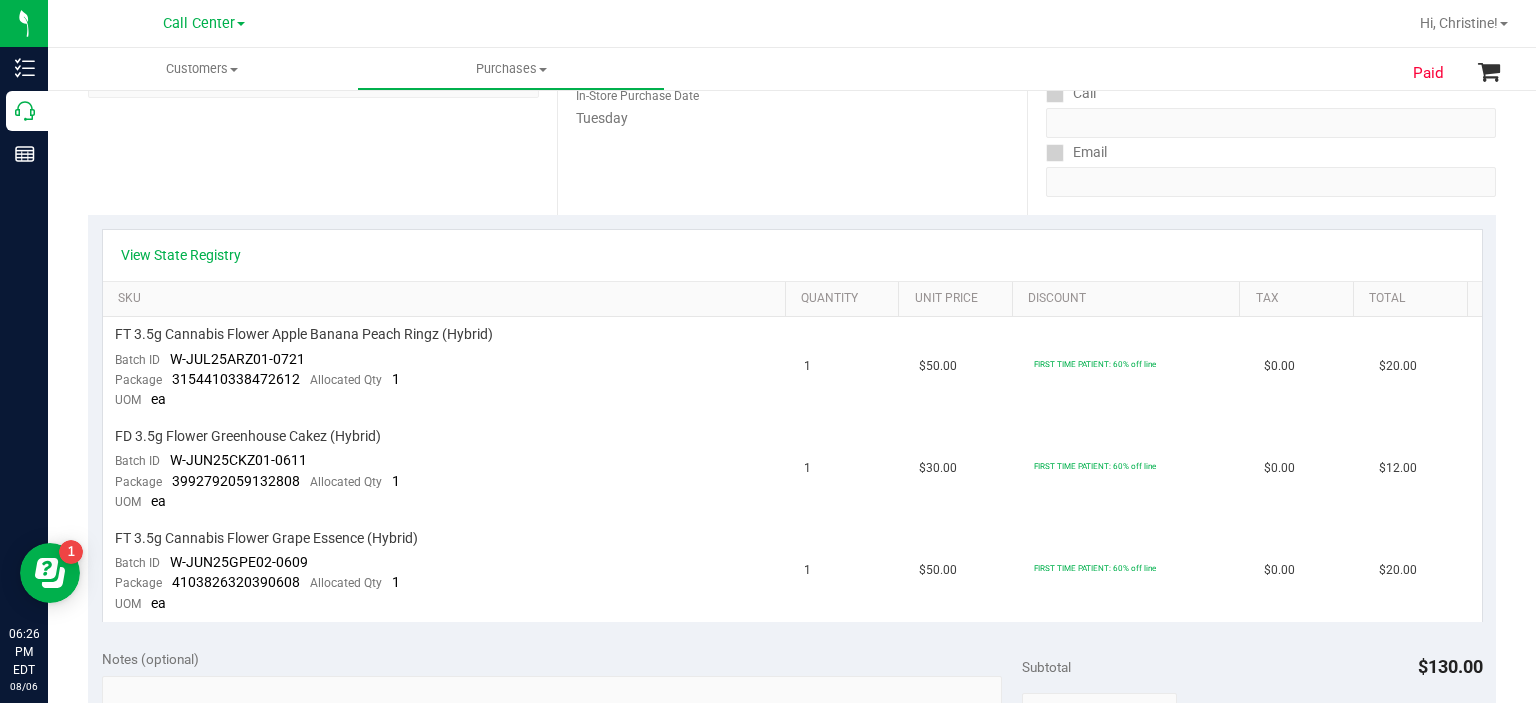 scroll, scrollTop: 350, scrollLeft: 0, axis: vertical 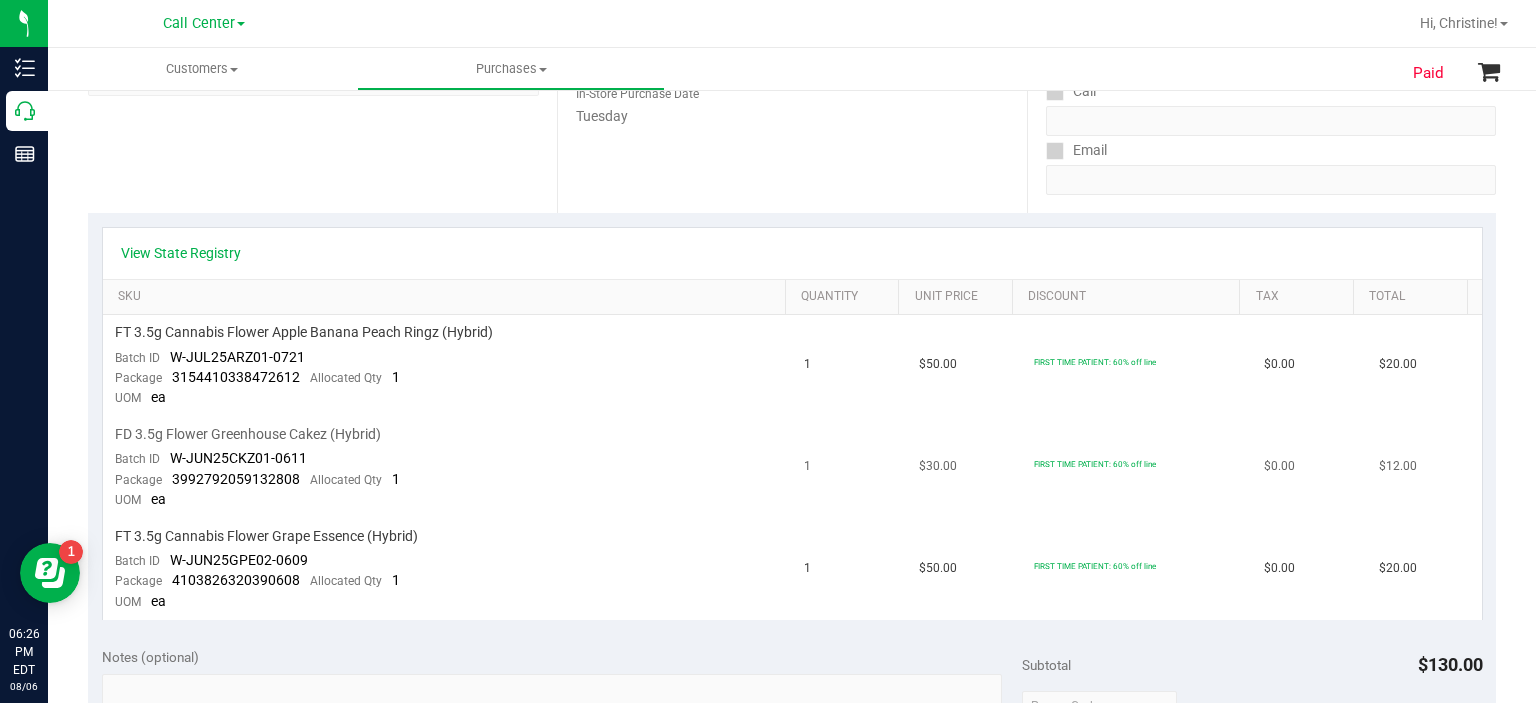click on "FD 3.5g Flower Greenhouse Cakez (Hybrid)" at bounding box center [248, 434] 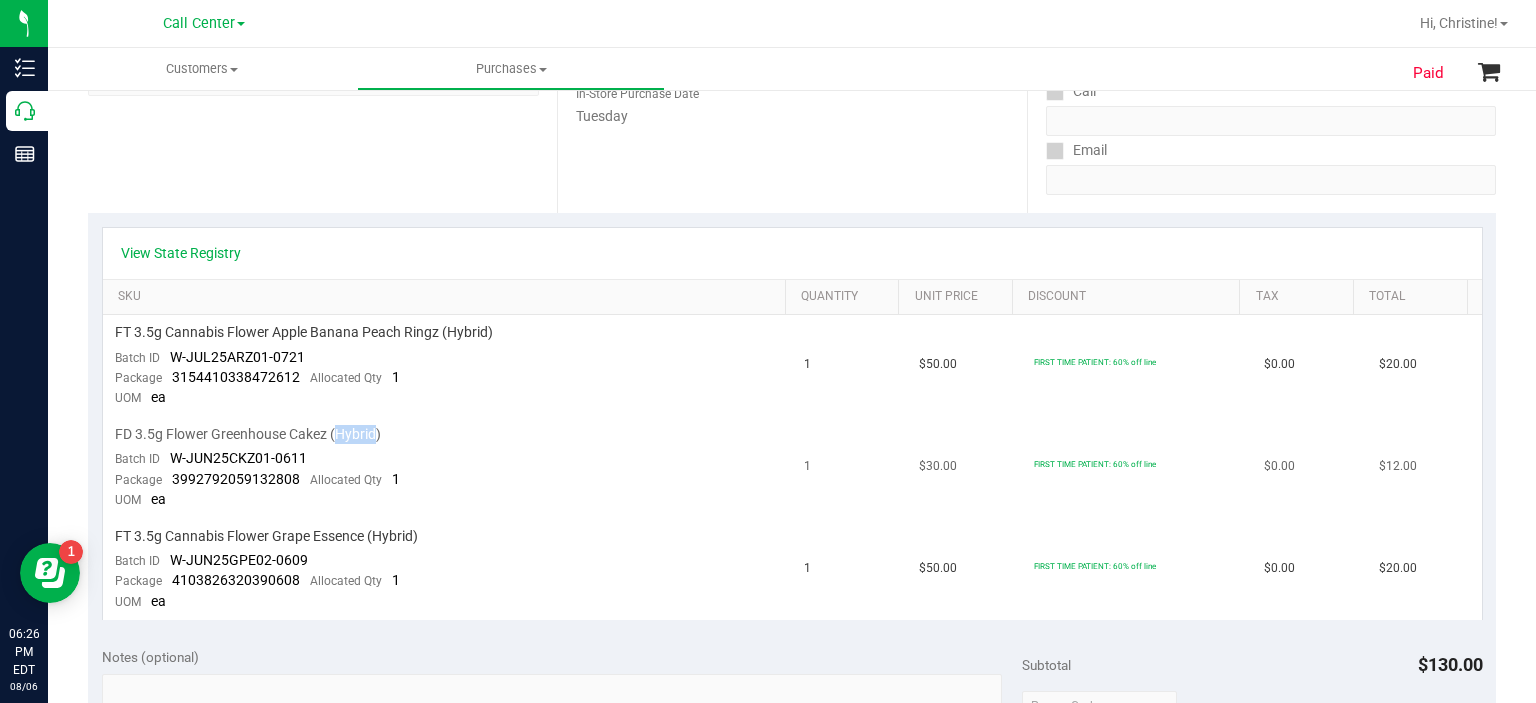 click on "FD 3.5g Flower Greenhouse Cakez (Hybrid)" at bounding box center [248, 434] 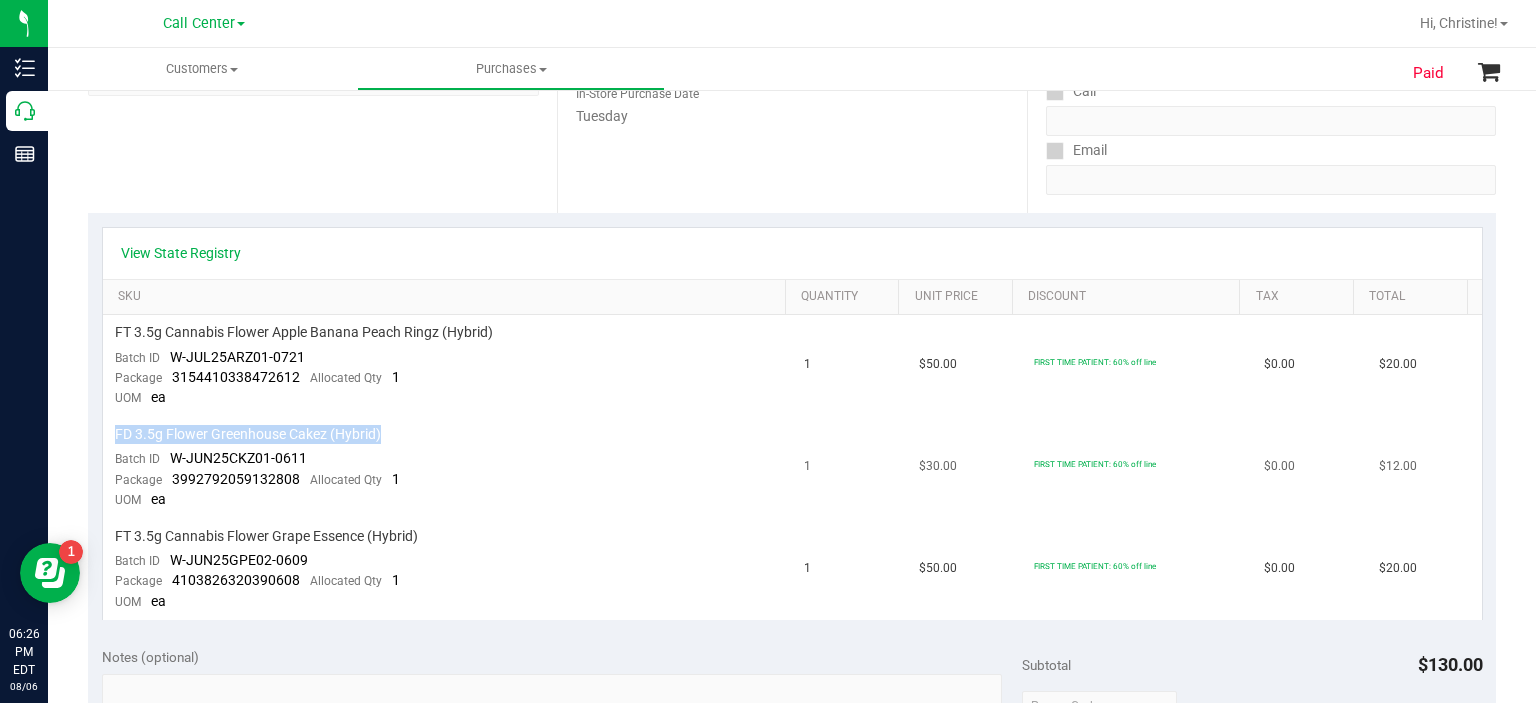 click on "FD 3.5g Flower Greenhouse Cakez (Hybrid)" at bounding box center (248, 434) 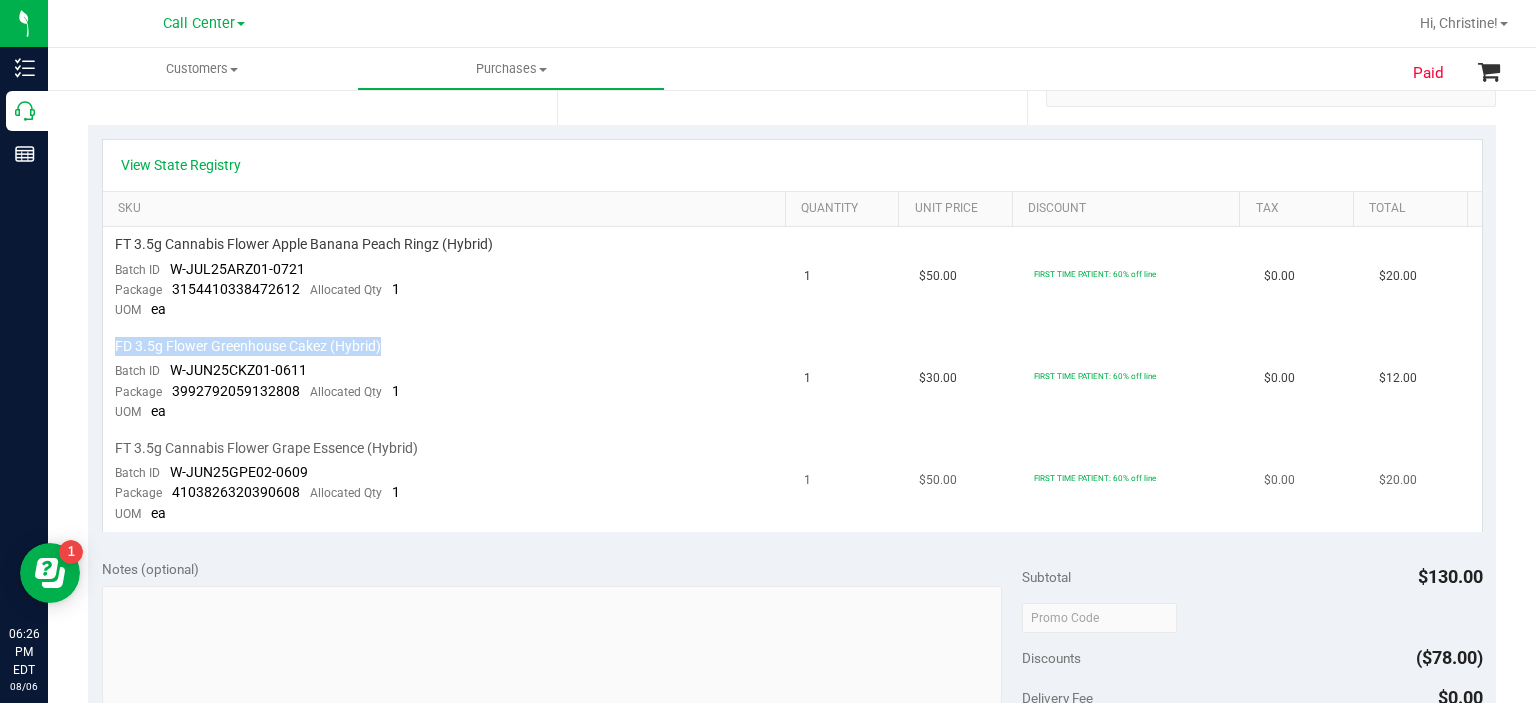 scroll, scrollTop: 440, scrollLeft: 0, axis: vertical 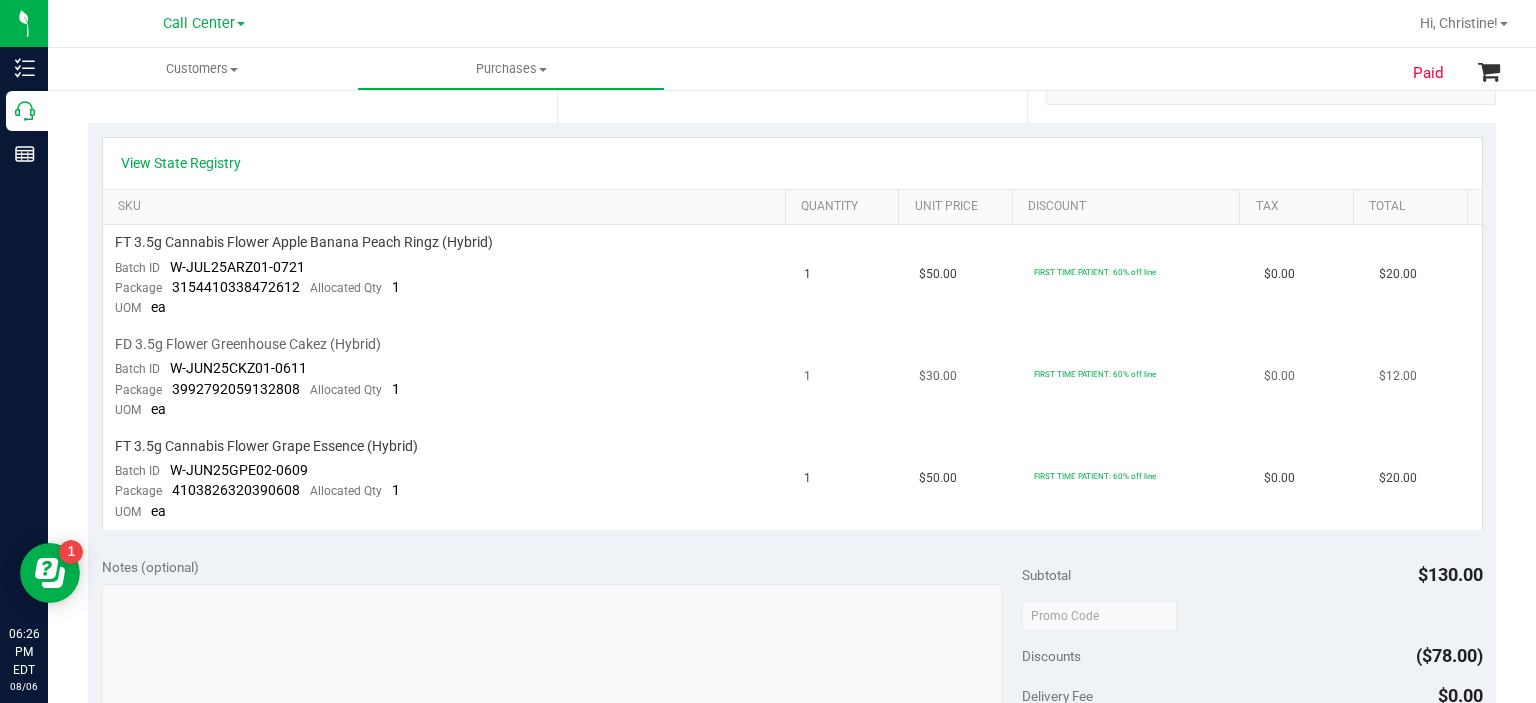 click on "FD 3.5g Flower Greenhouse Cakez (Hybrid)
Batch ID
W-JUN25CKZ01-0611
Package
3992792059132808
Allocated Qty
1
UOM
ea" at bounding box center (448, 378) 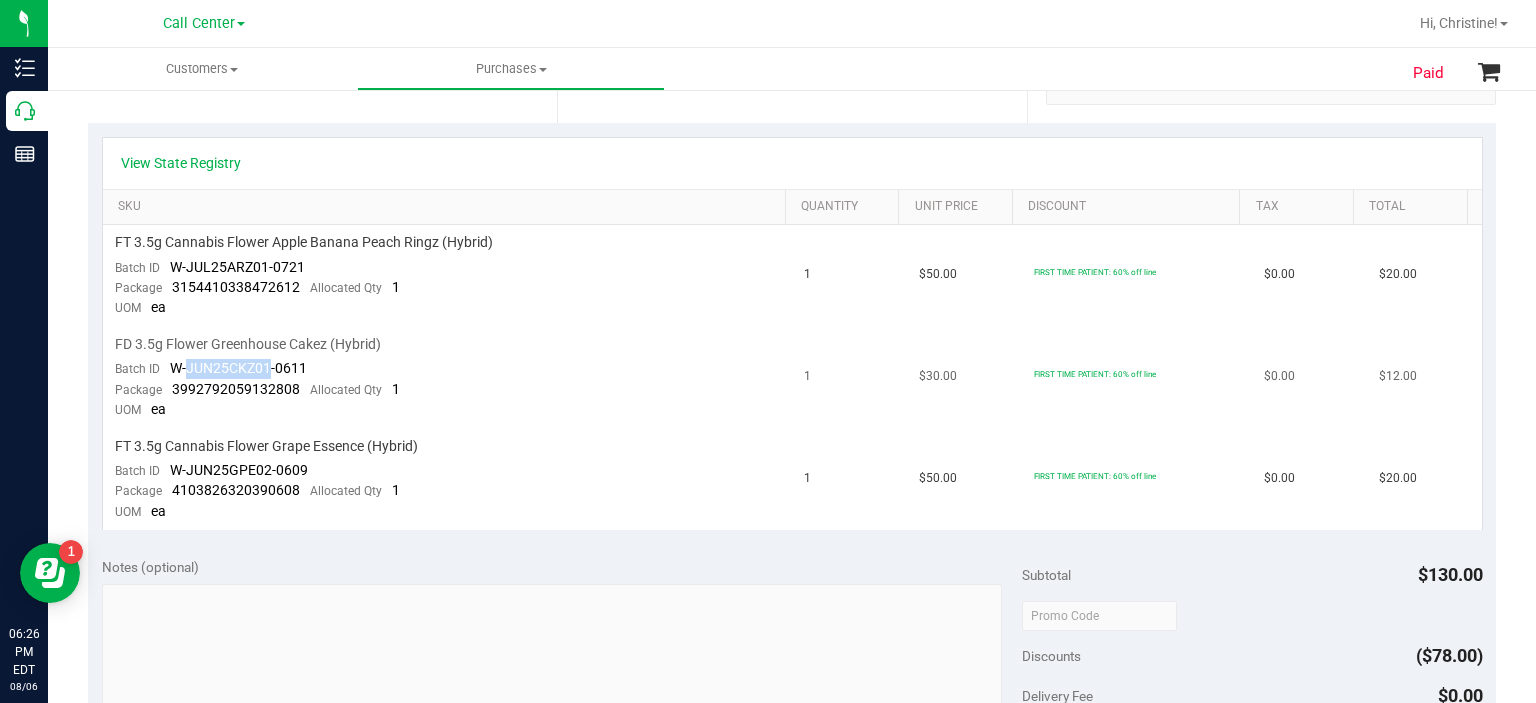 click on "W-JUN25CKZ01-0611" at bounding box center [238, 368] 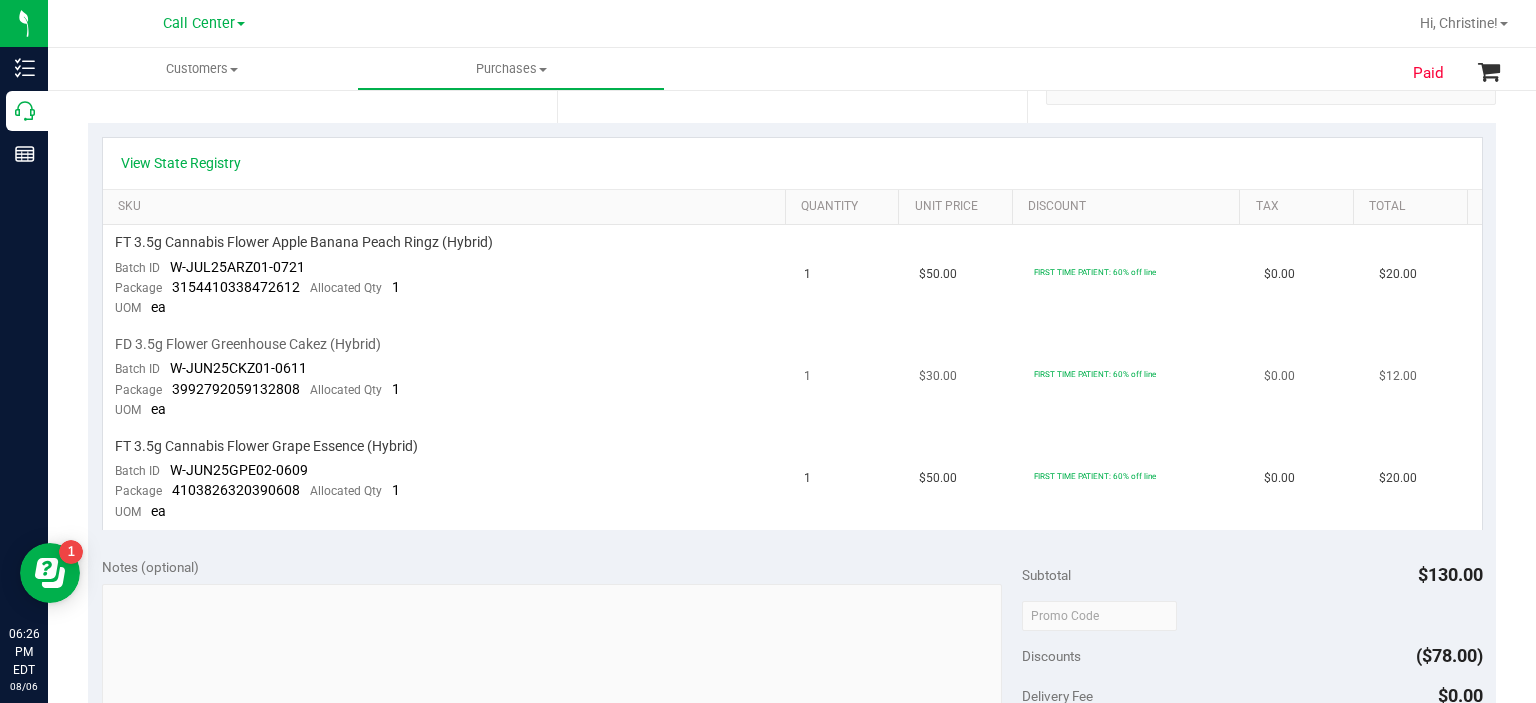 click on "W-JUN25CKZ01-0611" at bounding box center [238, 368] 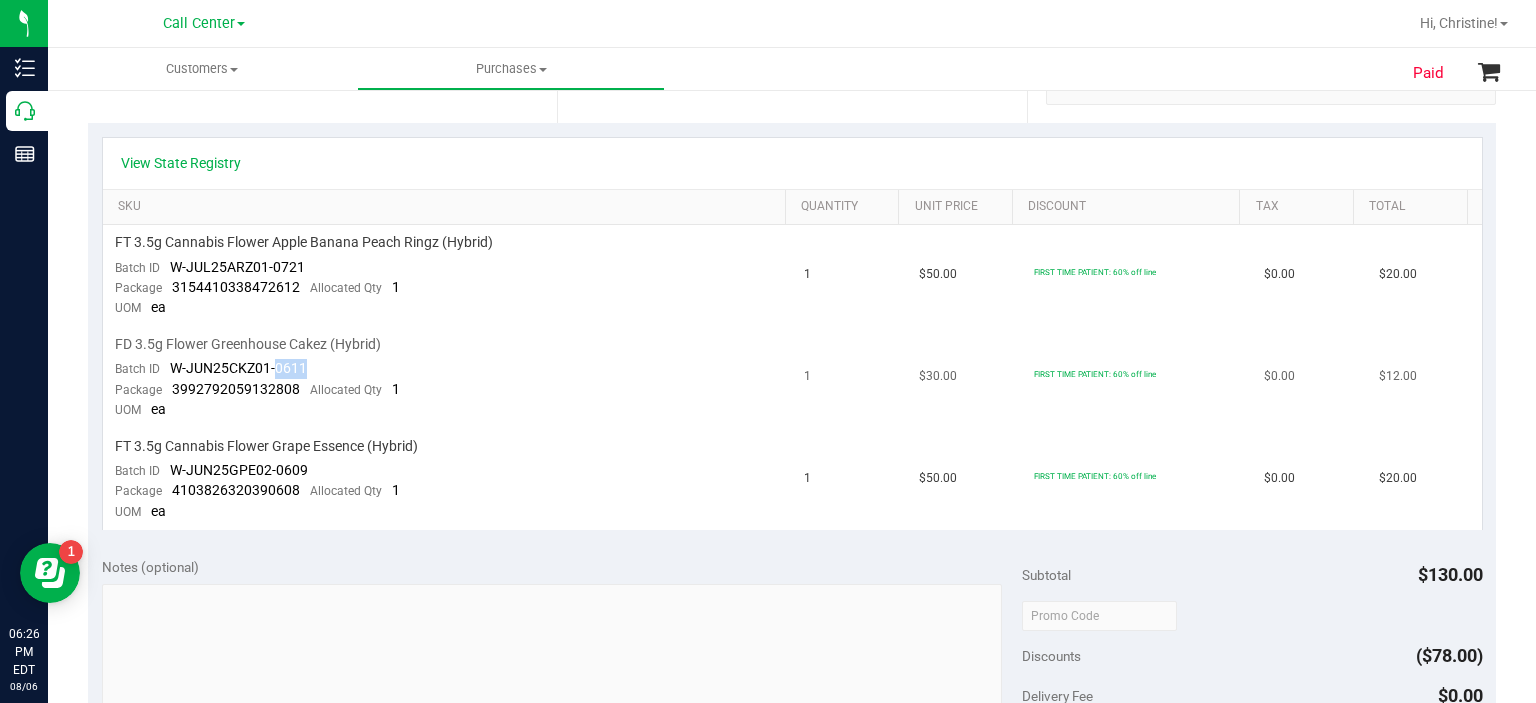 click on "W-JUN25CKZ01-0611" at bounding box center (238, 368) 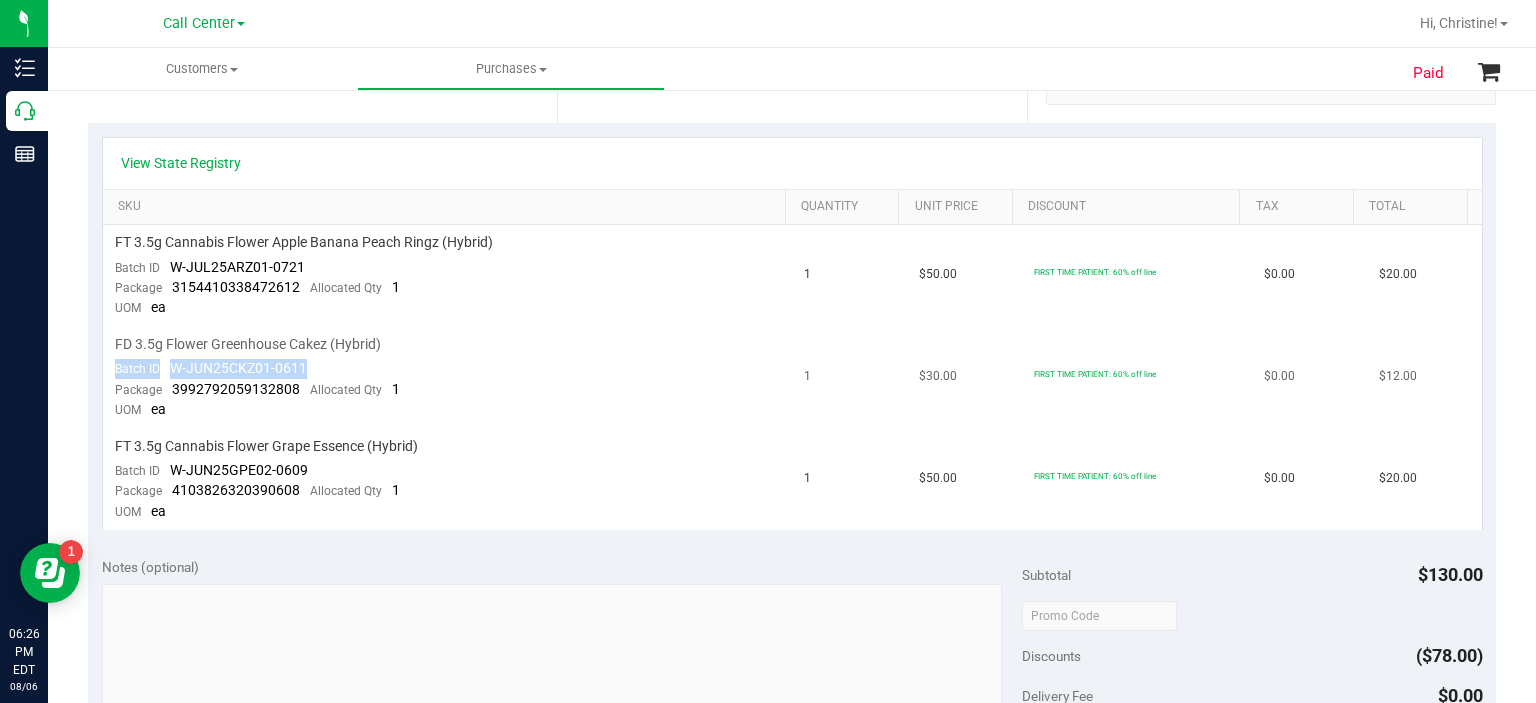 click on "W-JUN25CKZ01-0611" at bounding box center [238, 368] 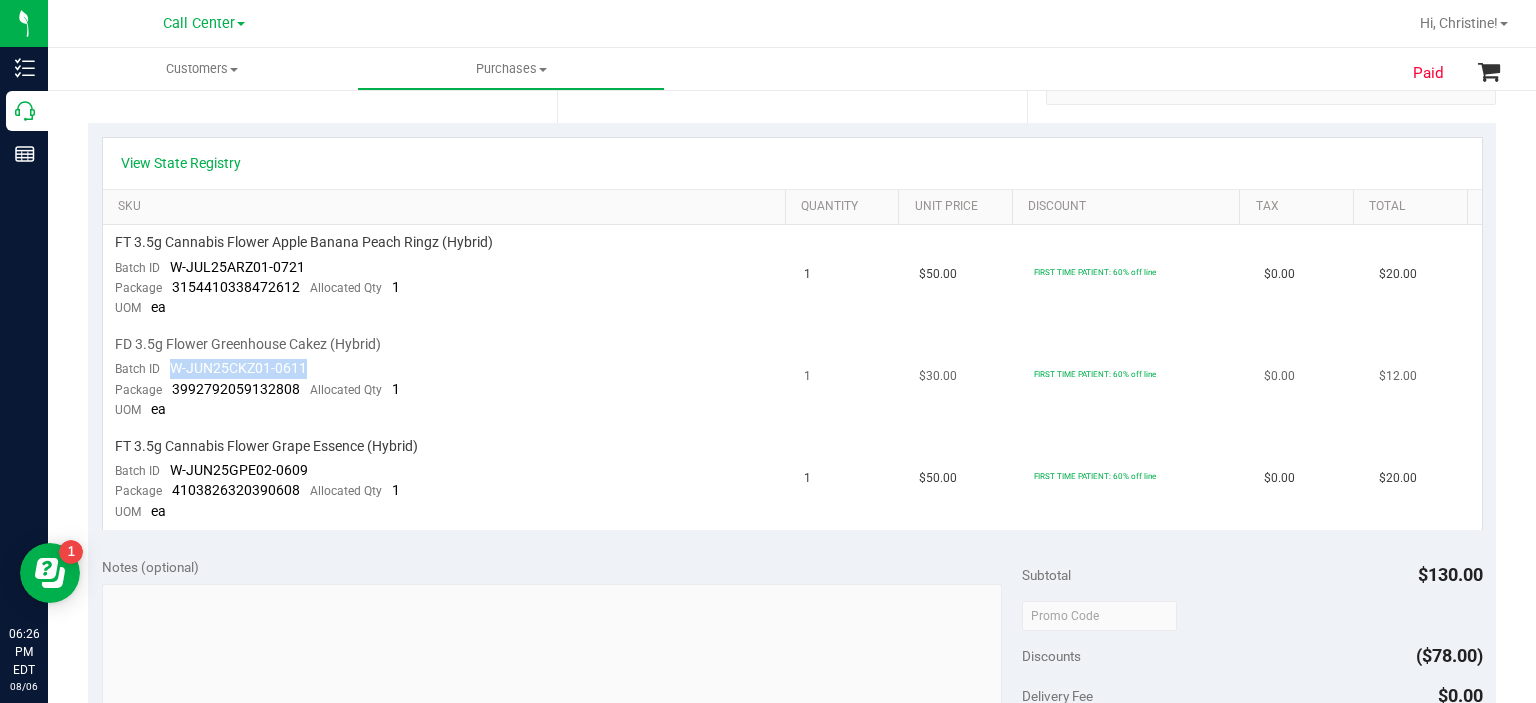drag, startPoint x: 304, startPoint y: 361, endPoint x: 172, endPoint y: 367, distance: 132.13629 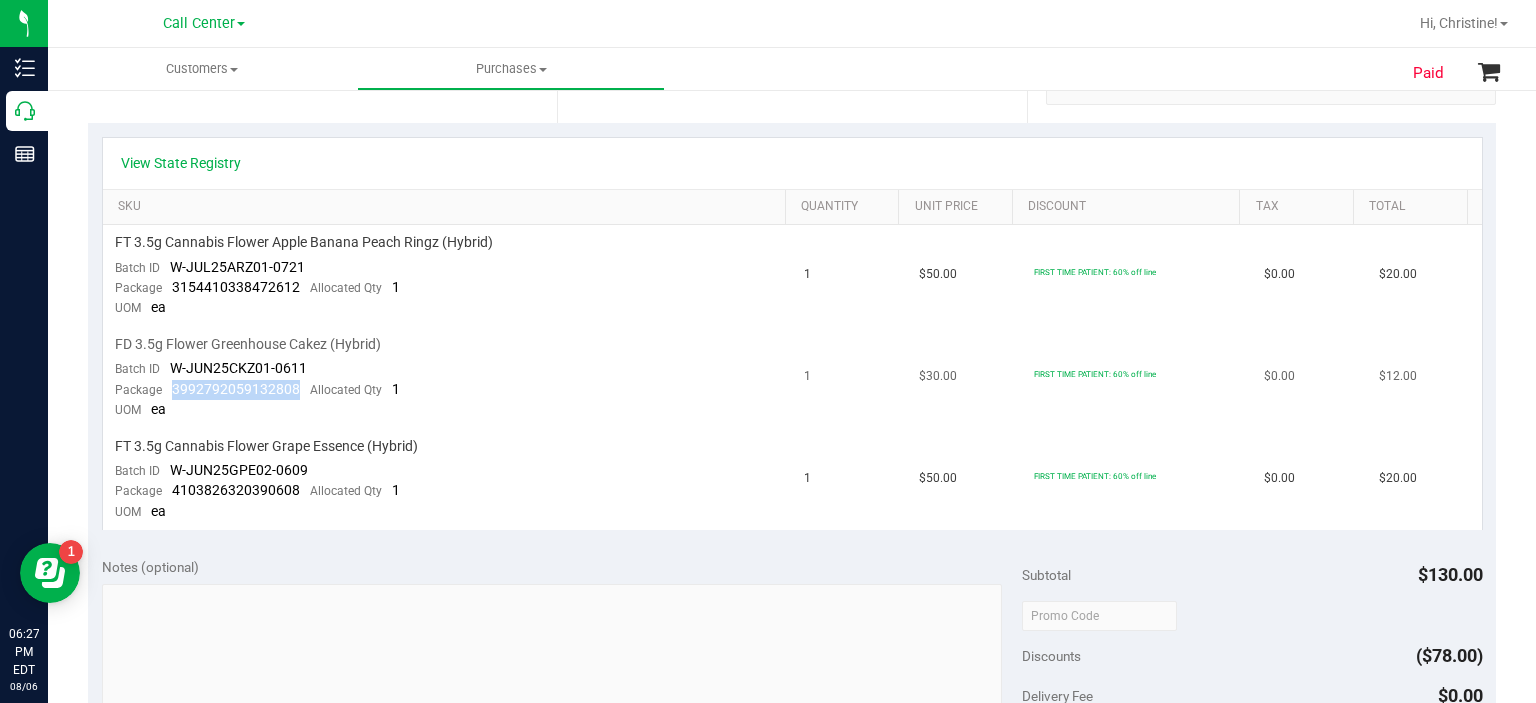drag, startPoint x: 299, startPoint y: 383, endPoint x: 173, endPoint y: 387, distance: 126.06348 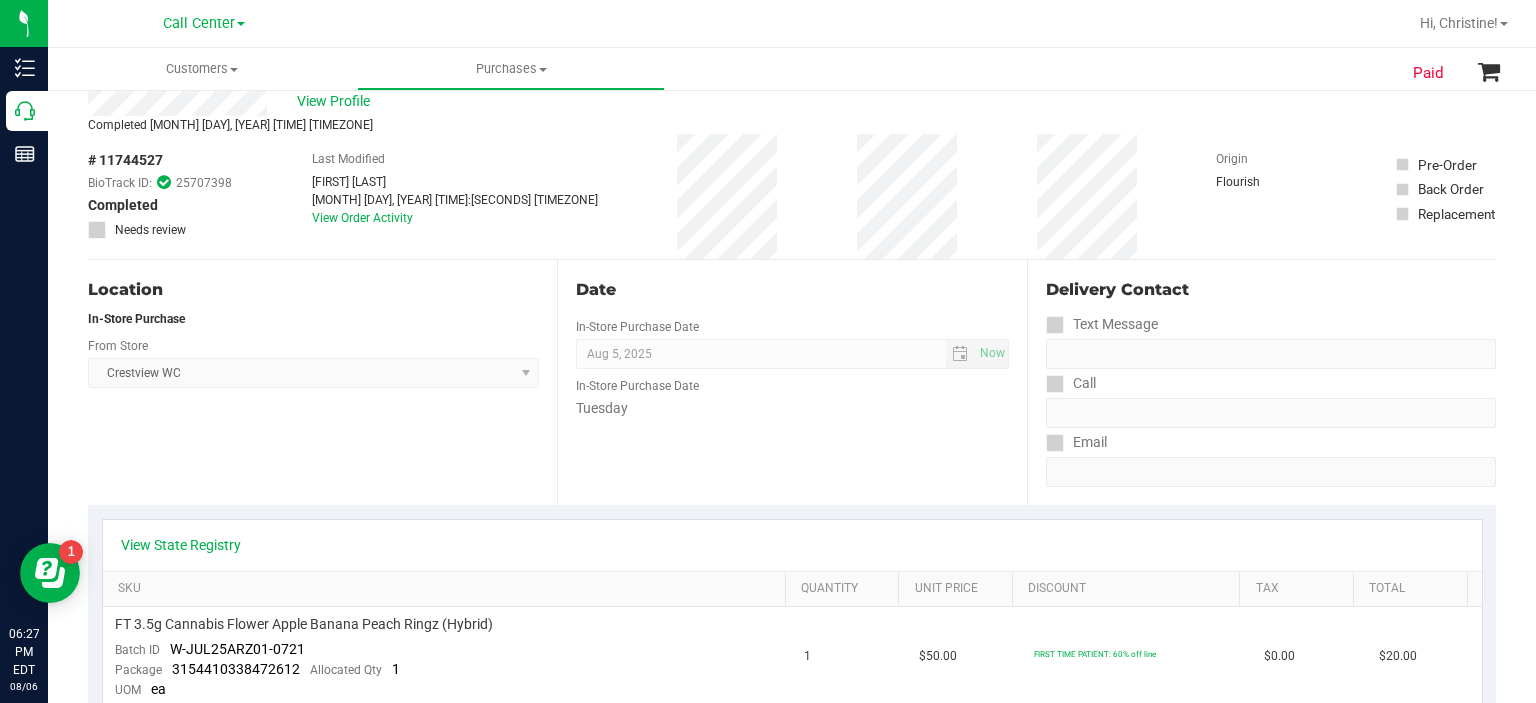 scroll, scrollTop: 43, scrollLeft: 0, axis: vertical 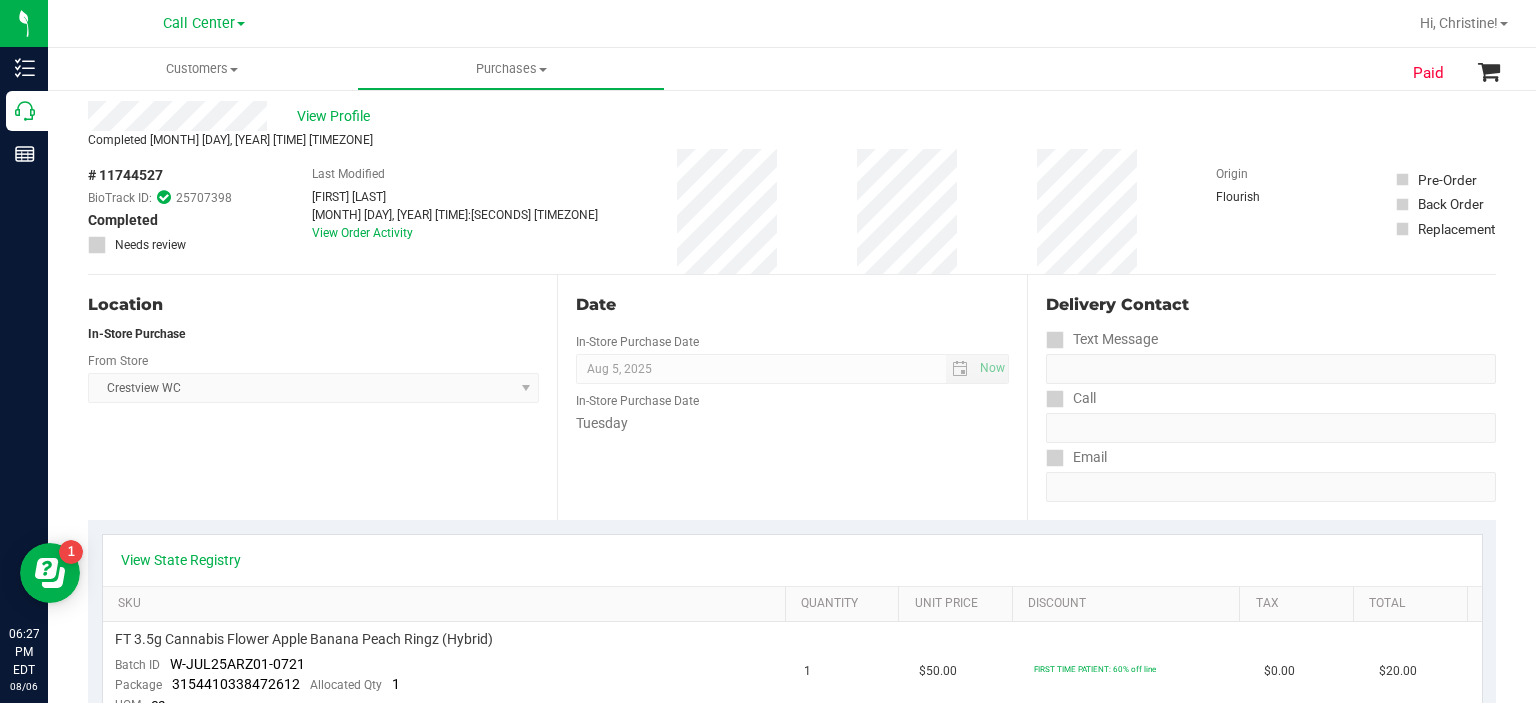 click on "# 11744527" at bounding box center [125, 175] 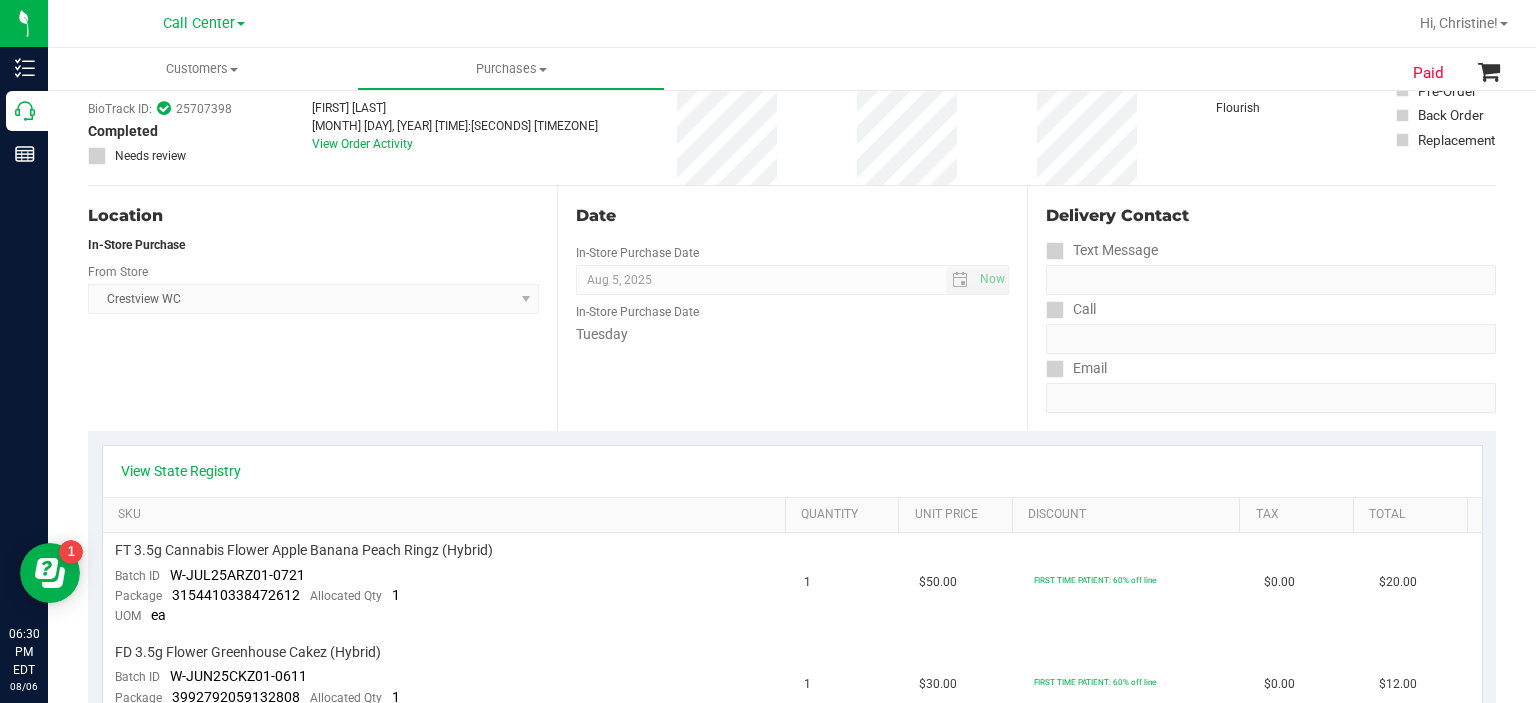 scroll, scrollTop: 0, scrollLeft: 0, axis: both 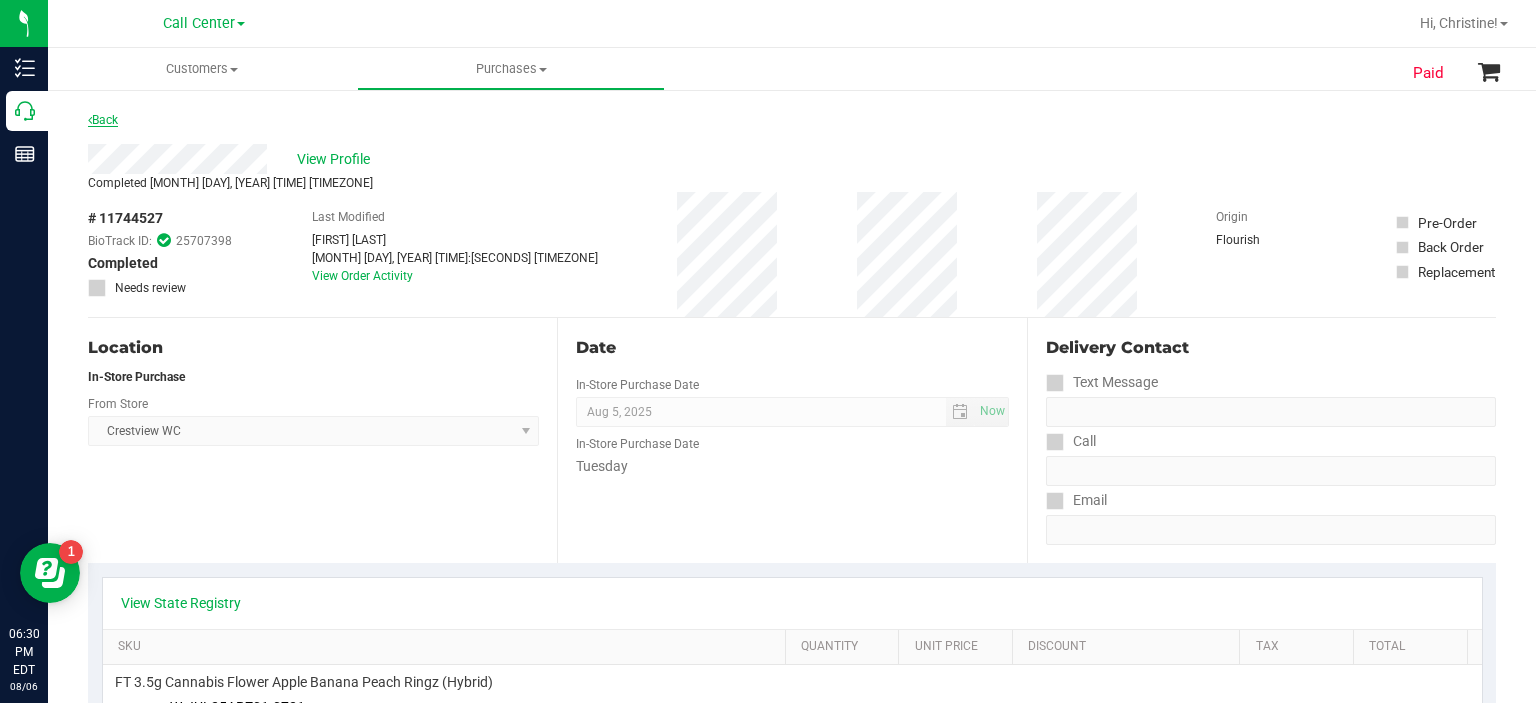 click on "Back" at bounding box center [103, 120] 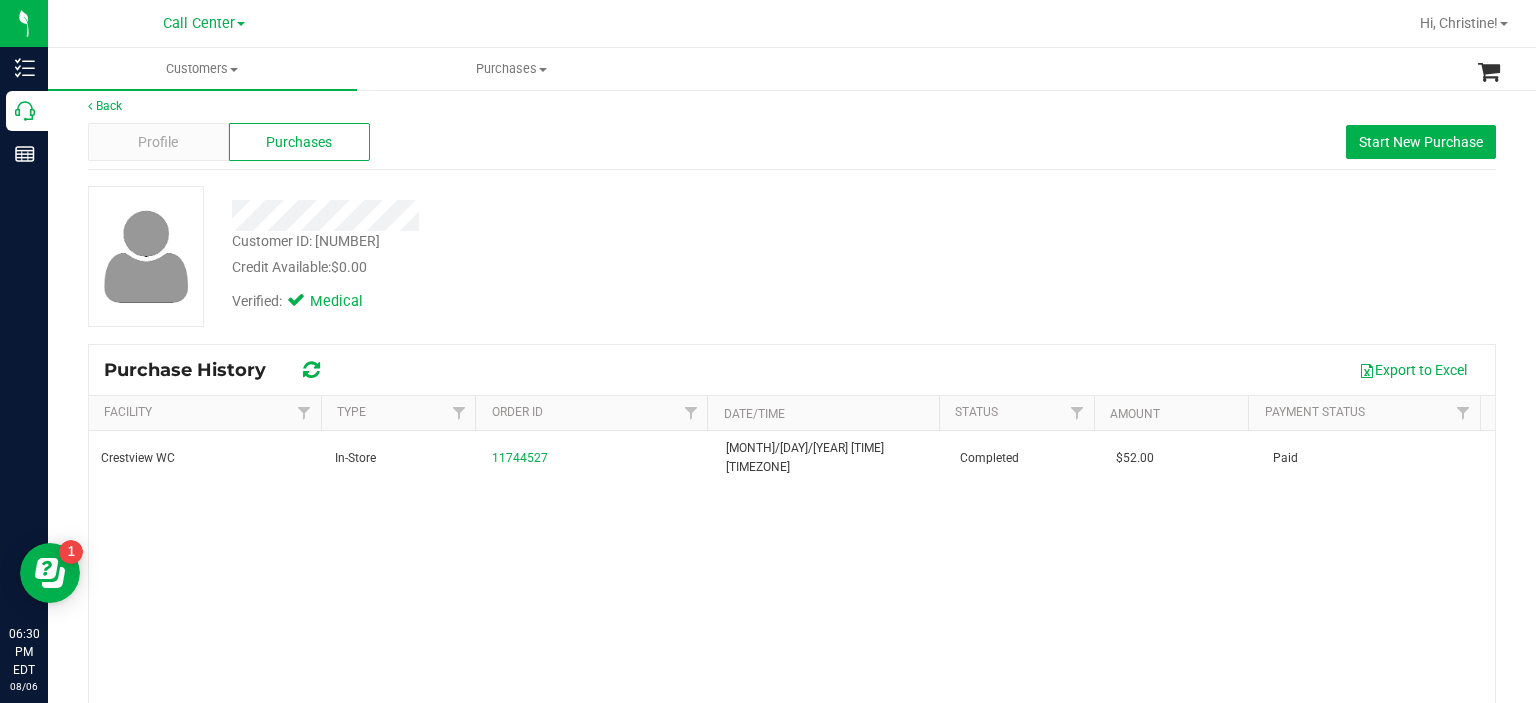 scroll, scrollTop: 12, scrollLeft: 0, axis: vertical 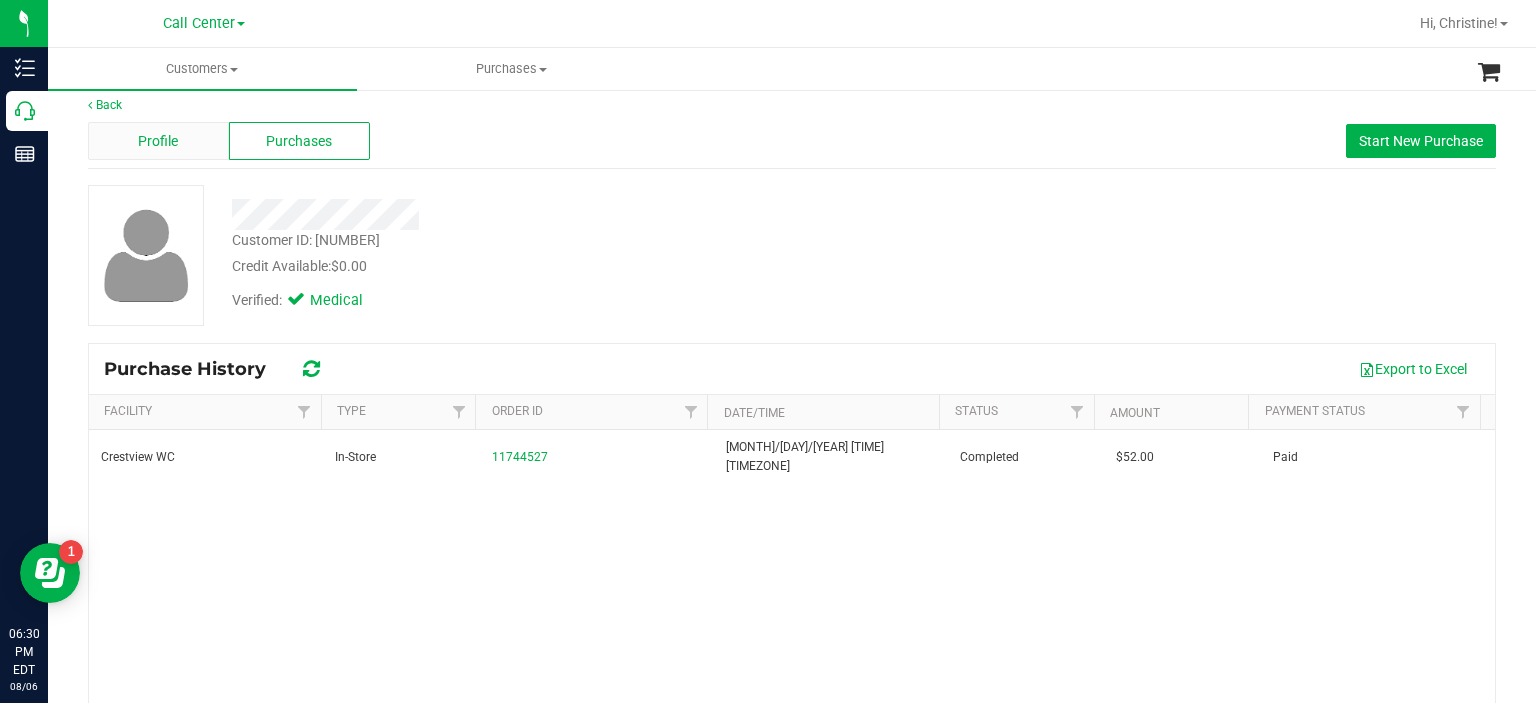 click on "Profile" at bounding box center [158, 141] 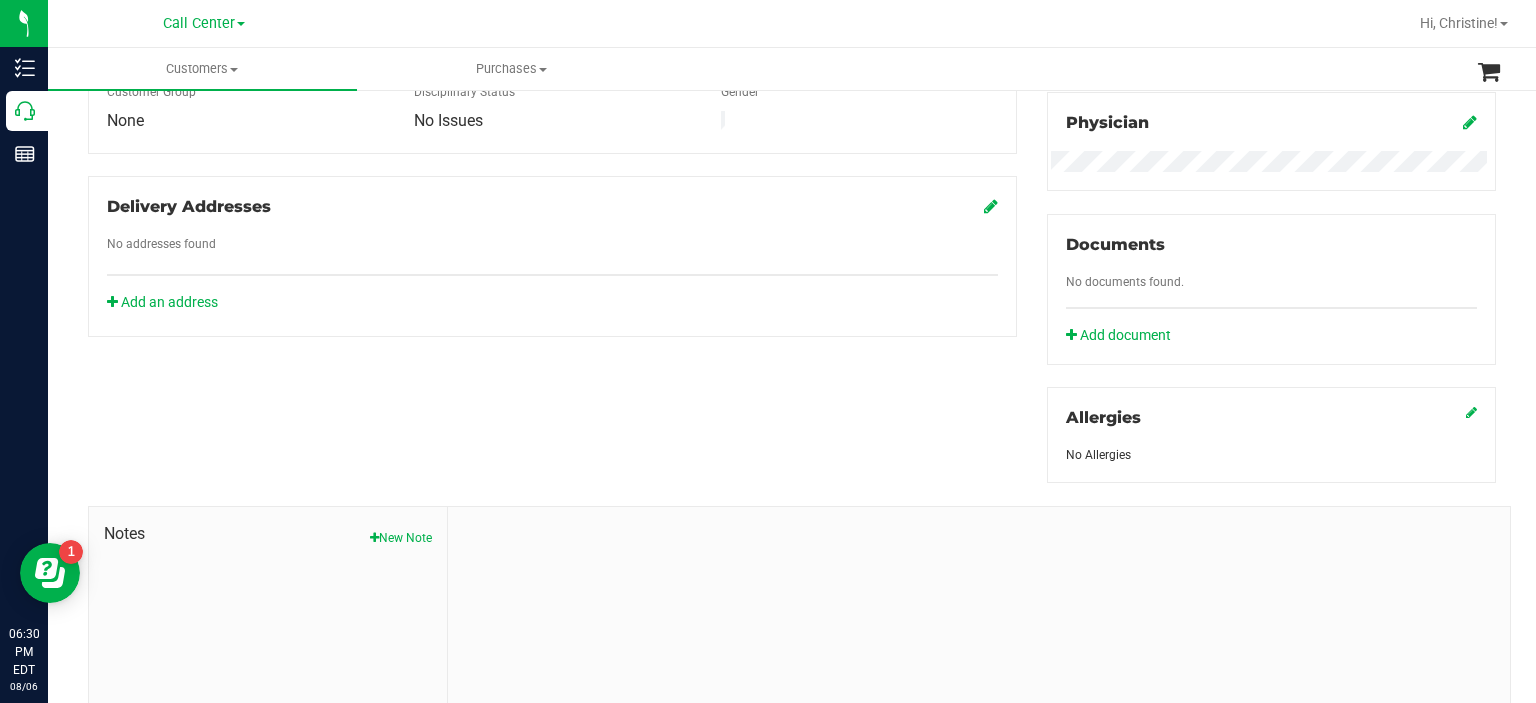 scroll, scrollTop: 608, scrollLeft: 0, axis: vertical 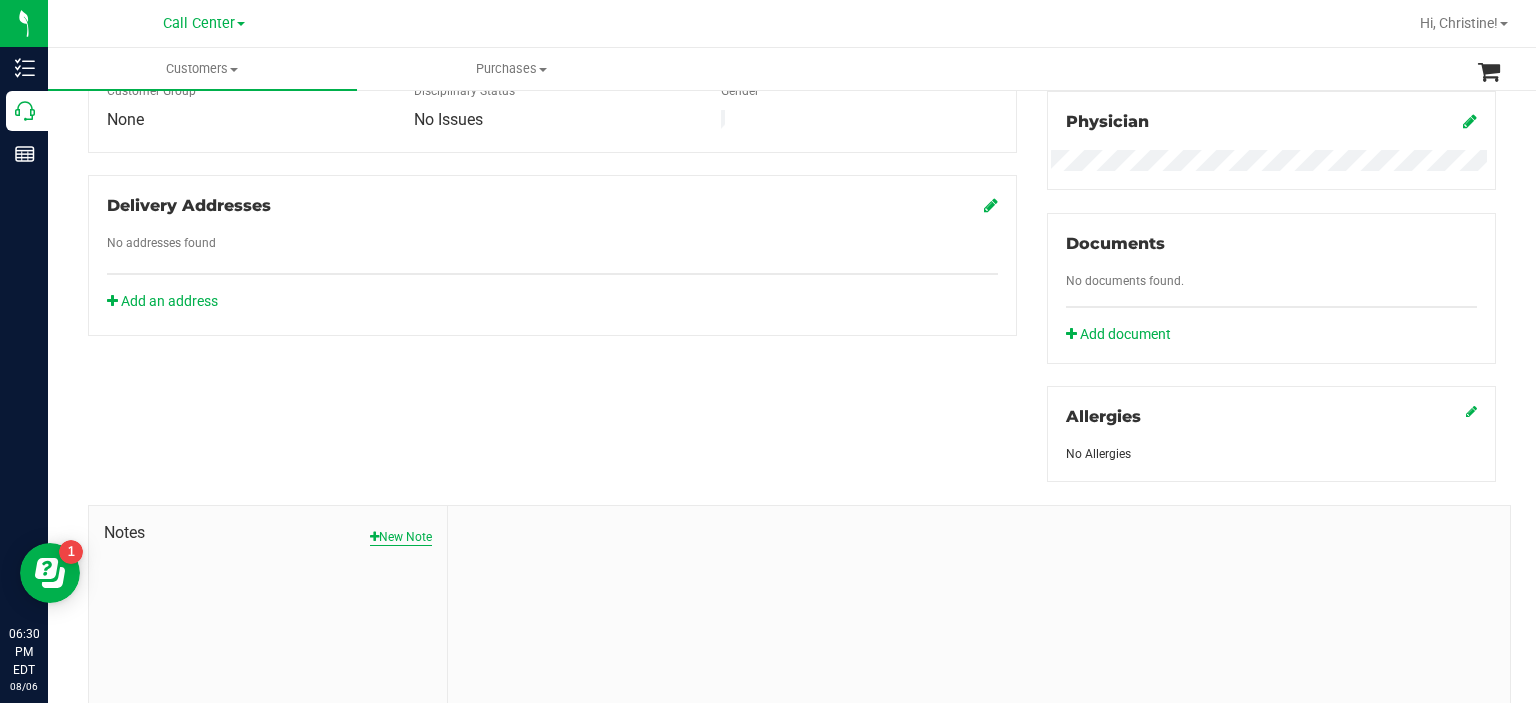 click on "New Note" at bounding box center [401, 537] 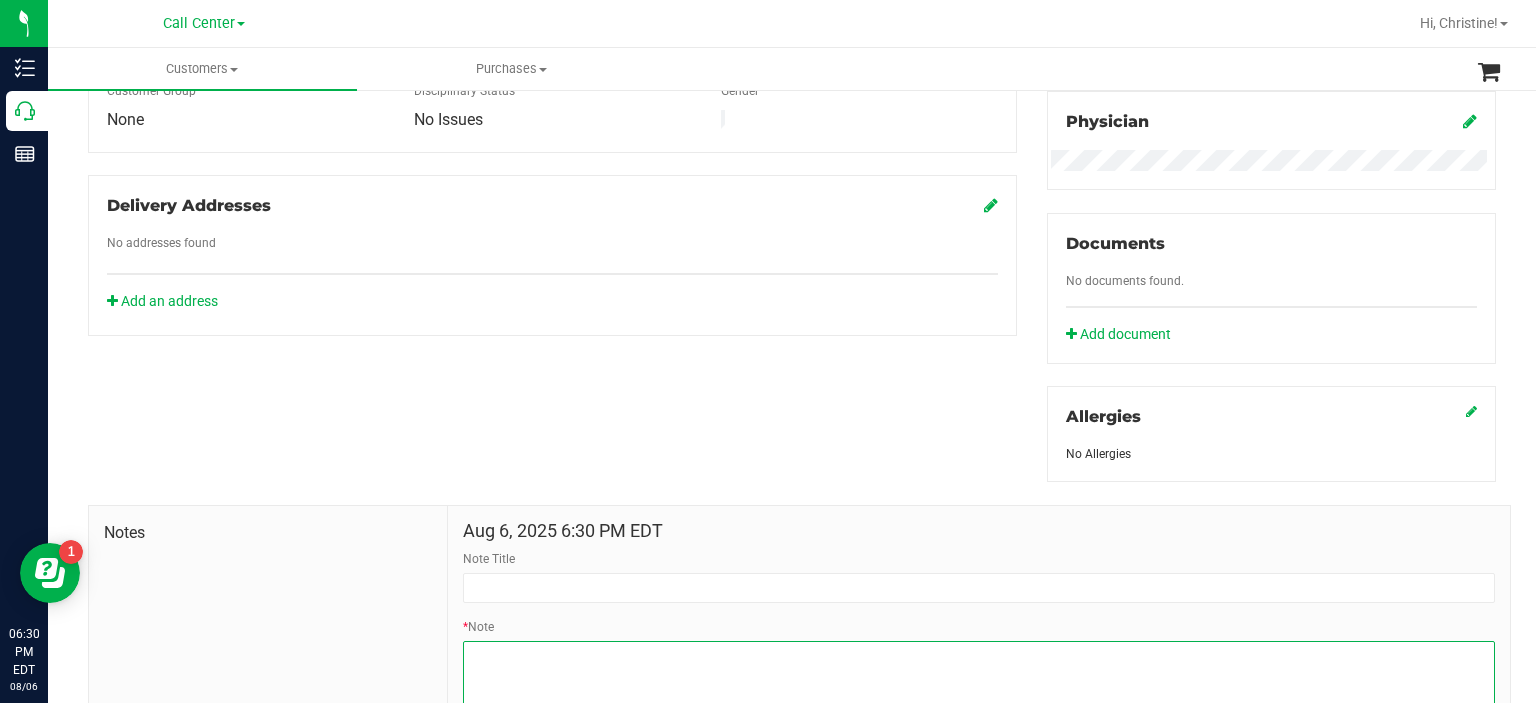 click on "*
Note" at bounding box center (979, 681) 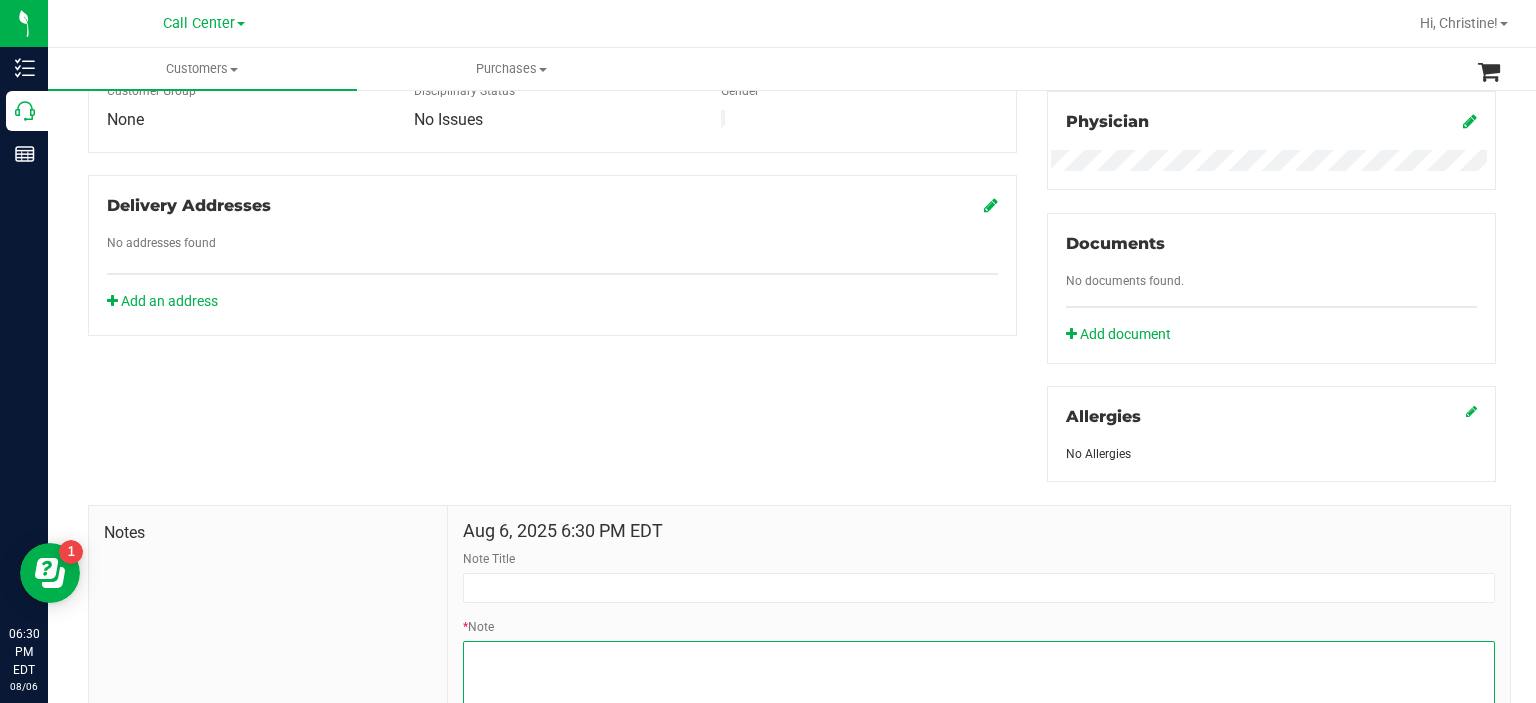 paste on "Contact Reasons: feedback.complaint.product1
Order Number: [NUMBER]
Product Category: flower
Product: FD 3.5g Flower Greenhouse Cakez (Hybrid)
Batch: [ALPHANUMERIC]
Package: [NUMBER]
Location Purchased From: [CITY]
Product Storage (TX Only):
Feedback Form Completed?:
Notes: PCI to let us know they found reddish hairs in their eighth, advised to send photos or return to WC with product." 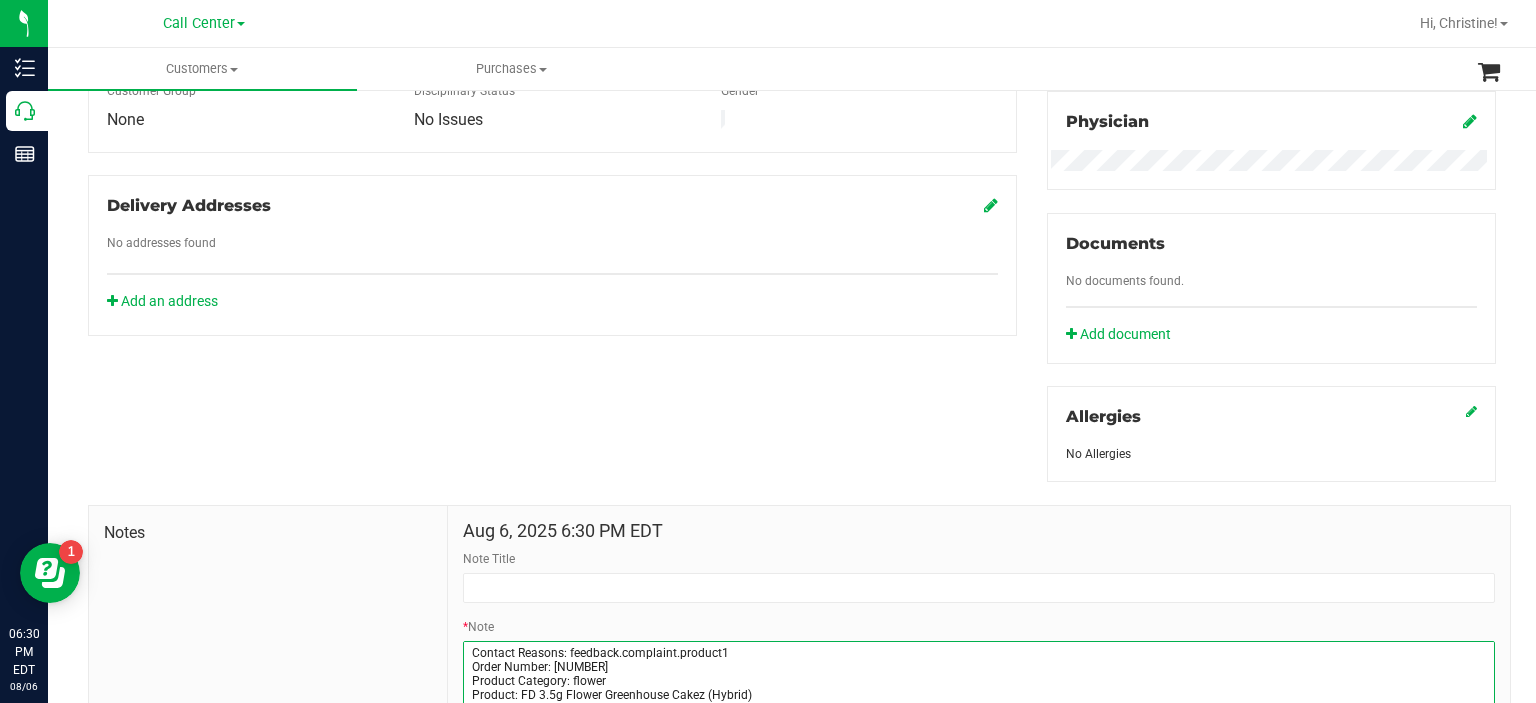 scroll, scrollTop: 68, scrollLeft: 0, axis: vertical 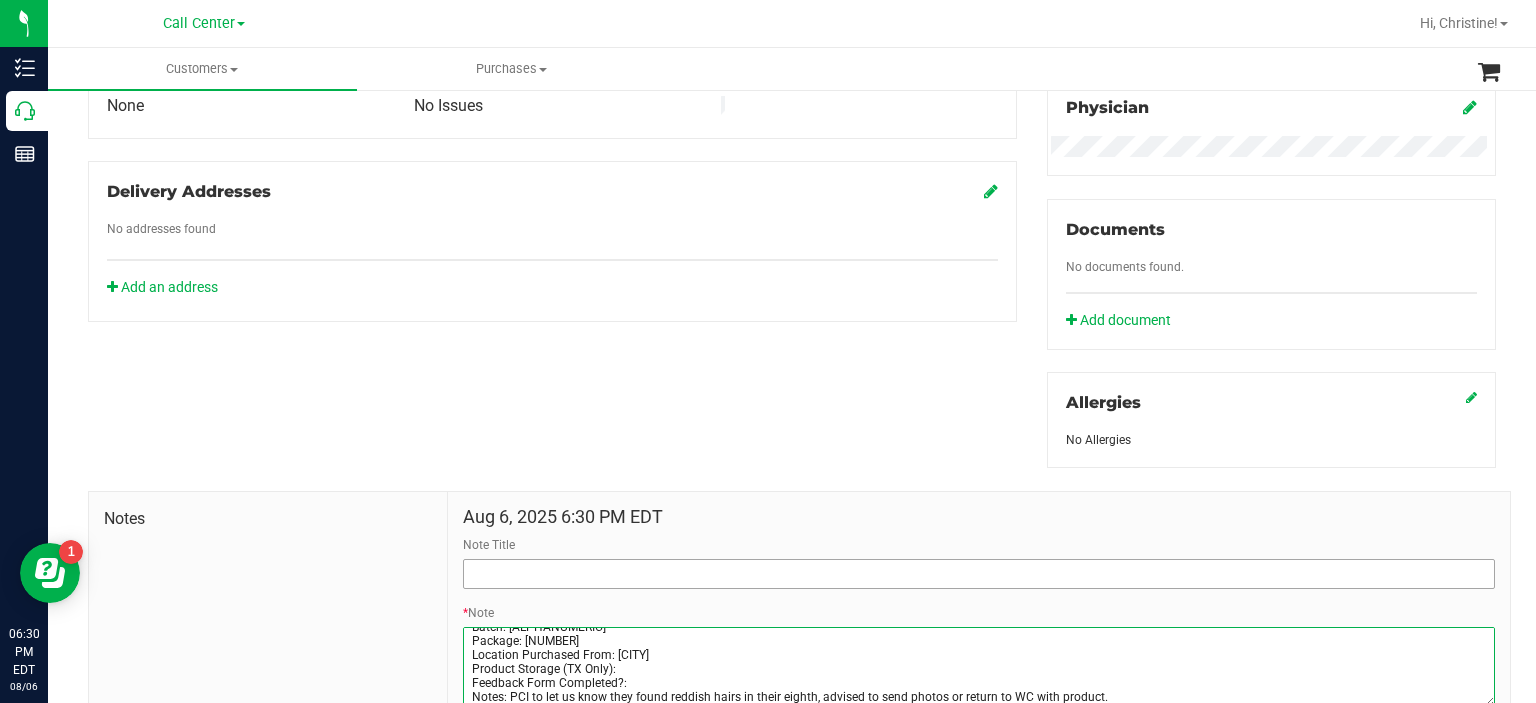 type on "Contact Reasons: feedback.complaint.product1
Order Number: [NUMBER]
Product Category: flower
Product: FD 3.5g Flower Greenhouse Cakez (Hybrid)
Batch: [ALPHANUMERIC]
Package: [NUMBER]
Location Purchased From: [CITY]
Product Storage (TX Only):
Feedback Form Completed?:
Notes: PCI to let us know they found reddish hairs in their eighth, advised to send photos or return to WC with product." 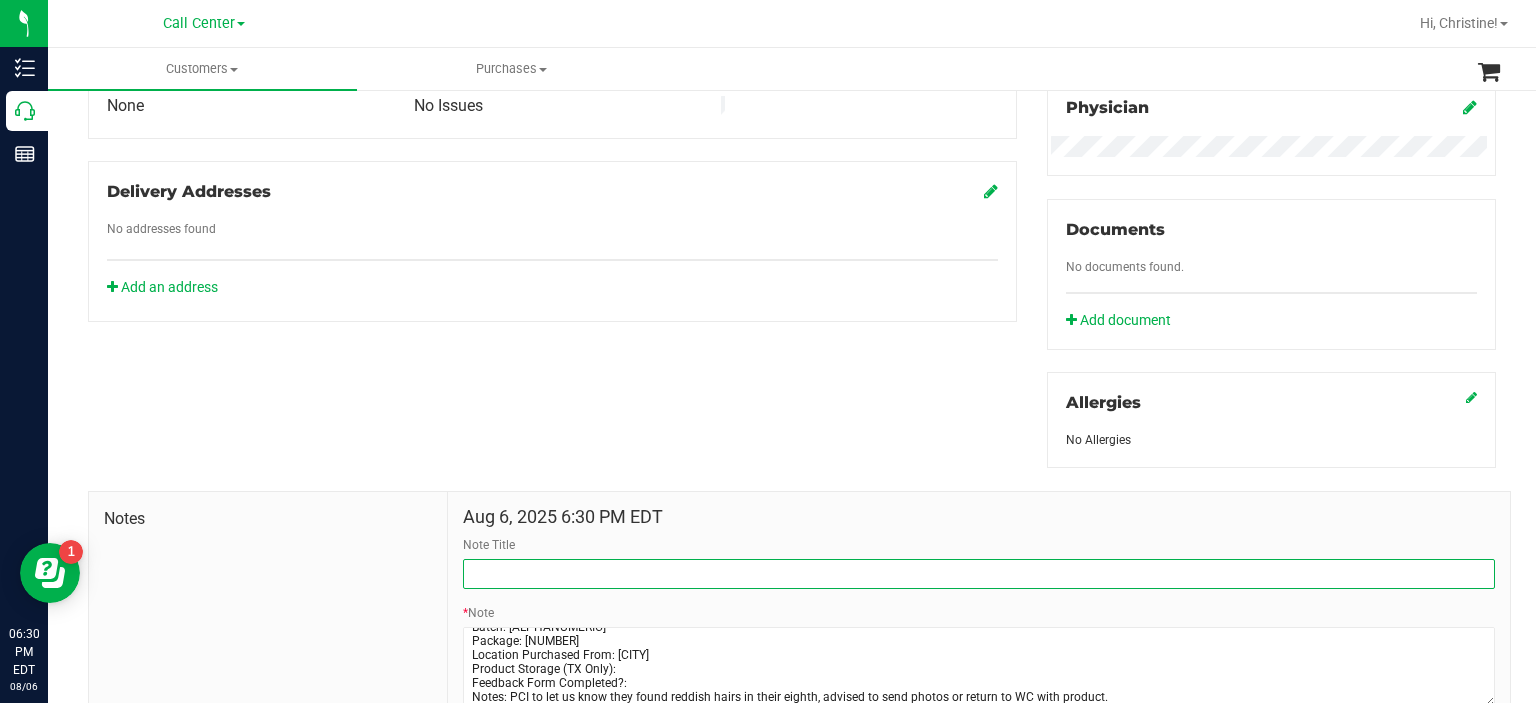 click on "Note Title" at bounding box center [979, 574] 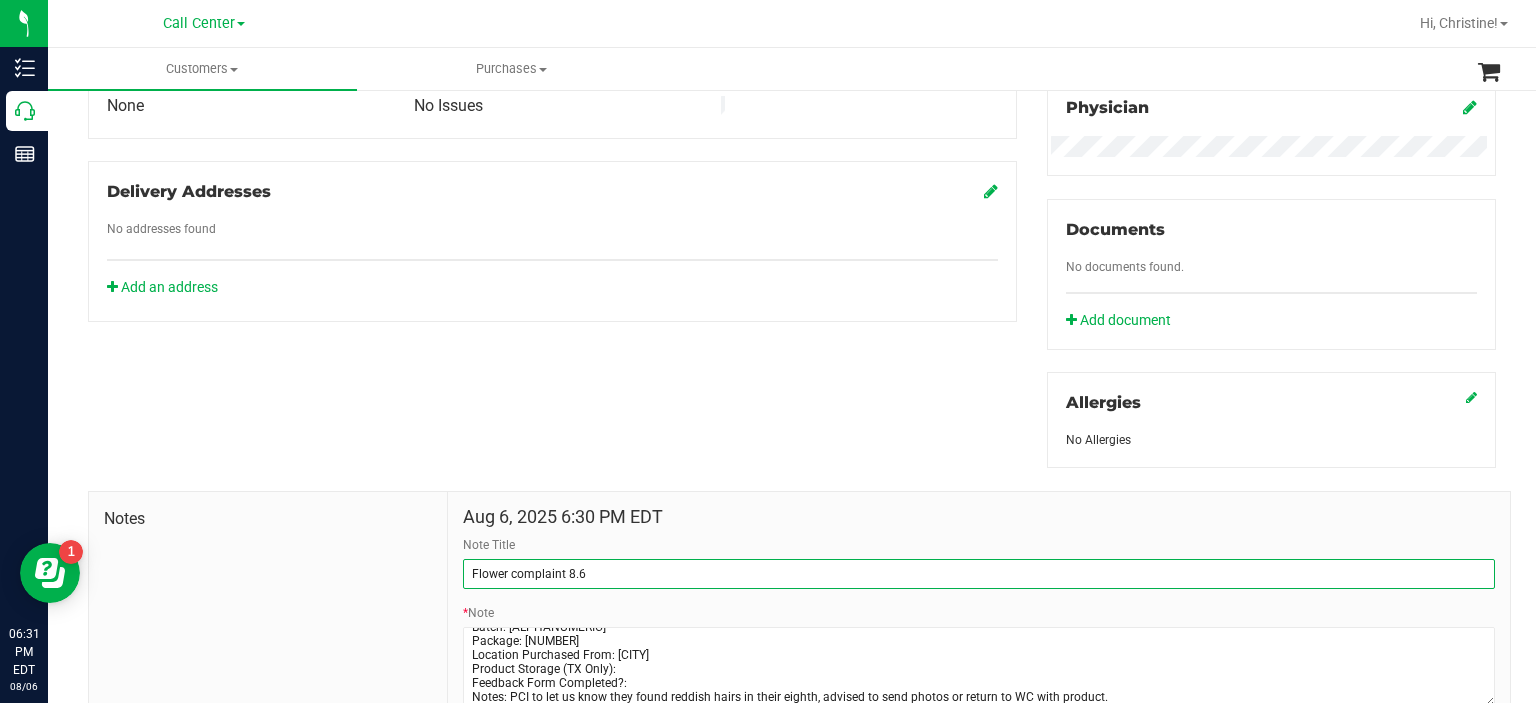 scroll, scrollTop: 748, scrollLeft: 0, axis: vertical 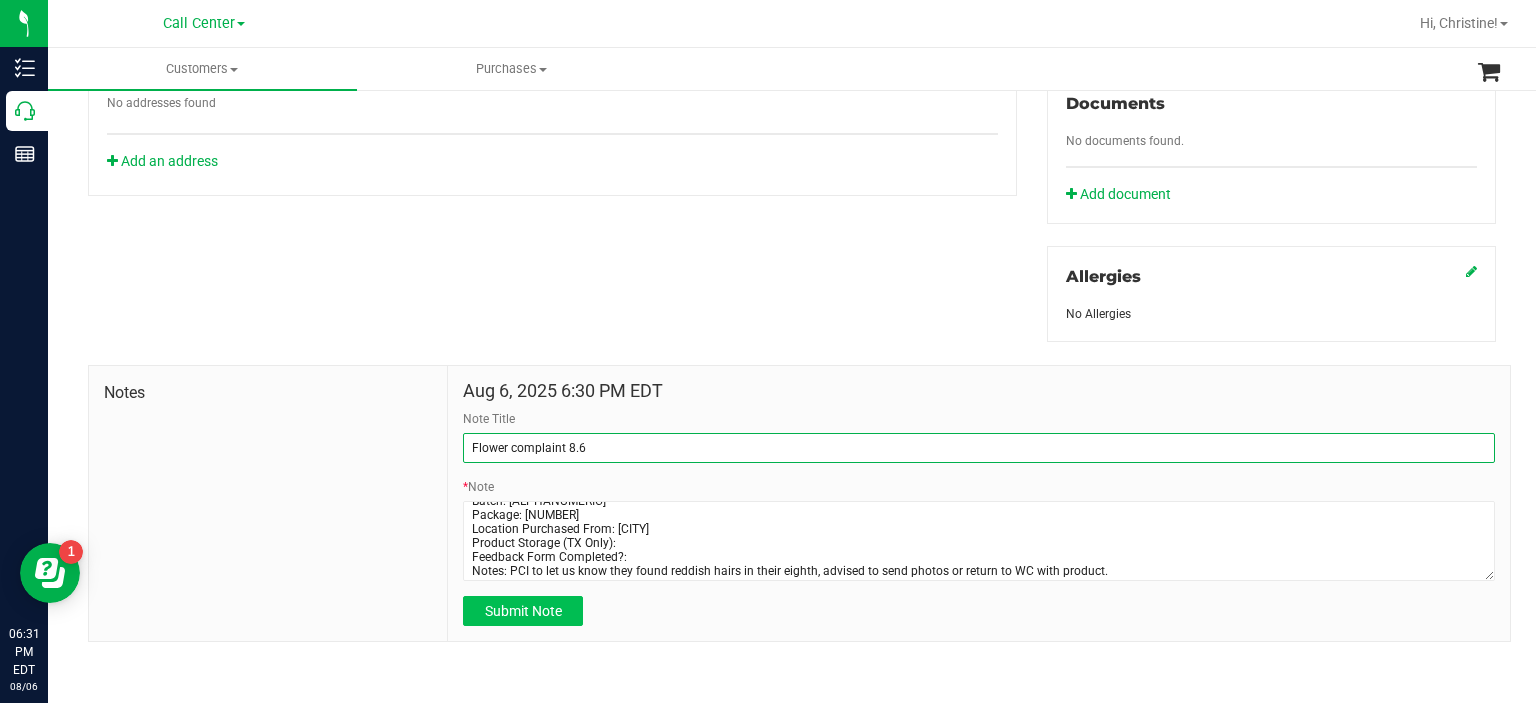 type on "Flower complaint 8.6" 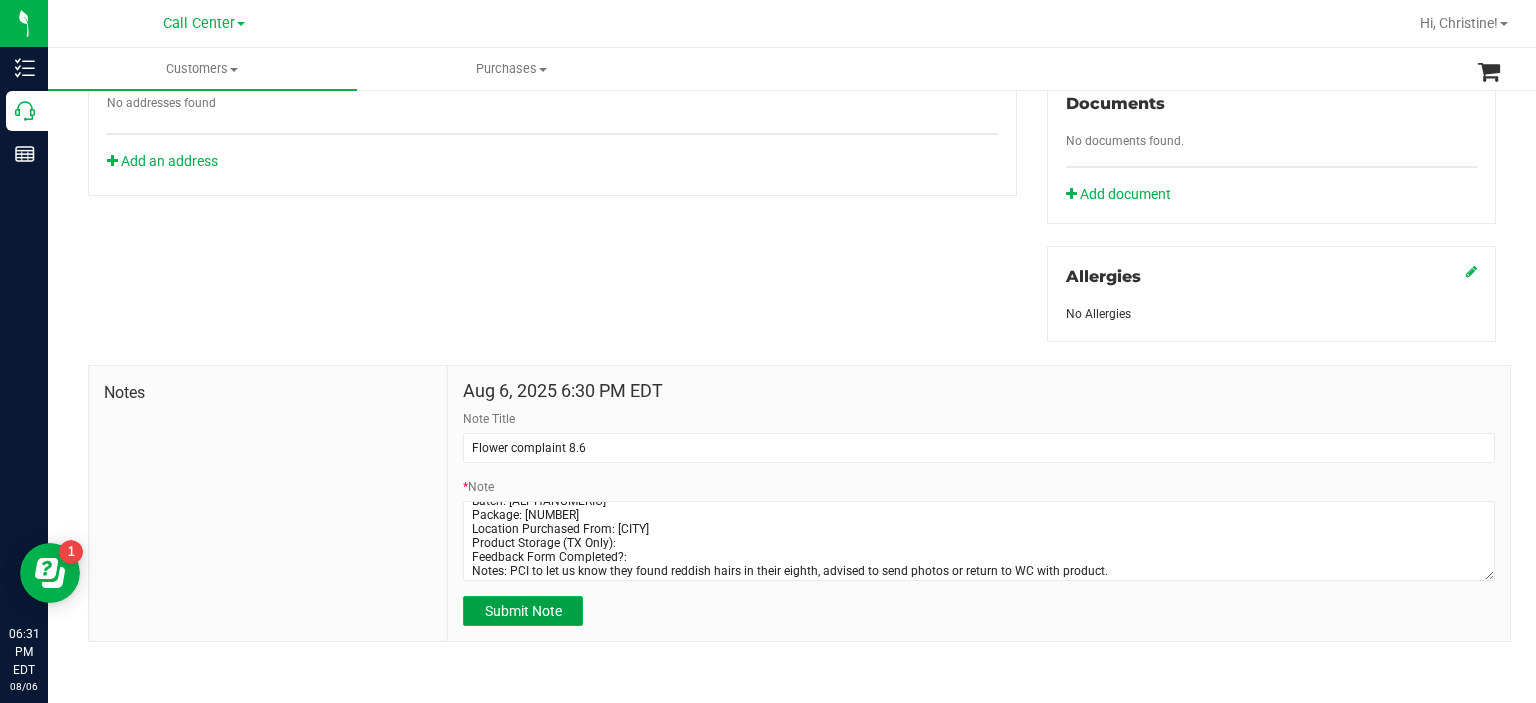 click on "Submit Note" at bounding box center (523, 611) 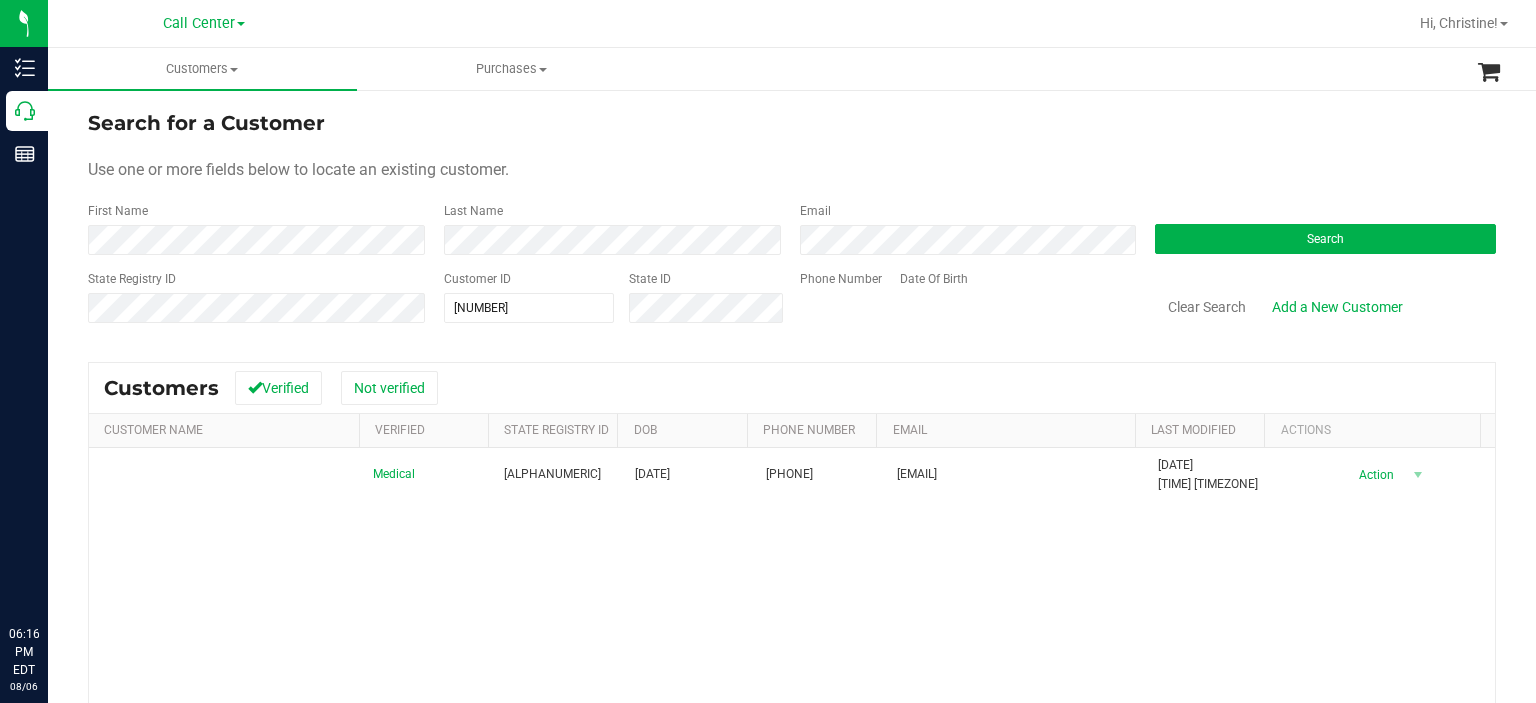 scroll, scrollTop: 0, scrollLeft: 0, axis: both 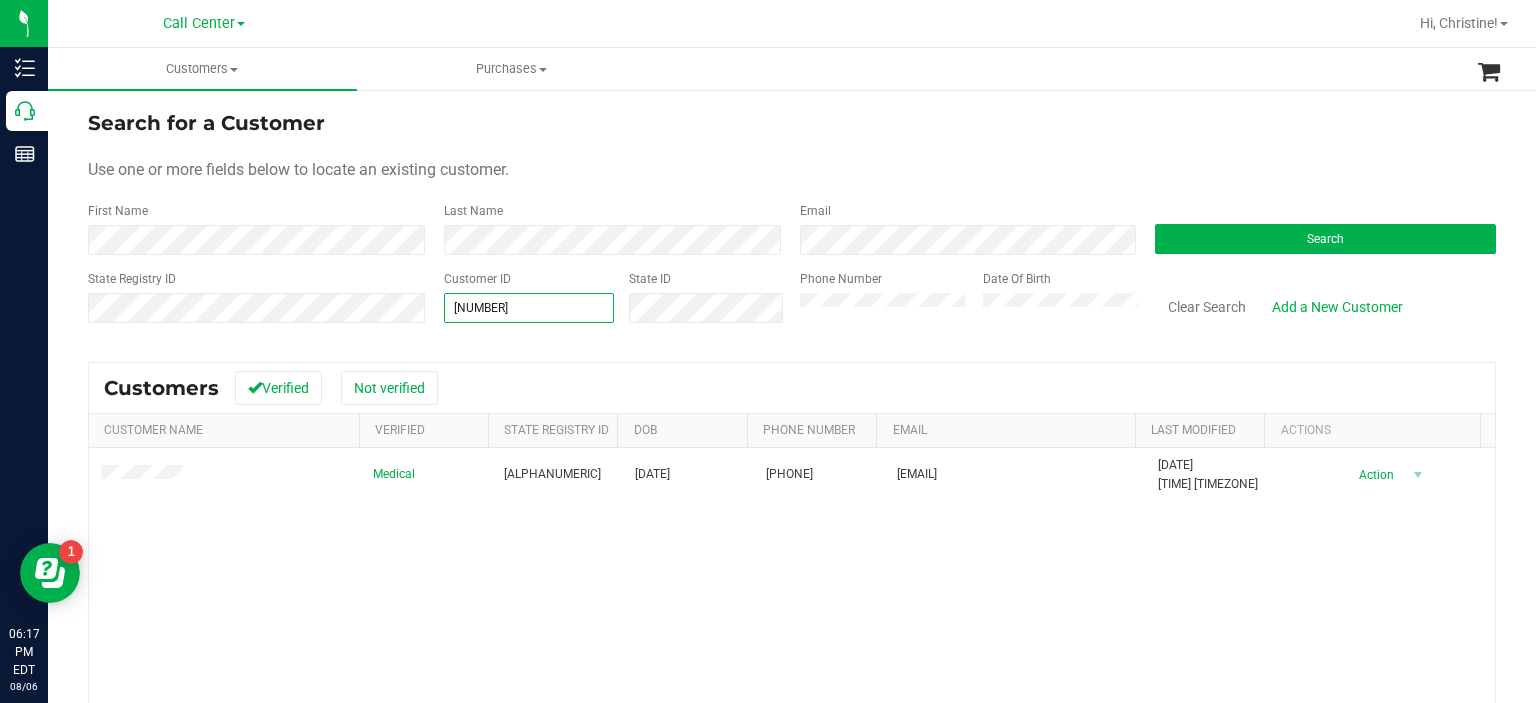 click on "[NUMBER] [NUMBER]" at bounding box center [529, 308] 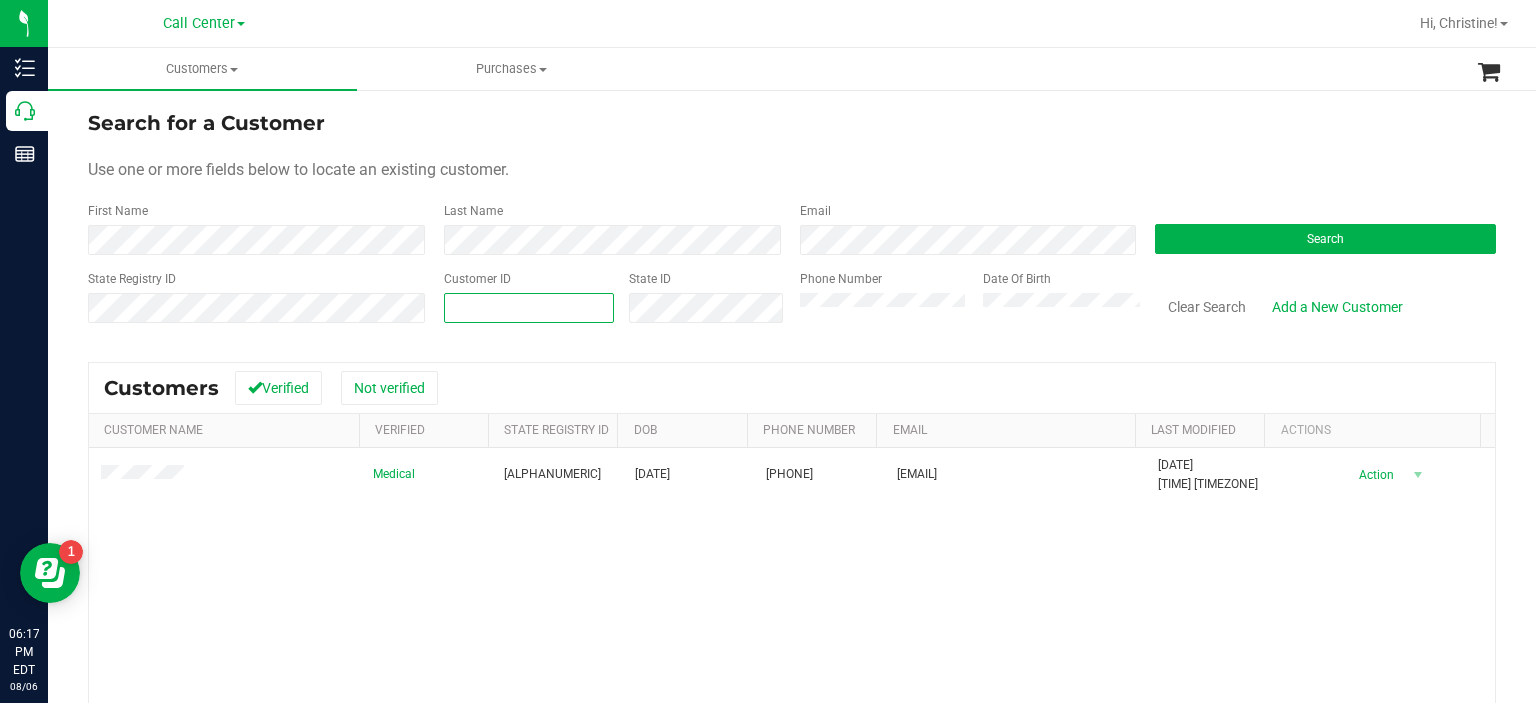 paste on "[NUMBER]" 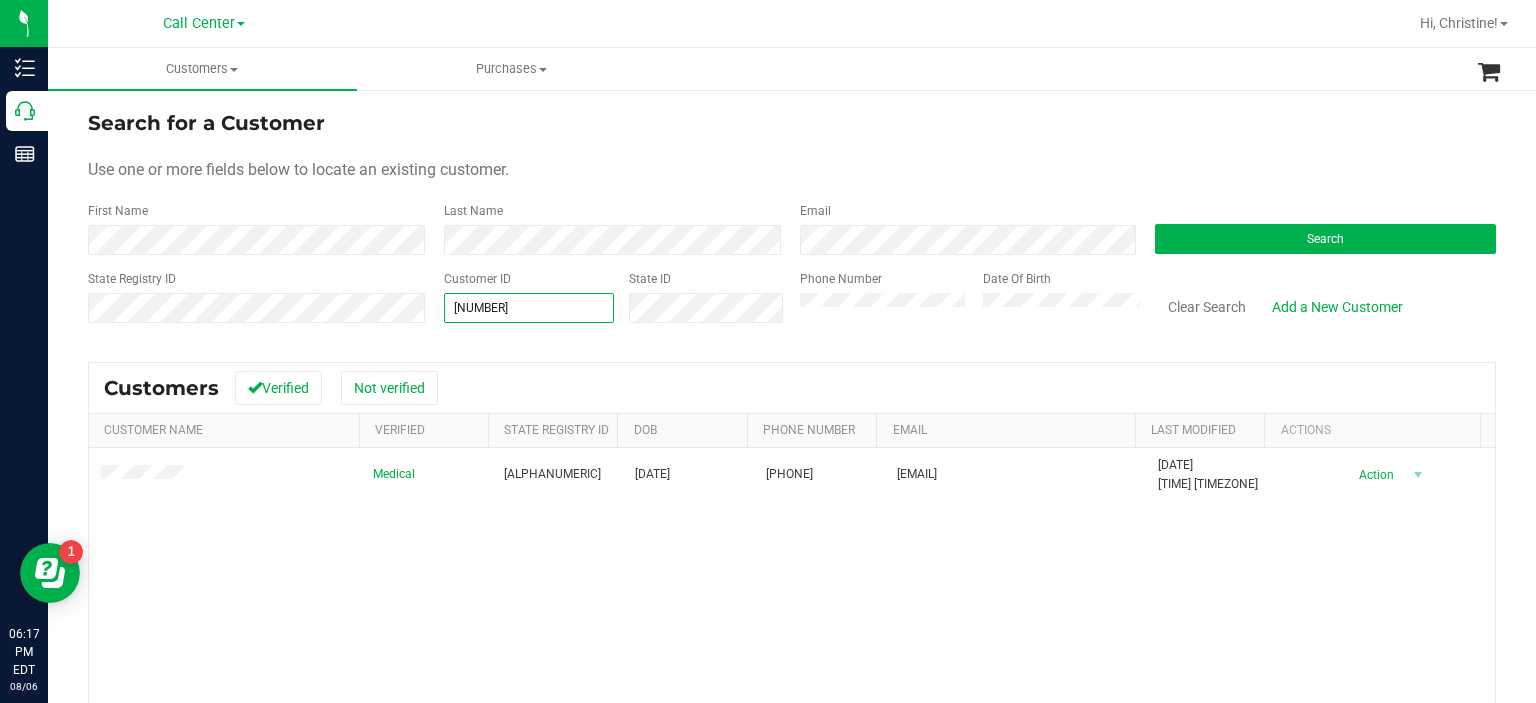 type on "[NUMBER]" 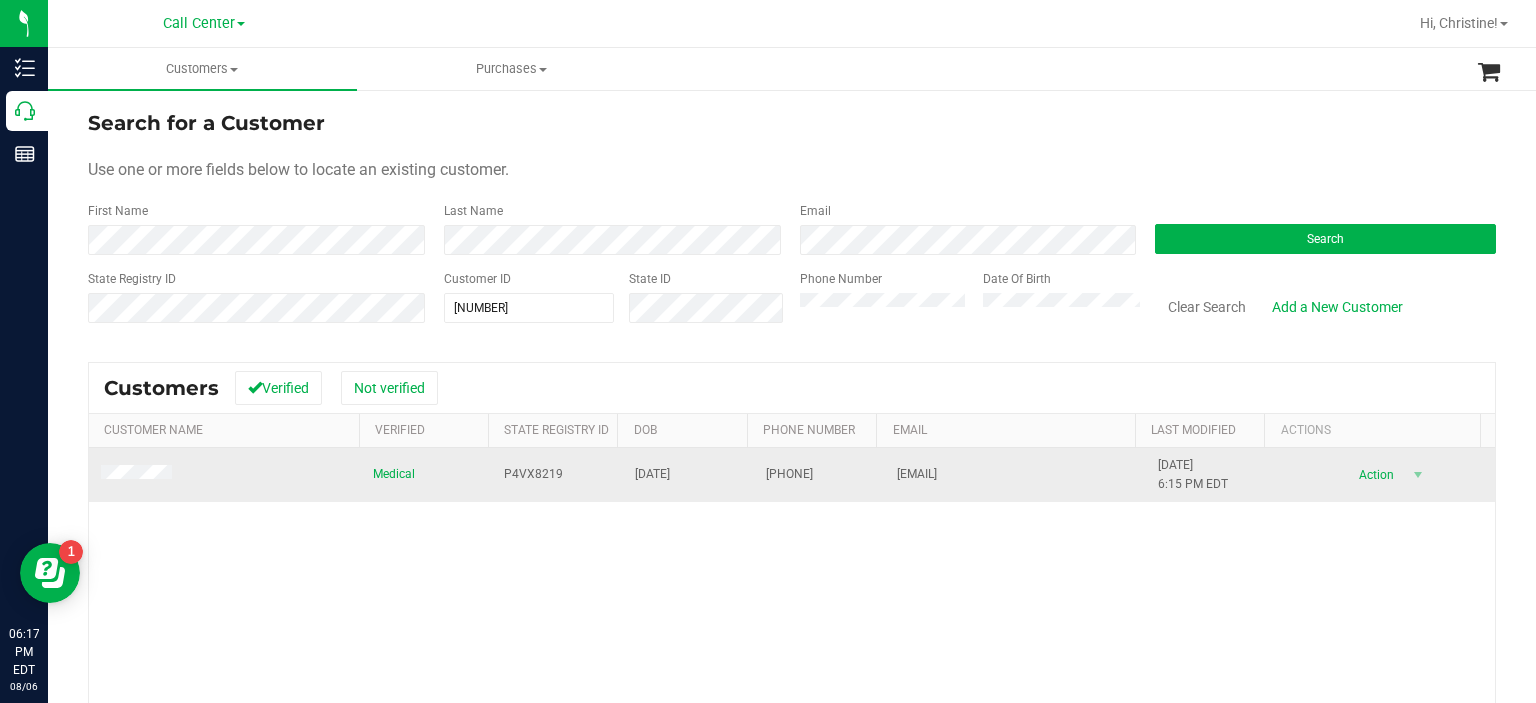 click on "P4VX8219" at bounding box center (533, 474) 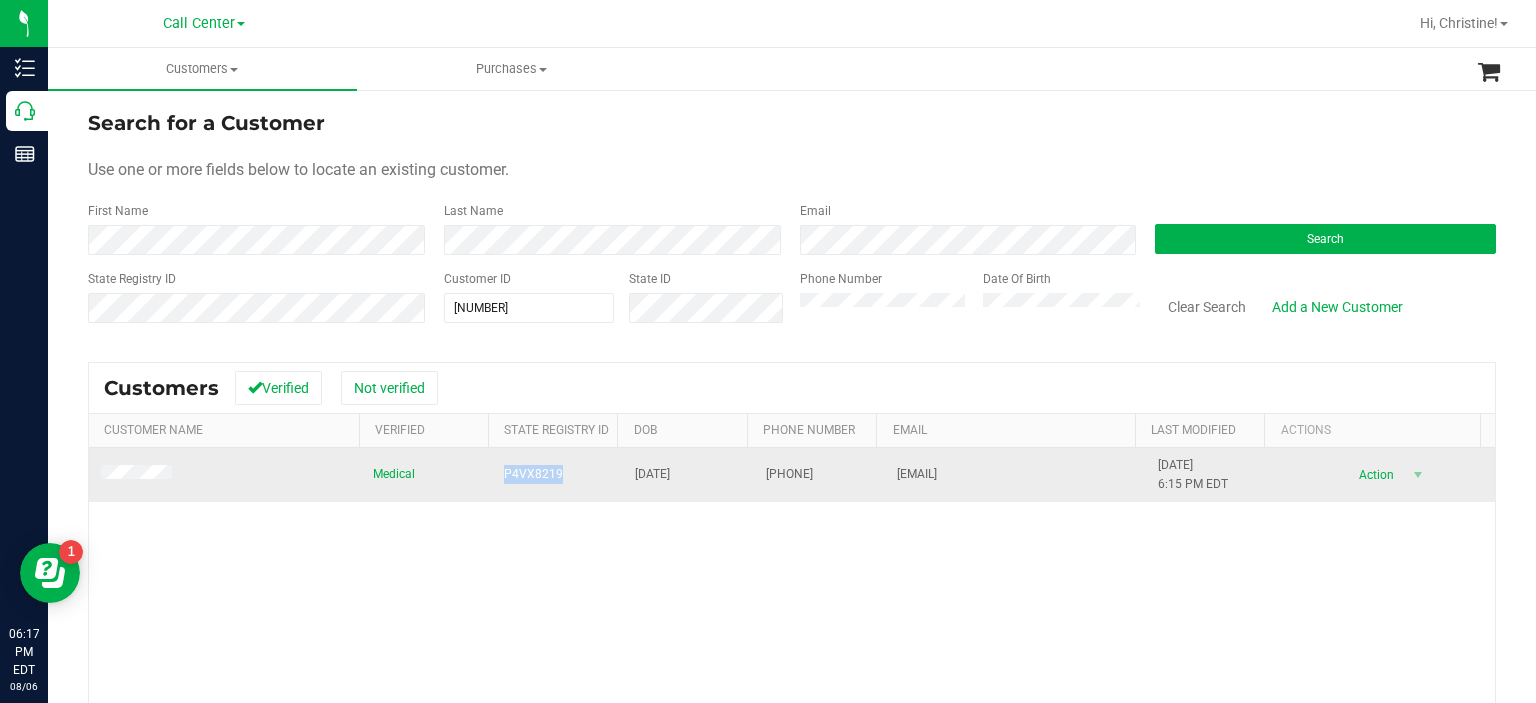 click on "P4VX8219" at bounding box center (533, 474) 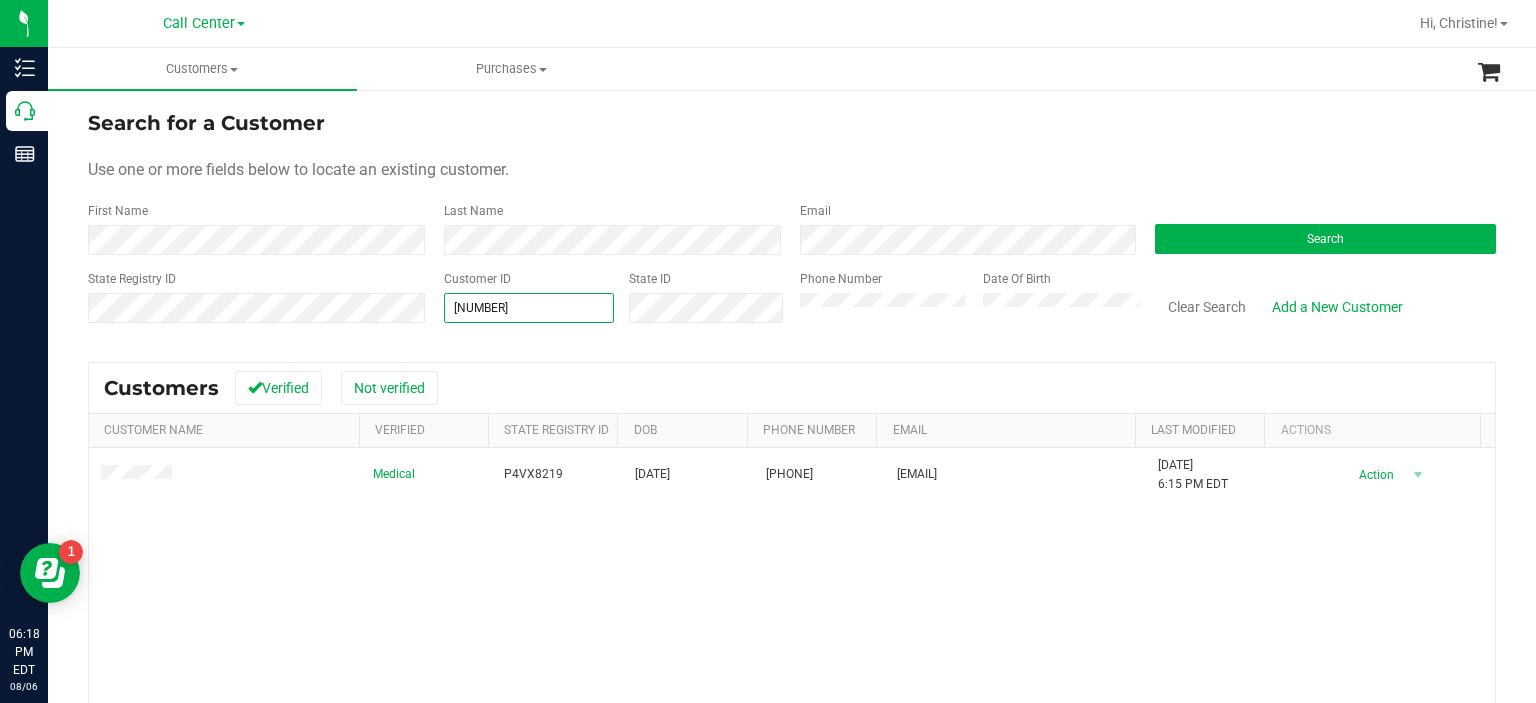 click on "[NUMBER] [NUMBER]" at bounding box center (529, 308) 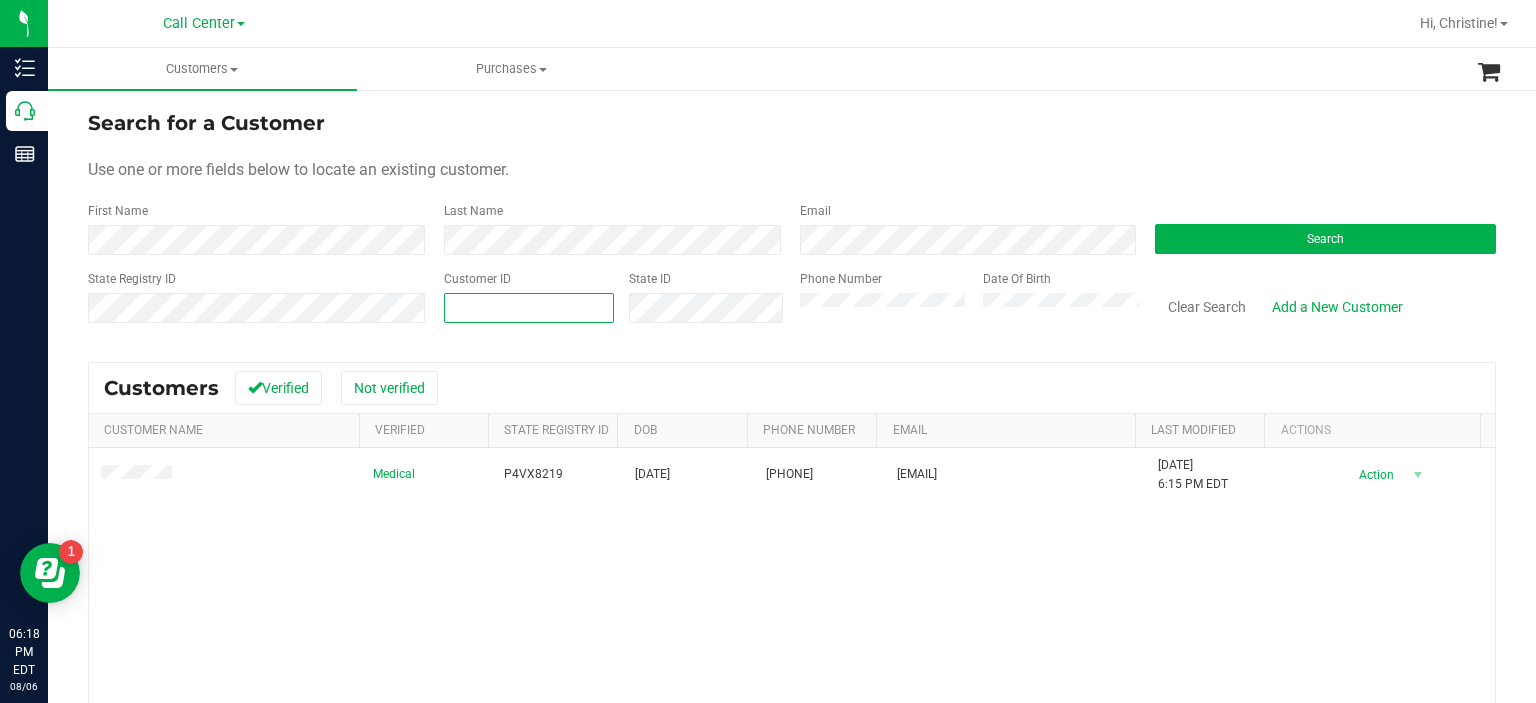 paste on "1513261" 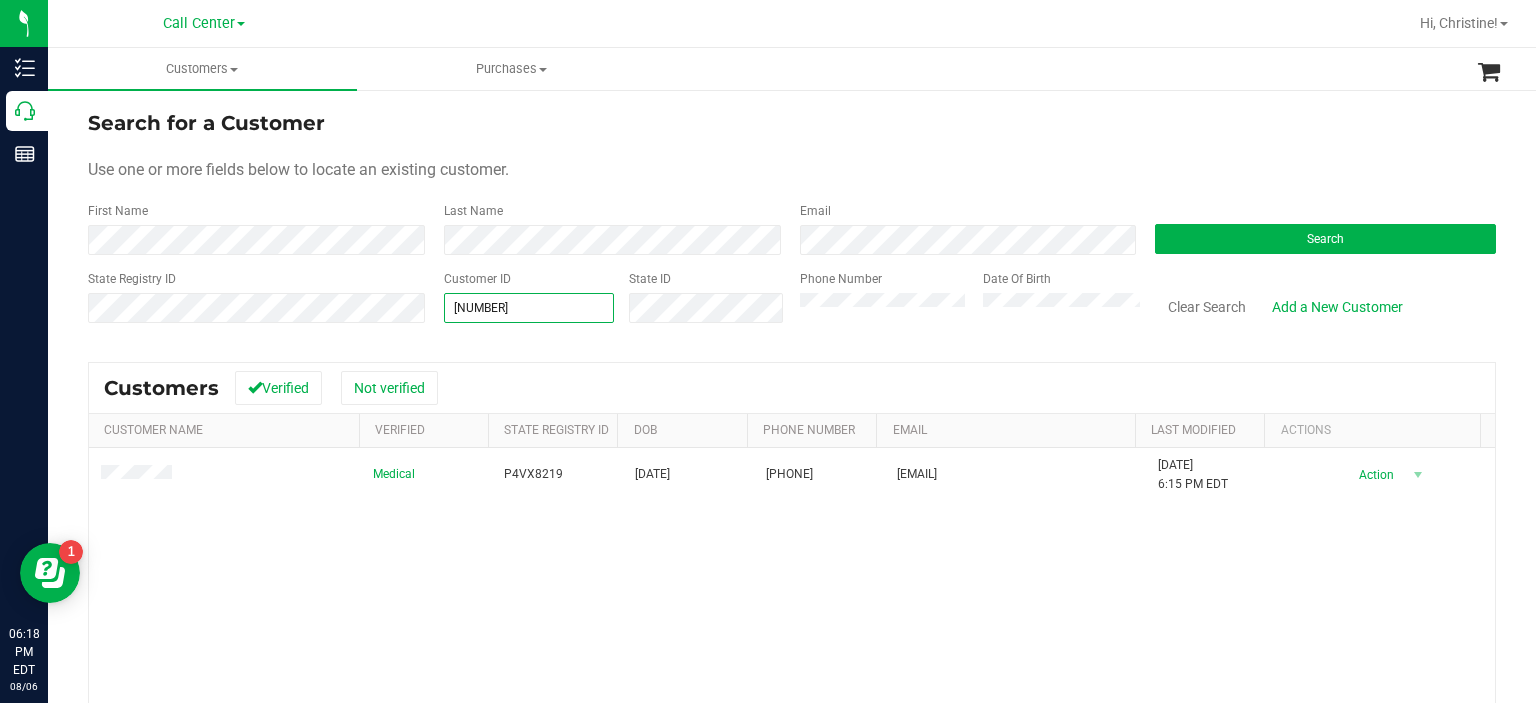 type on "1513261" 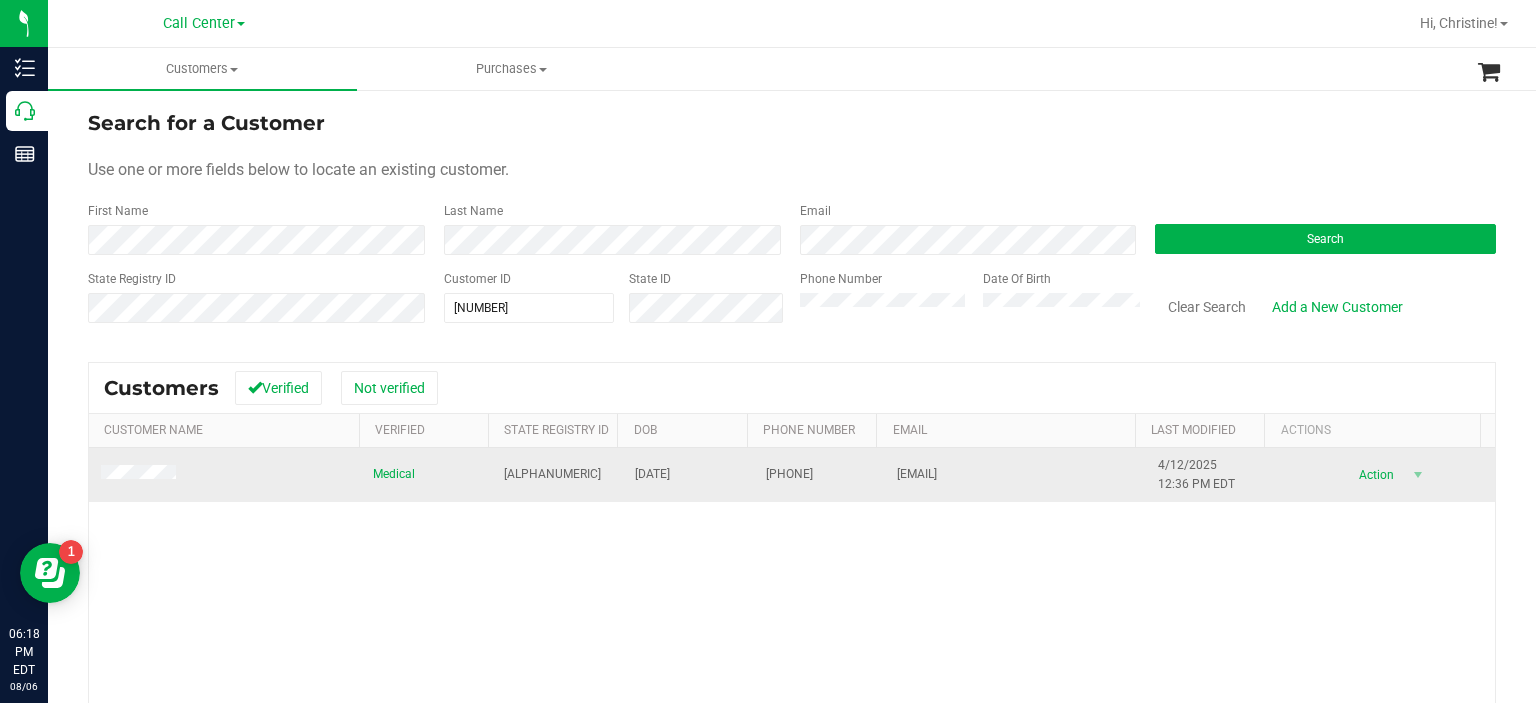 click on "P3FK5203" at bounding box center (552, 474) 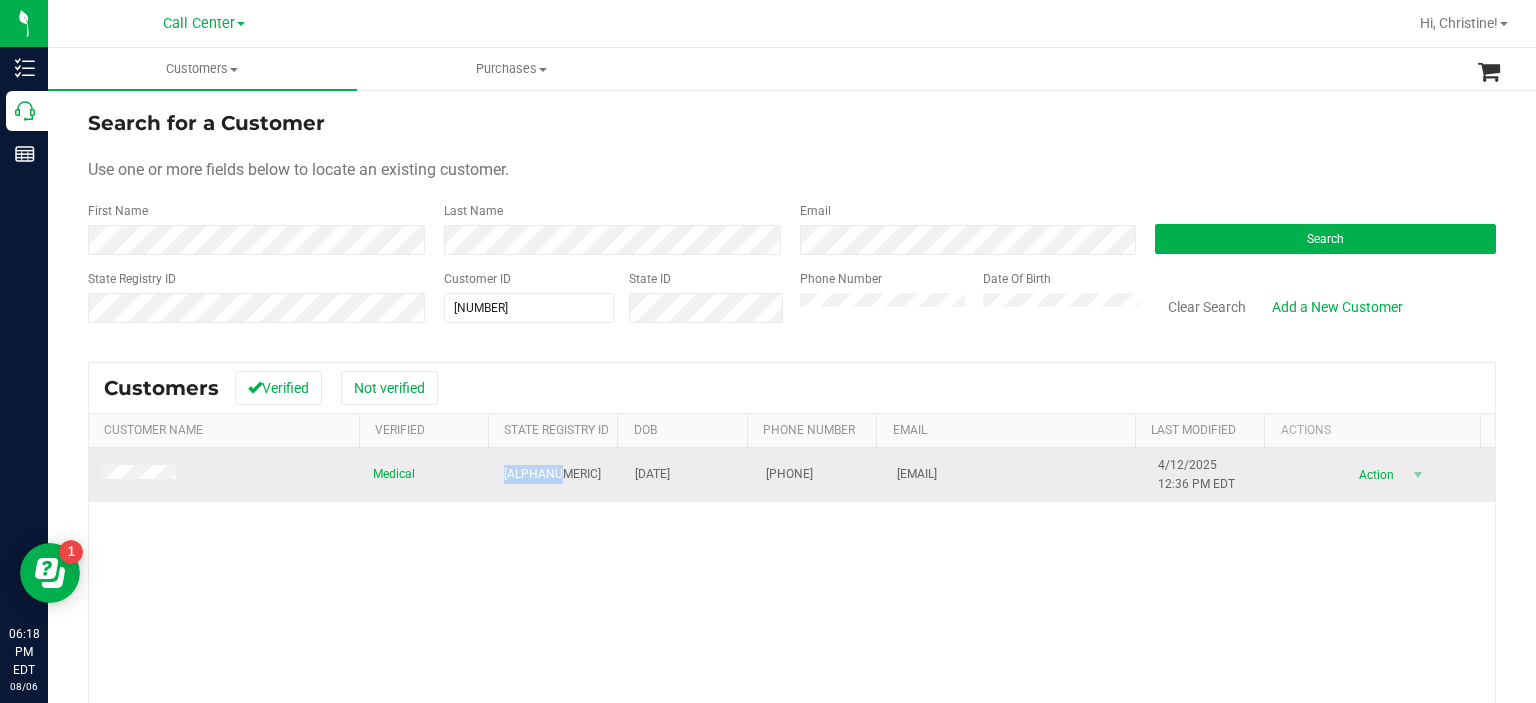 click on "P3FK5203" at bounding box center (552, 474) 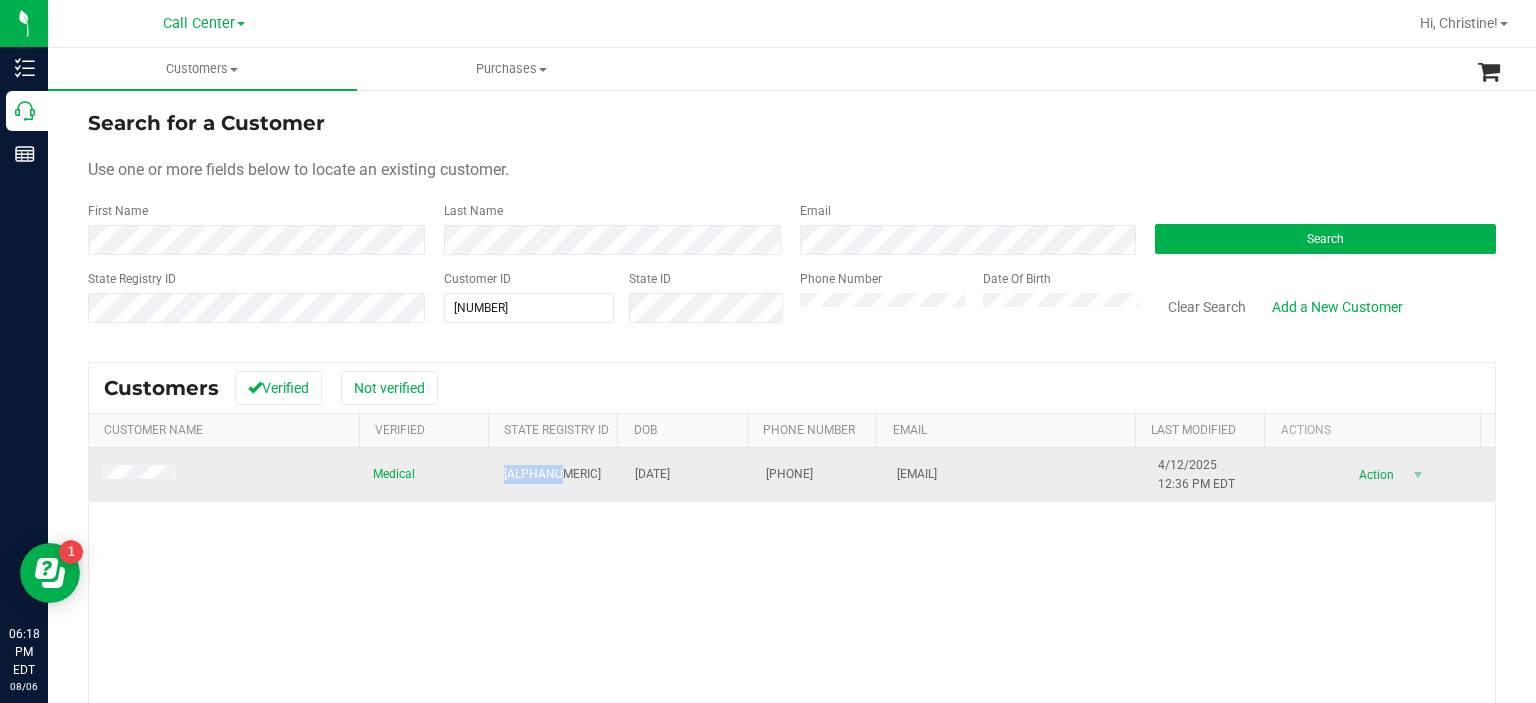 copy on "P3FK5203" 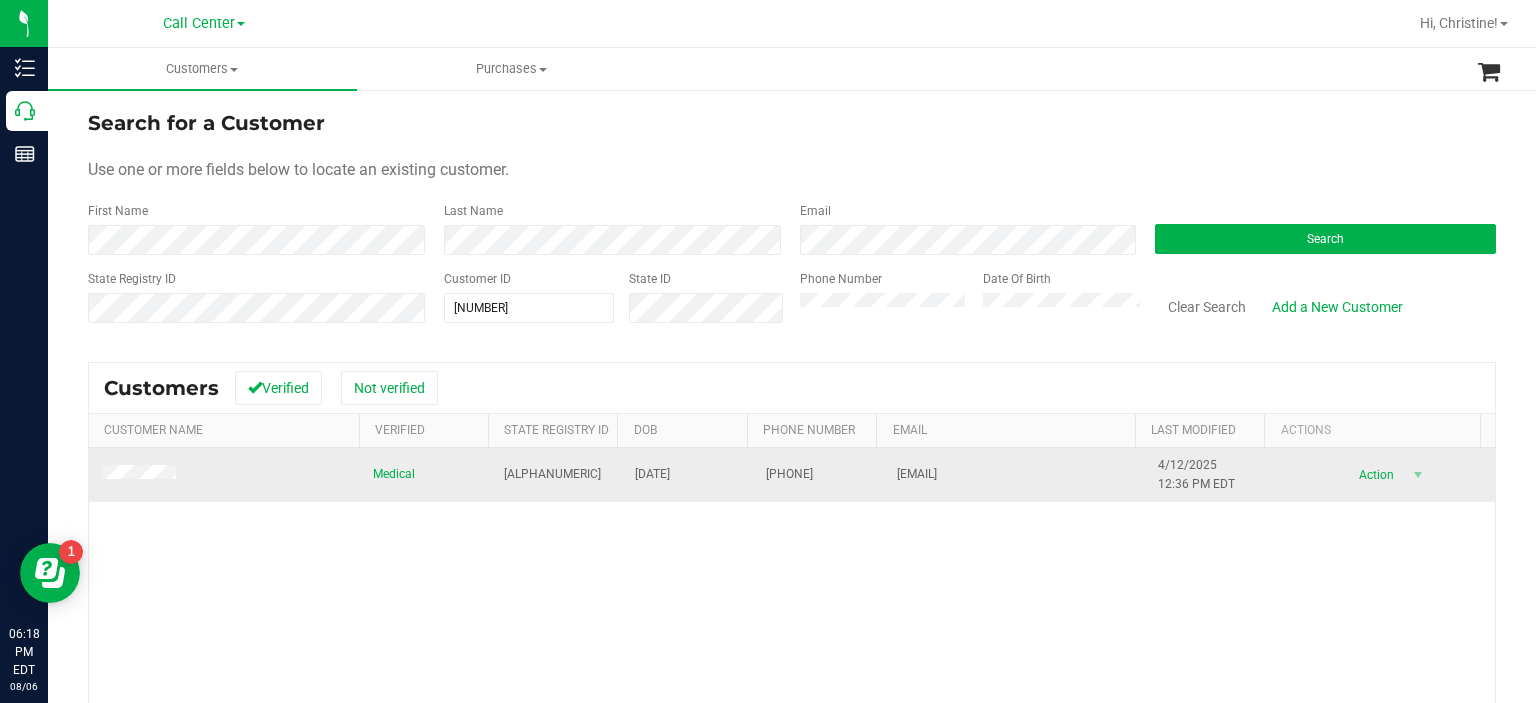 click on "danielberton12@gmail.com" at bounding box center (917, 474) 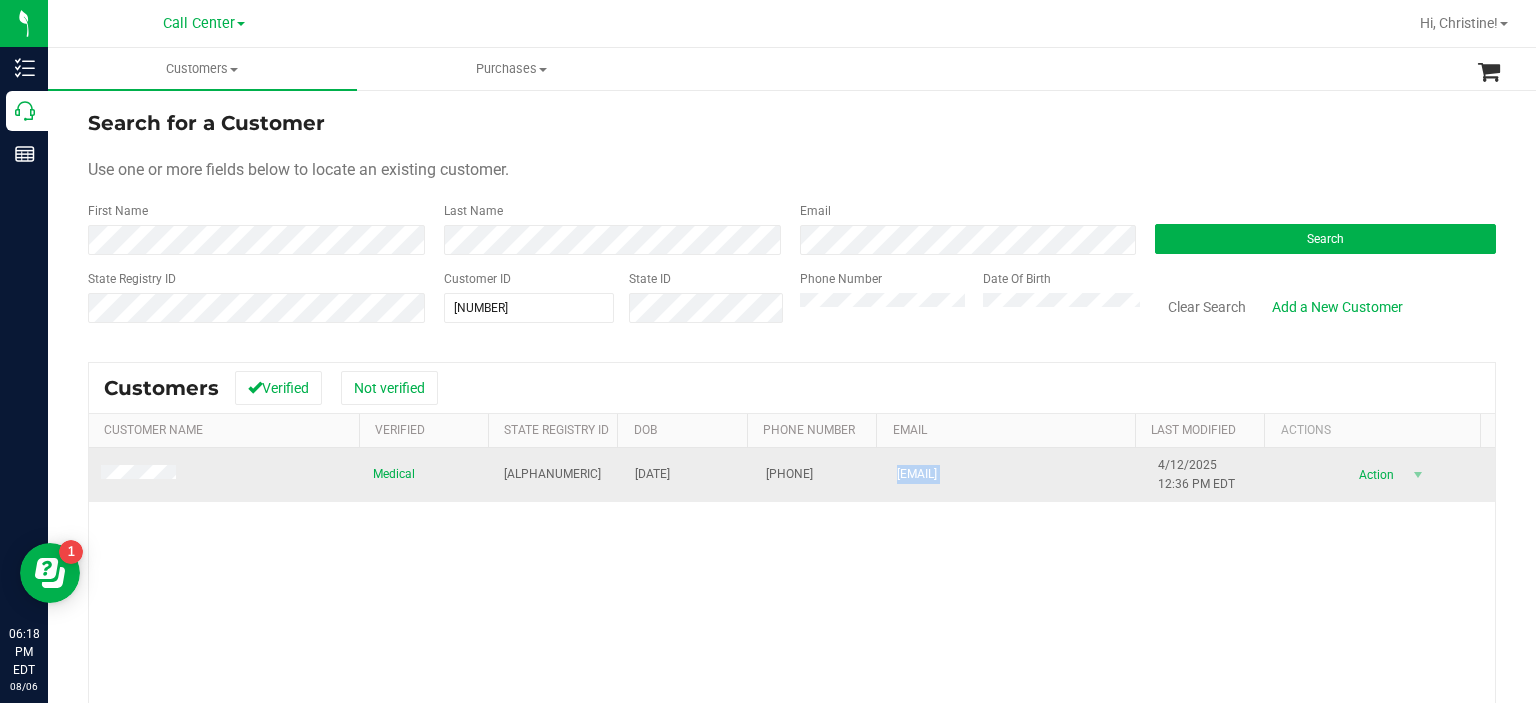 click on "danielberton12@gmail.com" at bounding box center (917, 474) 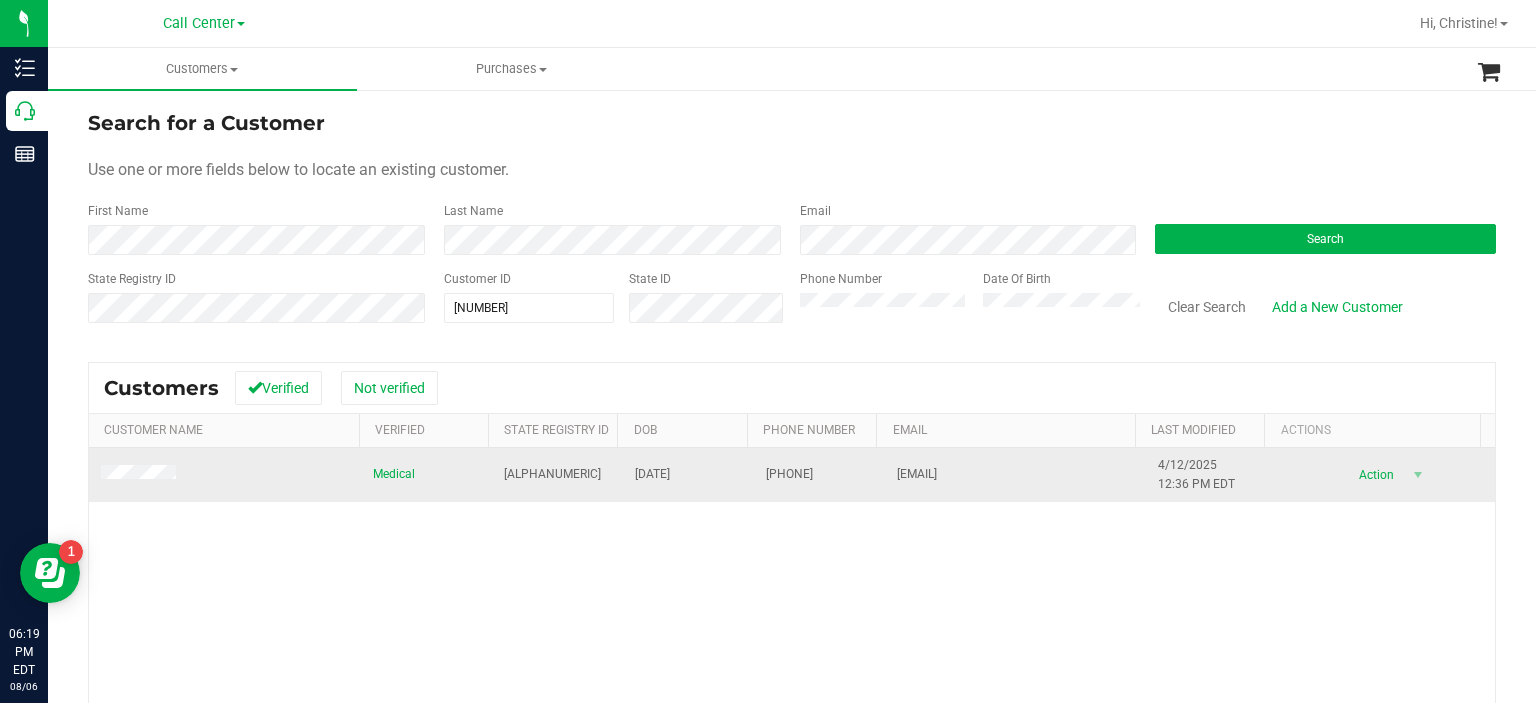 click on "(386) 283-1489" at bounding box center (789, 474) 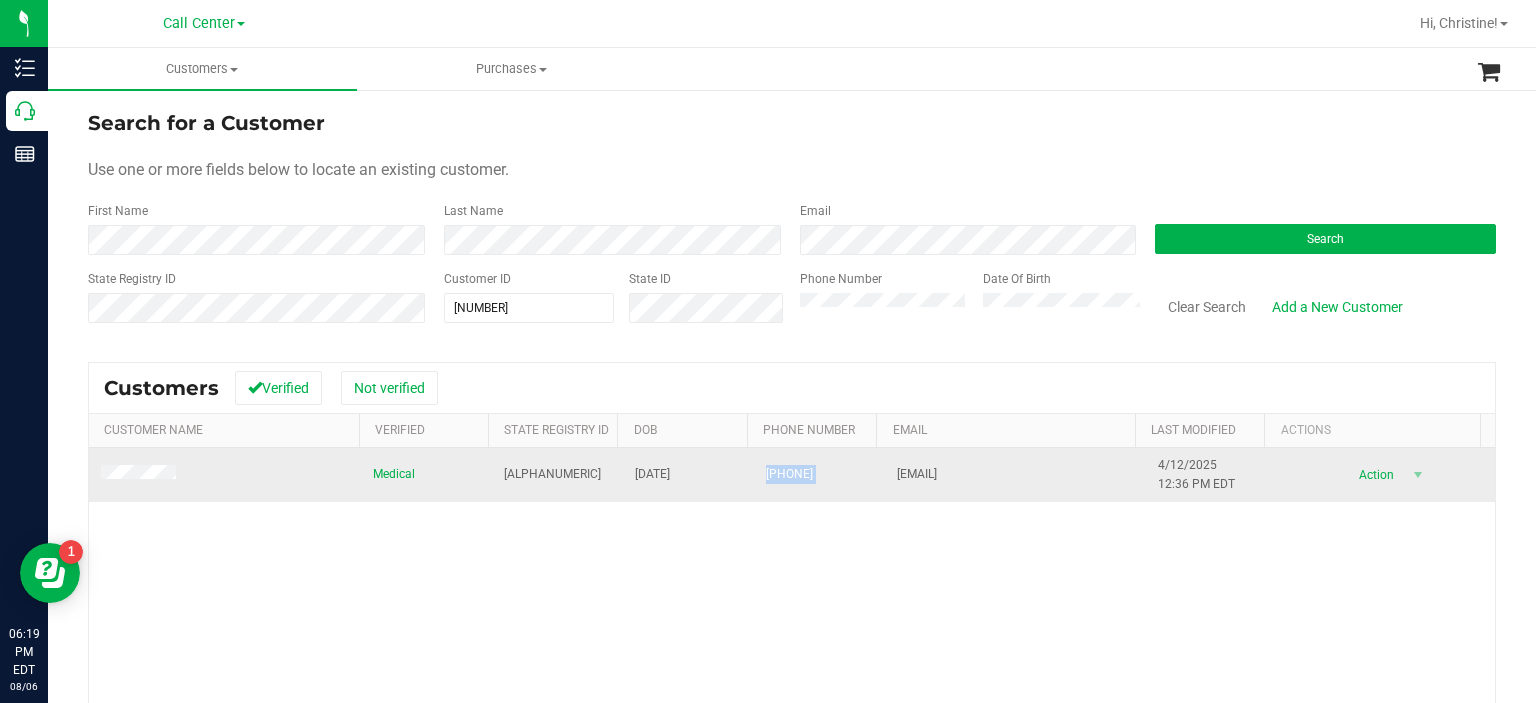 click on "(386) 283-1489" at bounding box center (789, 474) 